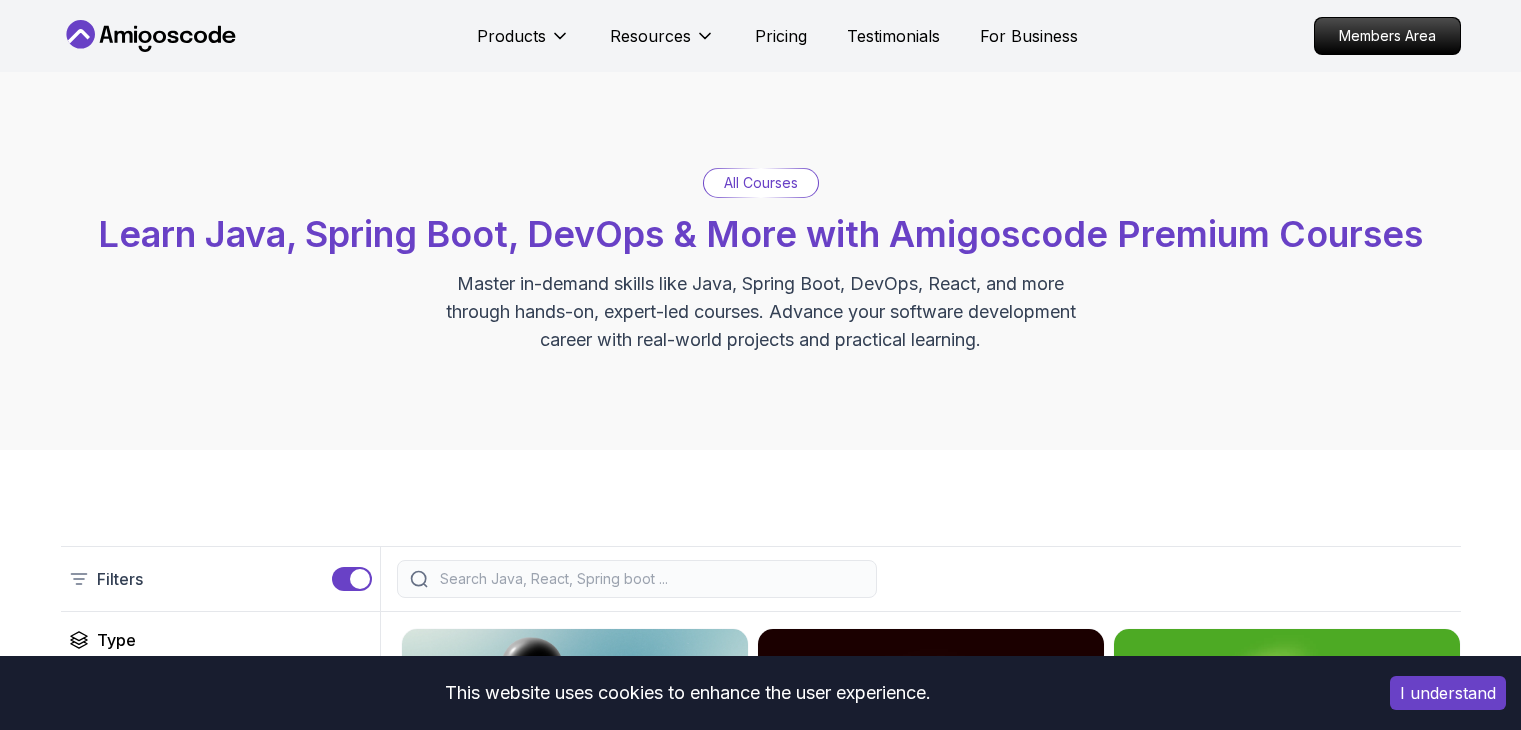scroll, scrollTop: 0, scrollLeft: 0, axis: both 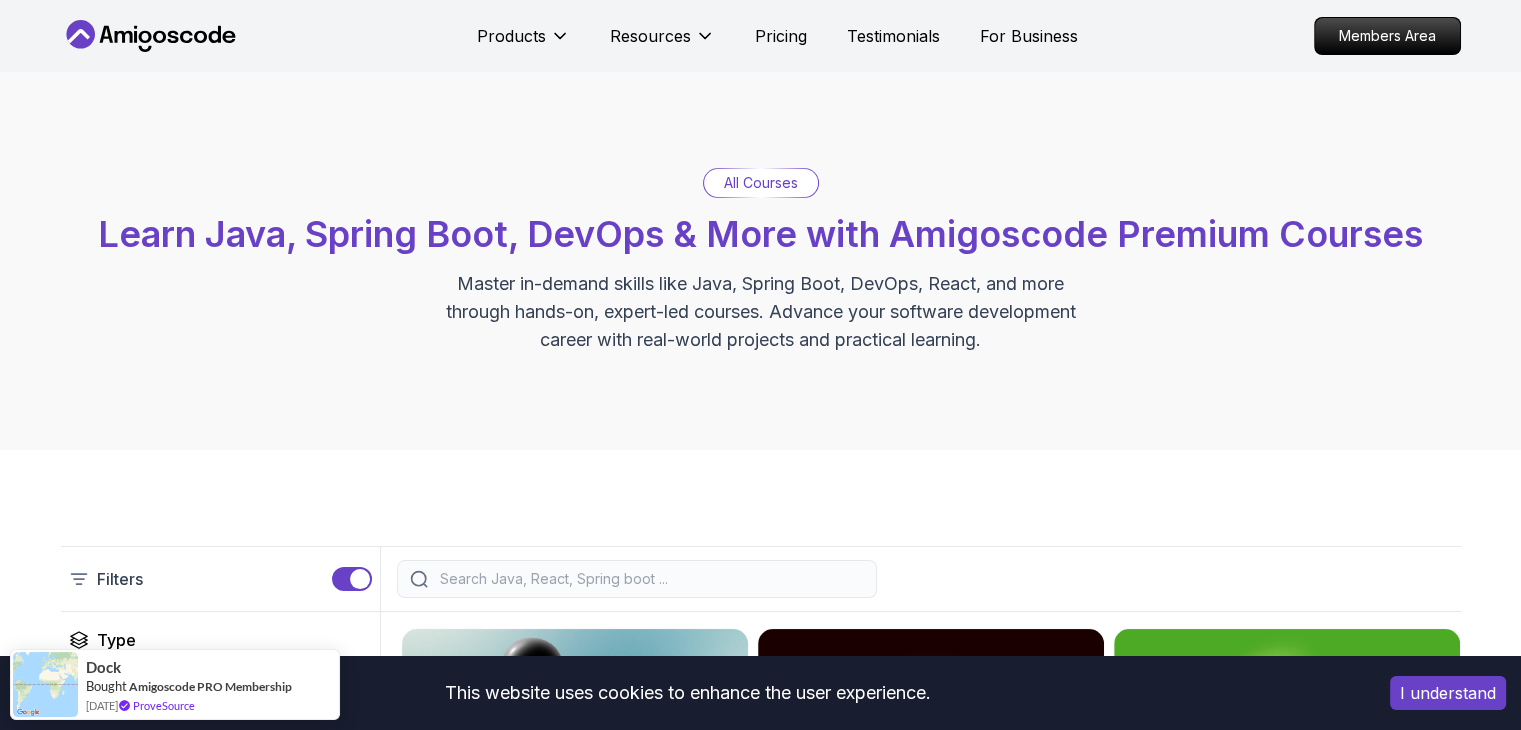click on "This website uses cookies to enhance the user experience. I understand Products Resources Pricing Testimonials For Business Members Area Products Resources Pricing Testimonials For Business Members Area All Courses Learn Java, Spring Boot, DevOps & More with Amigoscode Premium Courses Master in-demand skills like Java, Spring Boot, DevOps, React, and more through hands-on, expert-led courses. Advance your software development career with real-world projects and practical learning. Filters Filters Type Course Build Price Pro Free Instructors Nelson Djalo Richard Abz Duration 0-1 Hour 1-3 Hours +3 Hours Track Front End Back End Dev Ops Full Stack Level Junior Mid-level Senior 6.00h Linux Fundamentals Pro Learn the fundamentals of Linux and how to use the command line 5.18h Advanced Spring Boot Pro Dive deep into Spring Boot with our advanced course, designed to take your skills from intermediate to expert level. 3.30h Building APIs with Spring Boot Pro 1.67h NEW Spring Boot for Beginners 6.65h NEW Pro 2.41h Pro" at bounding box center (760, 4985) 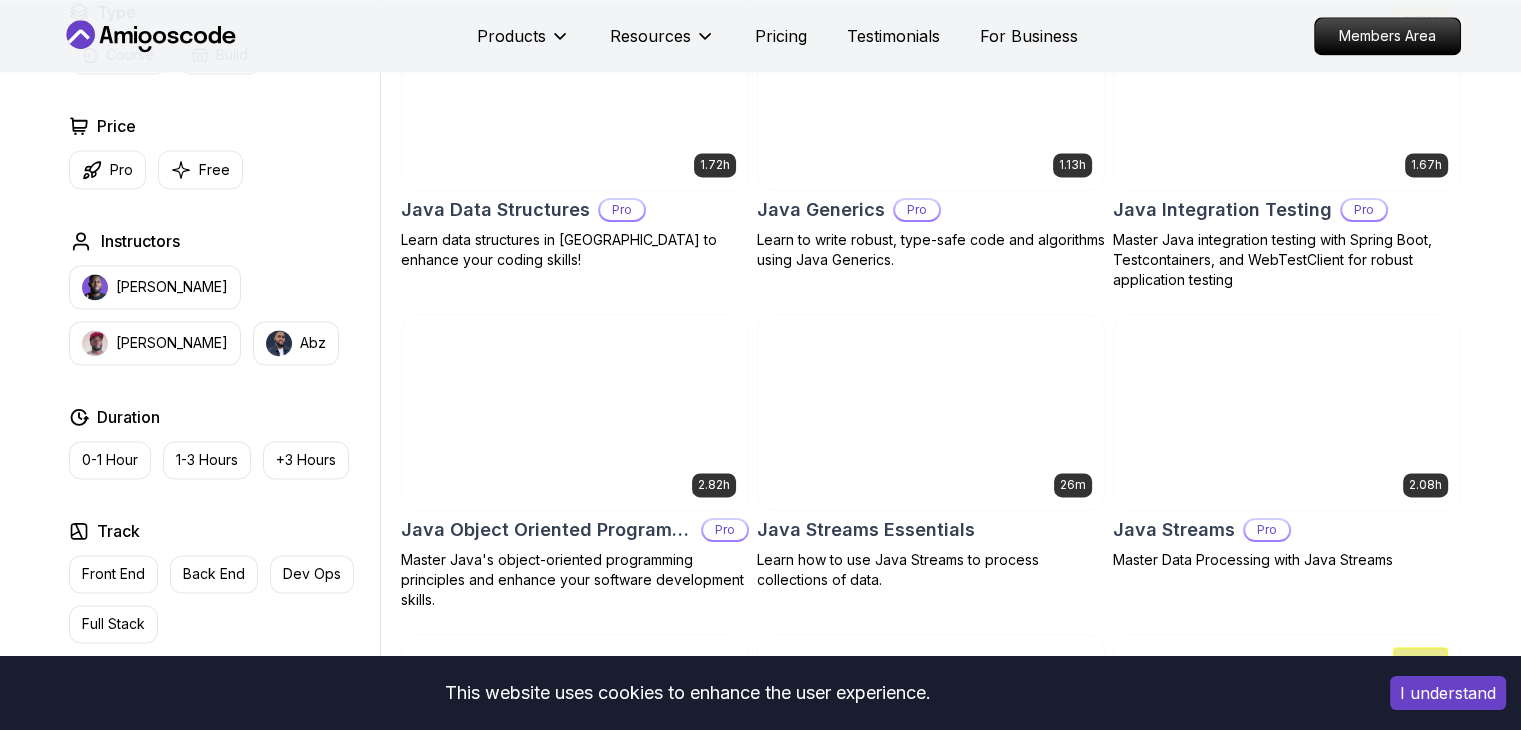 scroll, scrollTop: 2763, scrollLeft: 0, axis: vertical 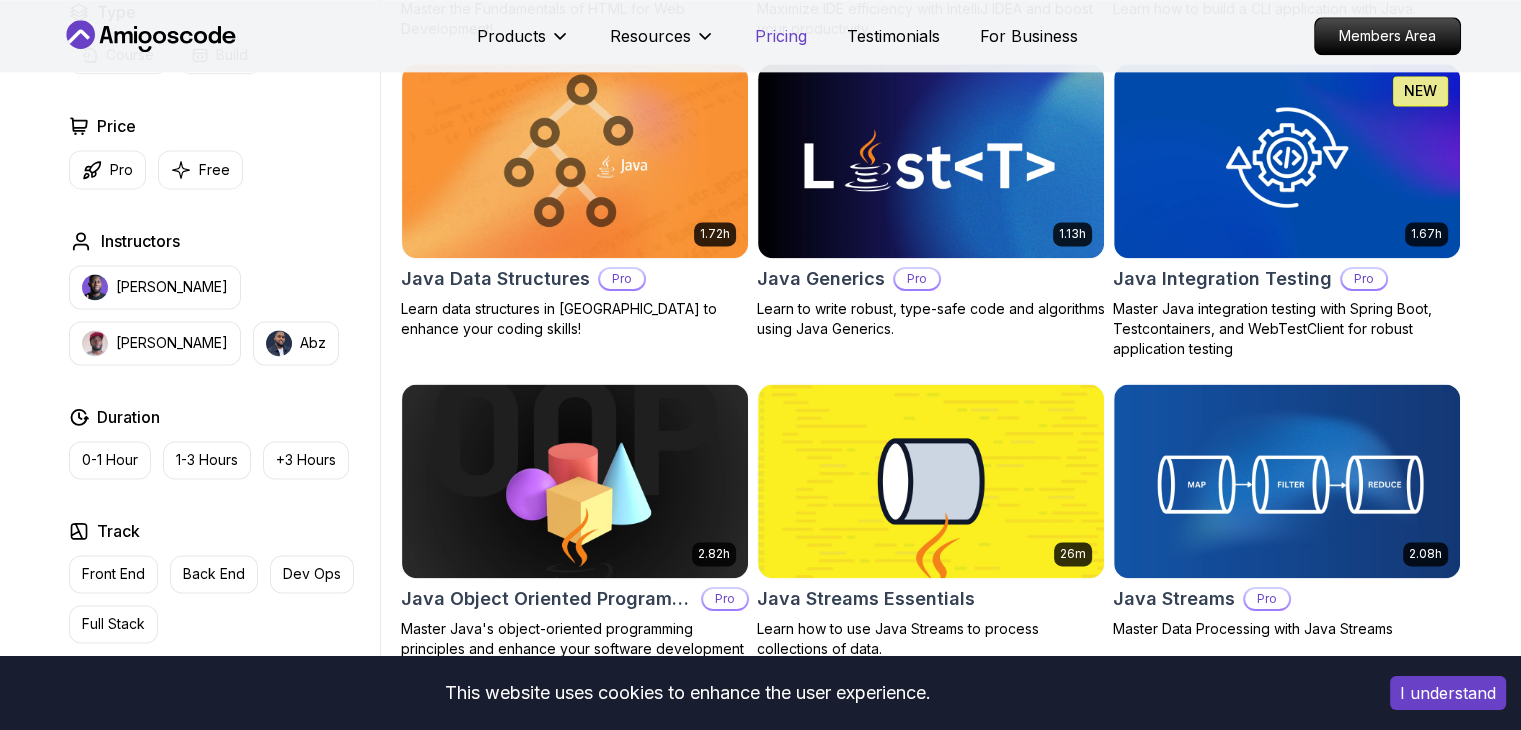 click on "Pricing" at bounding box center [781, 36] 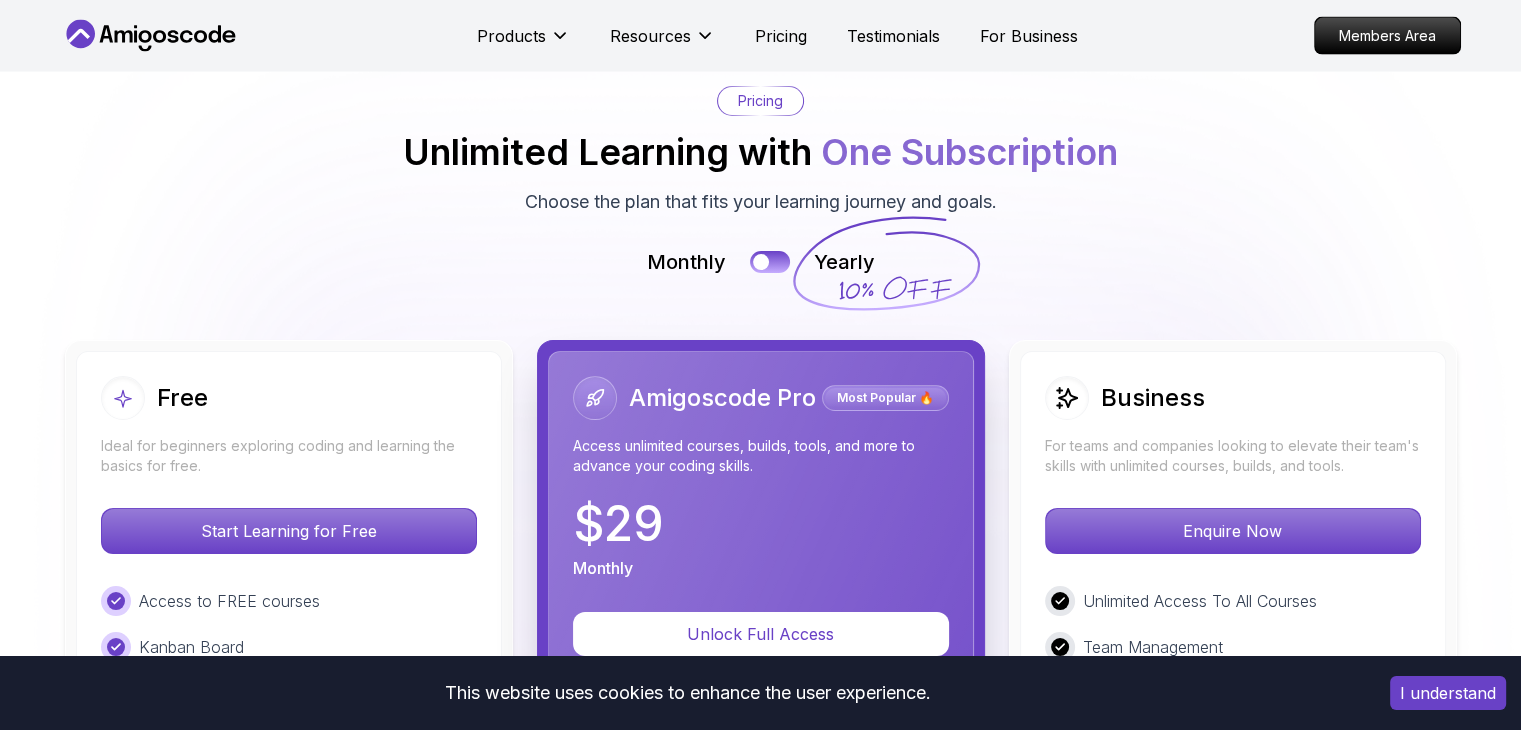 scroll, scrollTop: 4488, scrollLeft: 0, axis: vertical 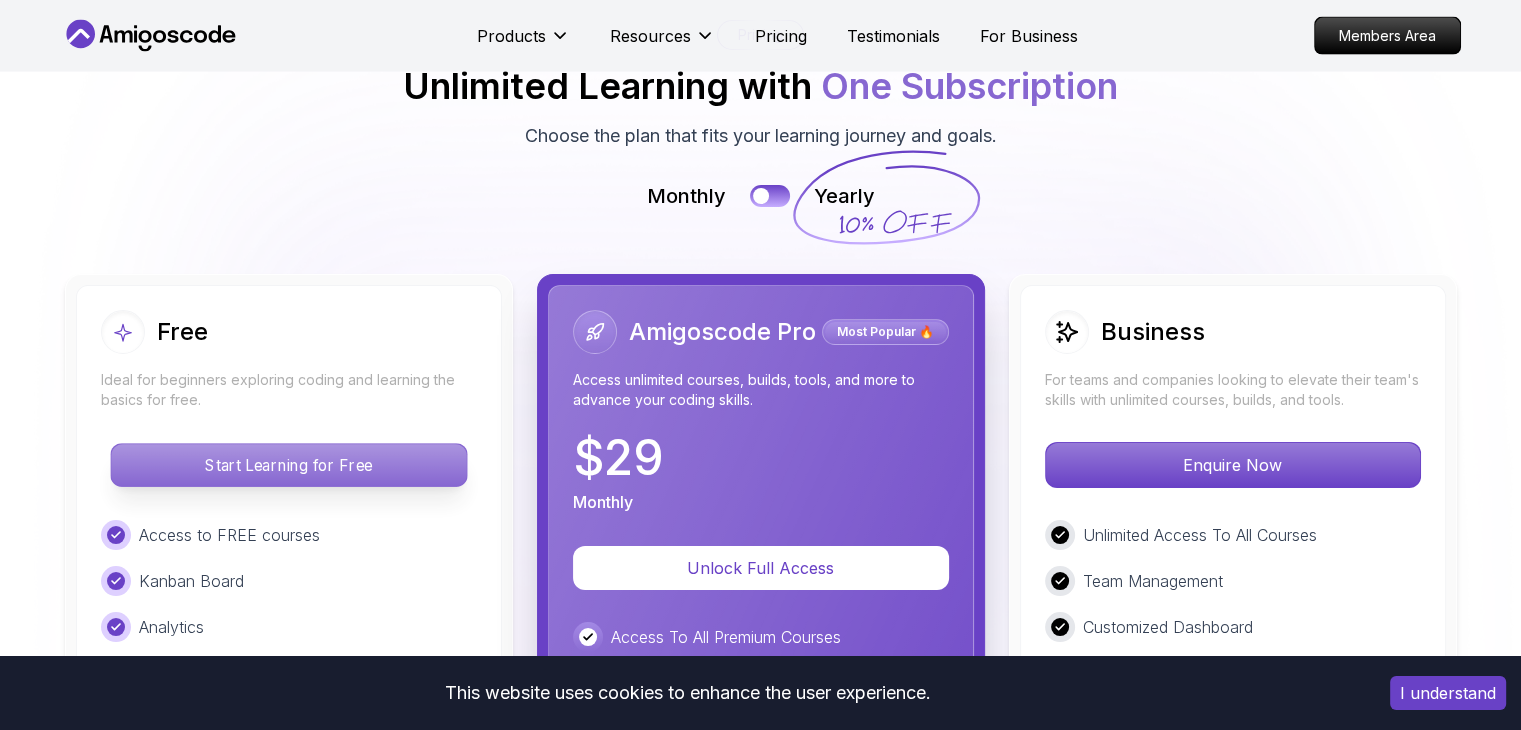 click on "Start Learning for Free" at bounding box center [288, 465] 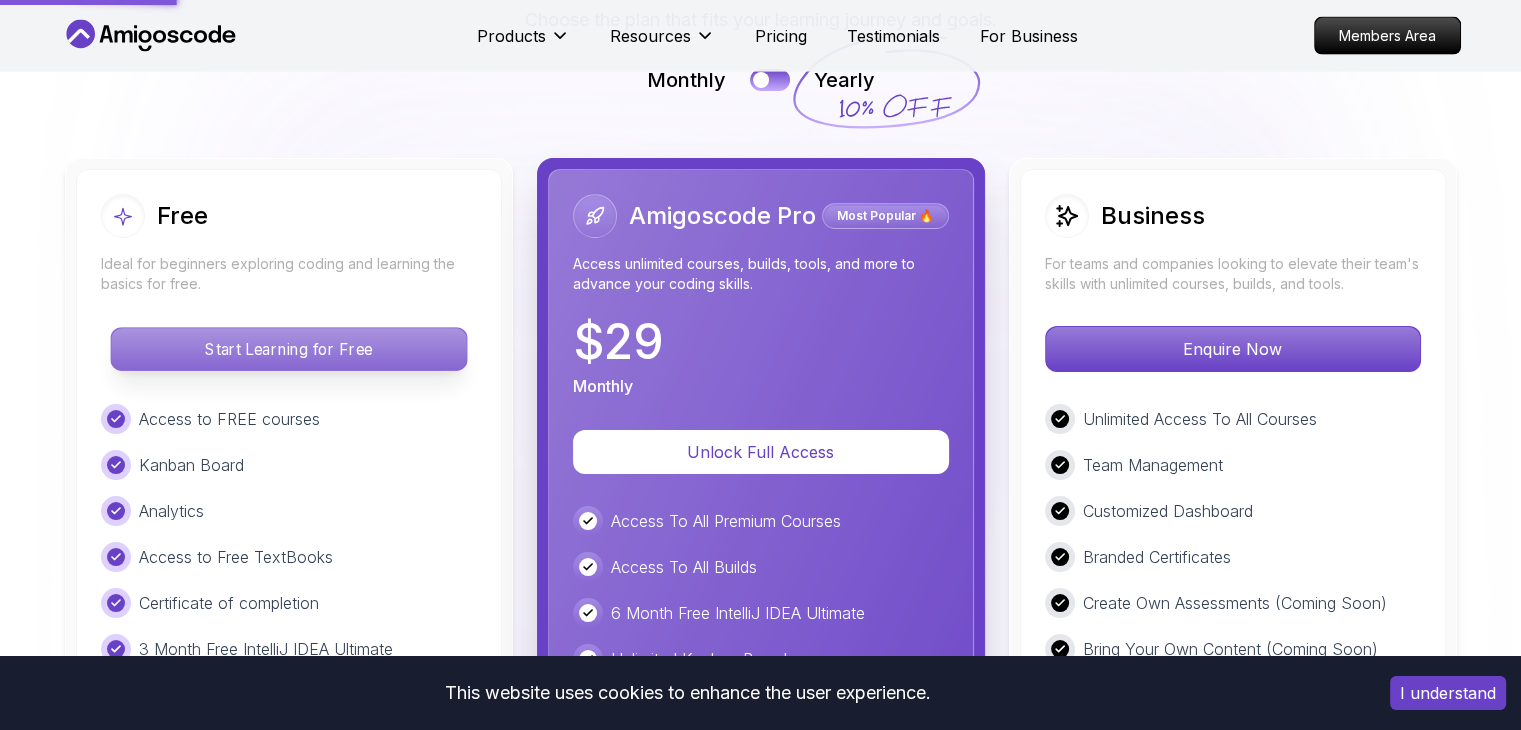scroll, scrollTop: 4687, scrollLeft: 0, axis: vertical 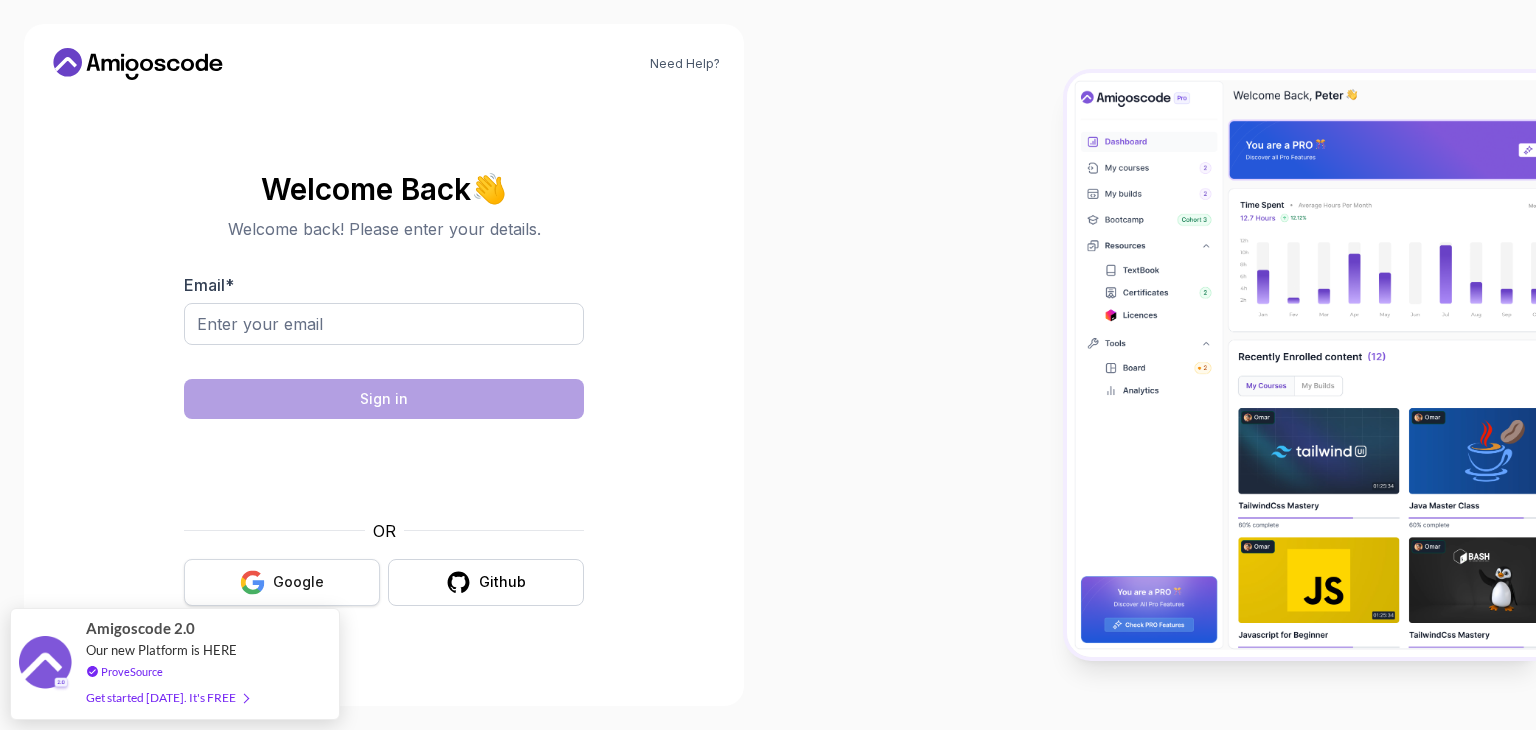 click on "Google" at bounding box center (282, 582) 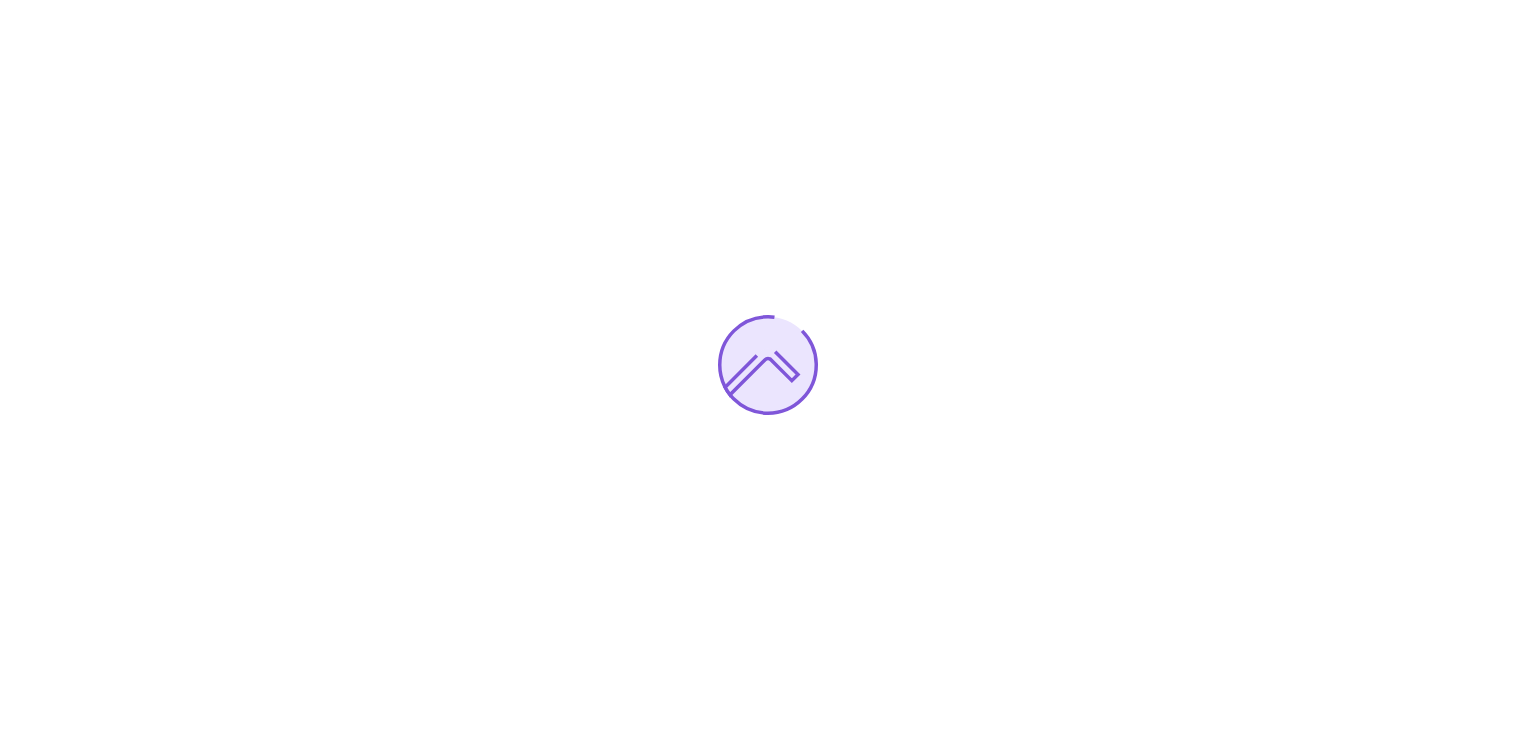 scroll, scrollTop: 0, scrollLeft: 0, axis: both 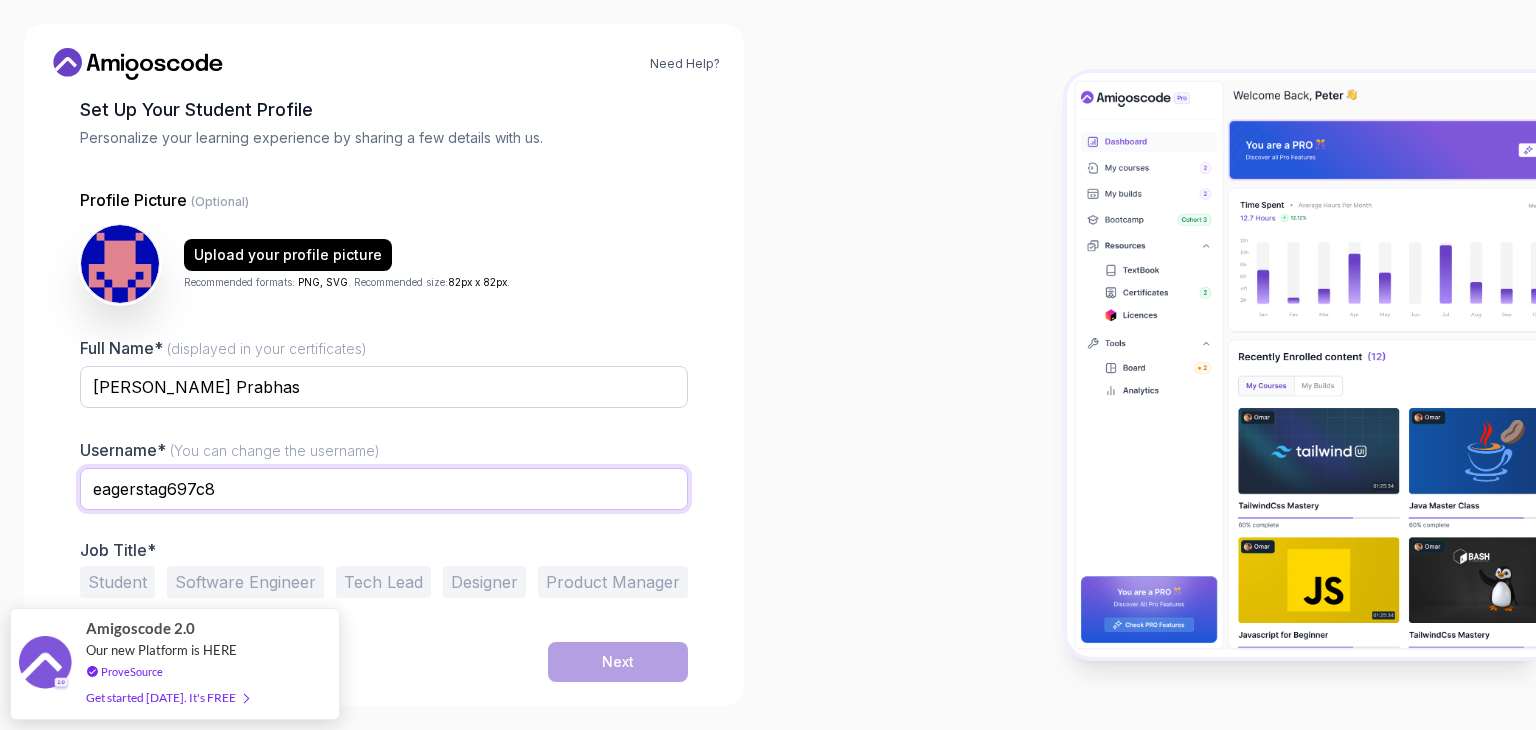 click on "eagerstag697c8" at bounding box center [384, 489] 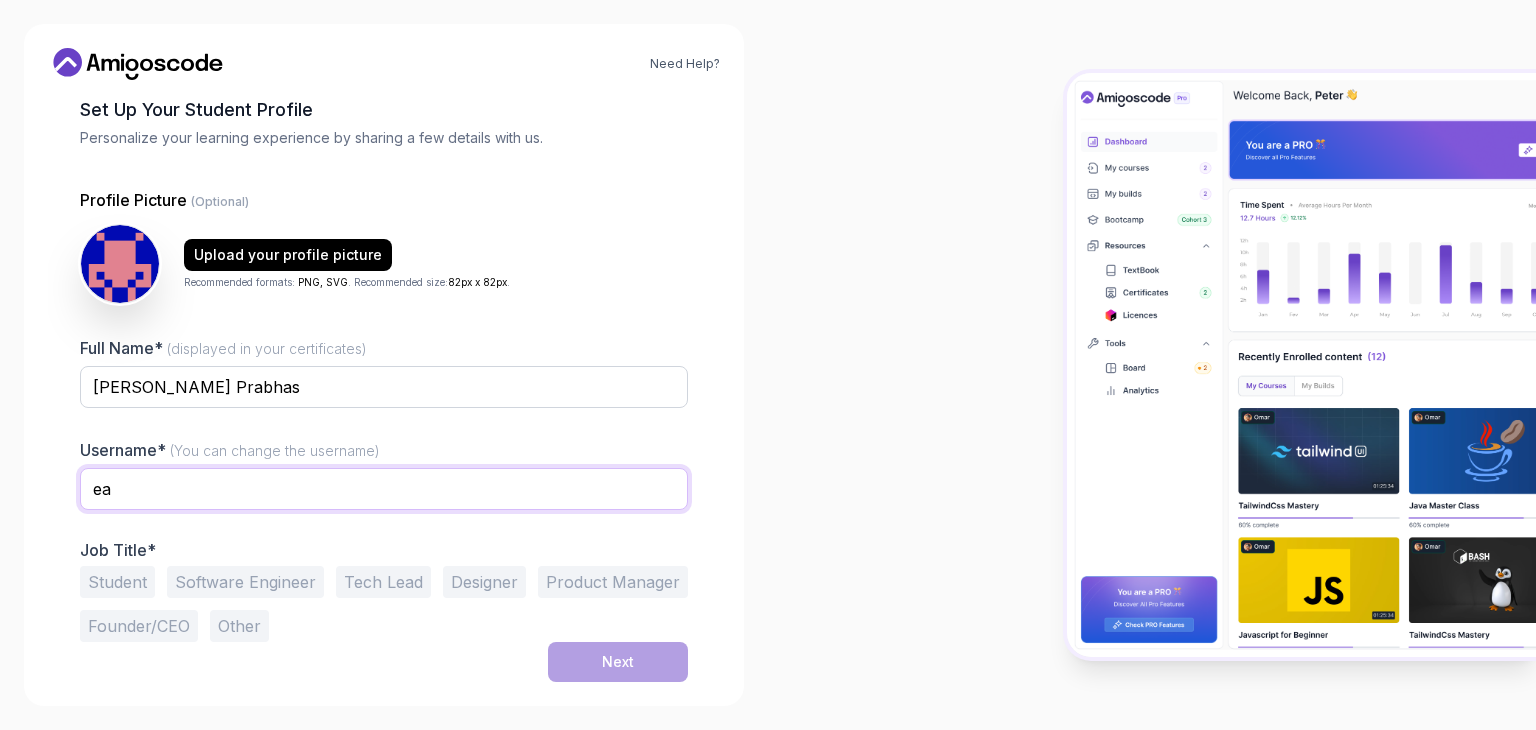 type on "e" 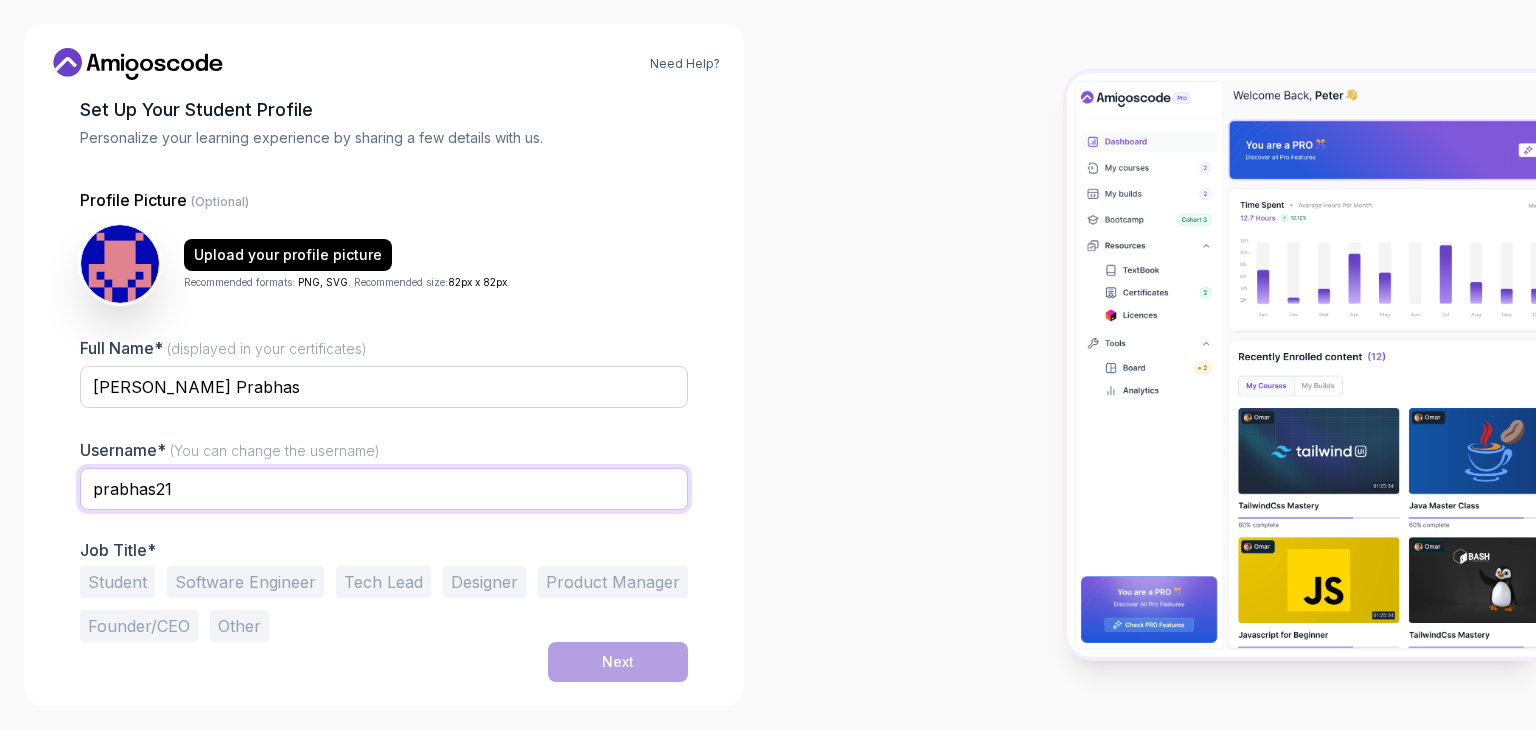 type on "prabhas21" 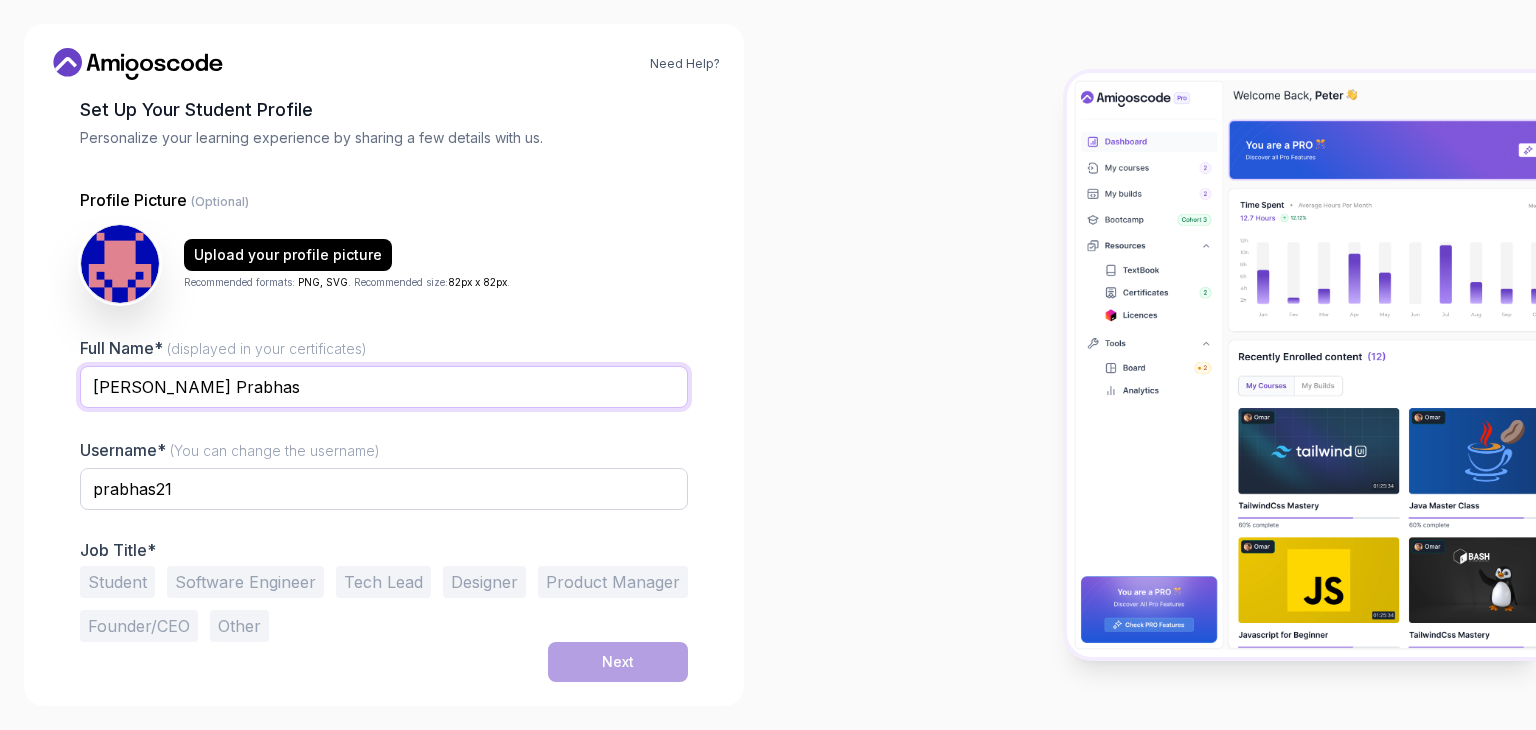 click on "[PERSON_NAME] Prabhas" at bounding box center (384, 387) 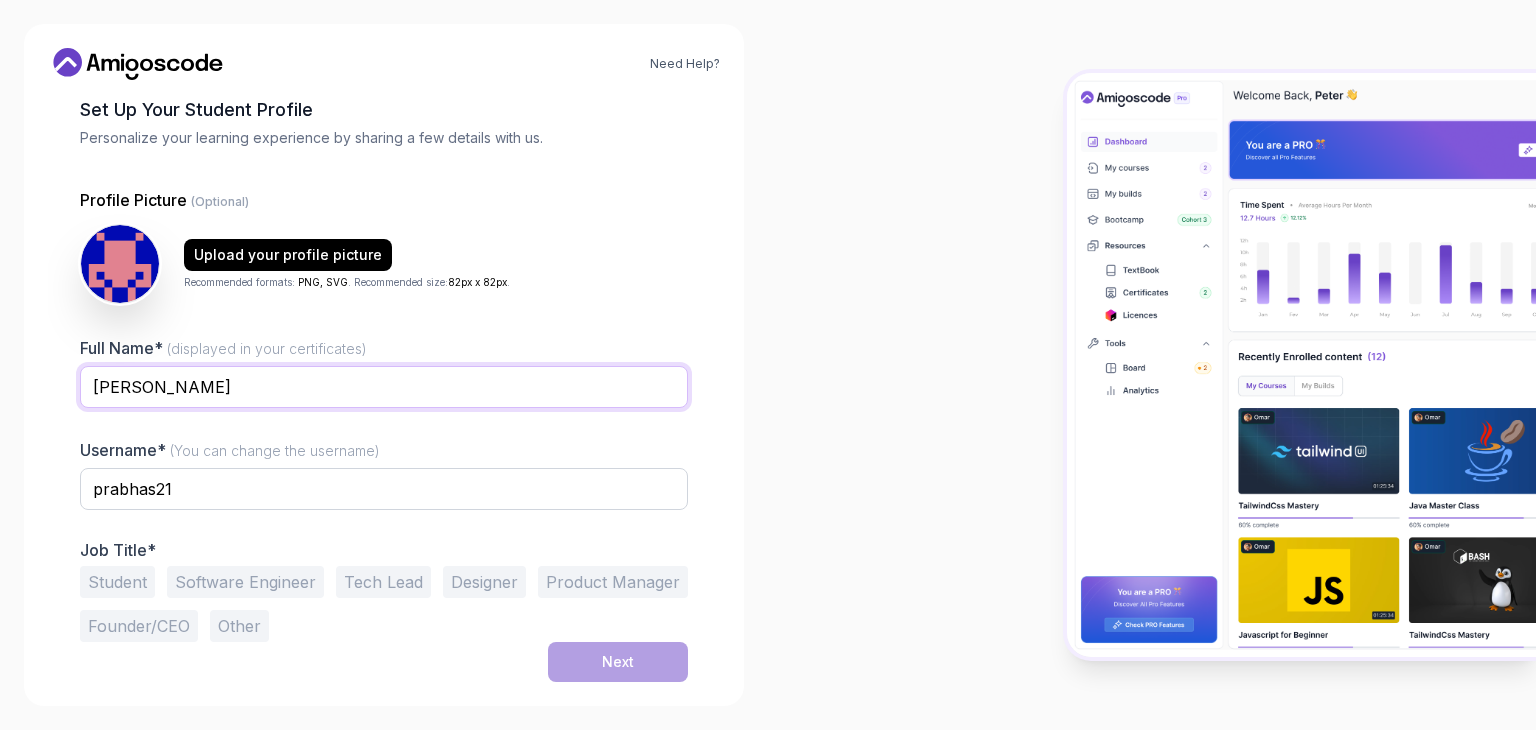 type on "[PERSON_NAME]" 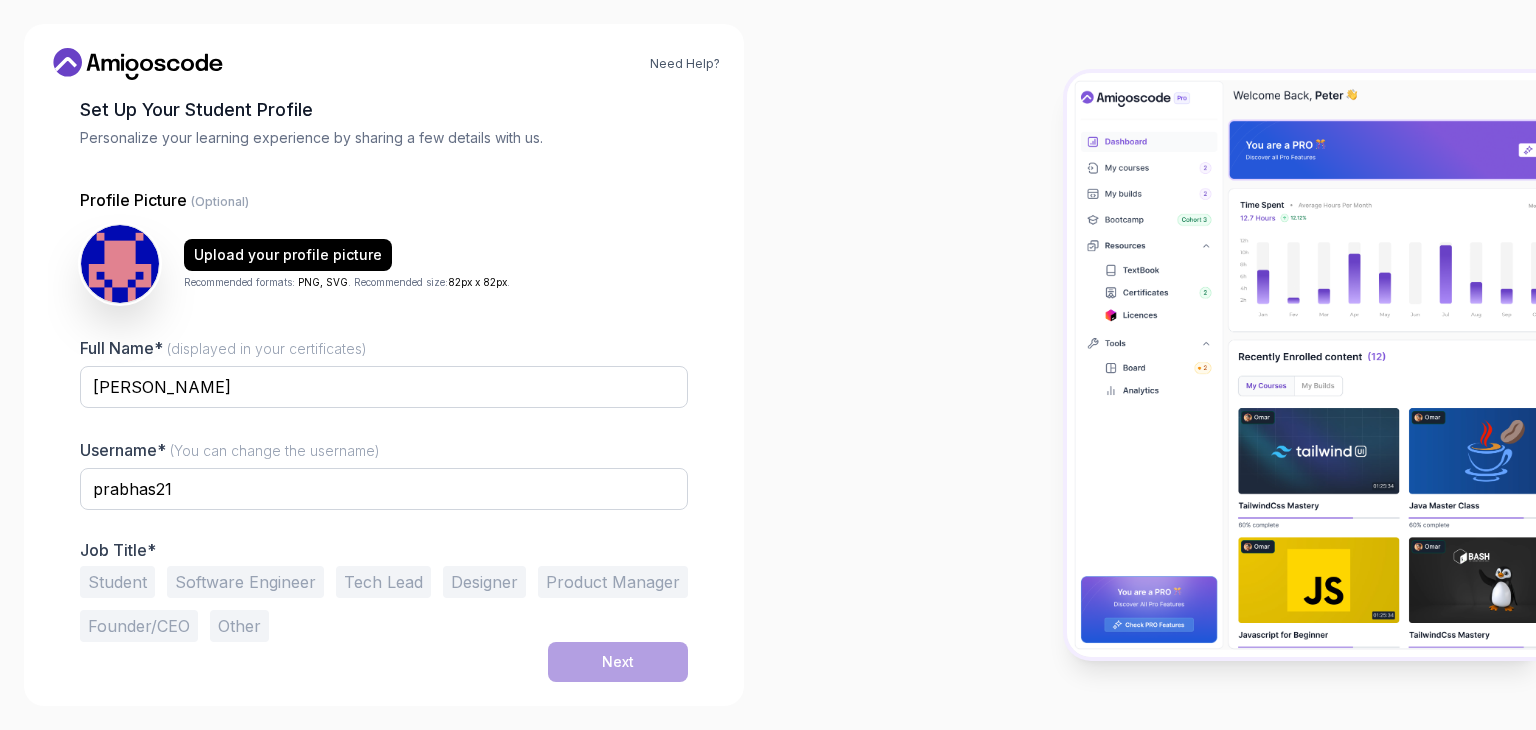 click on "Student" at bounding box center [117, 582] 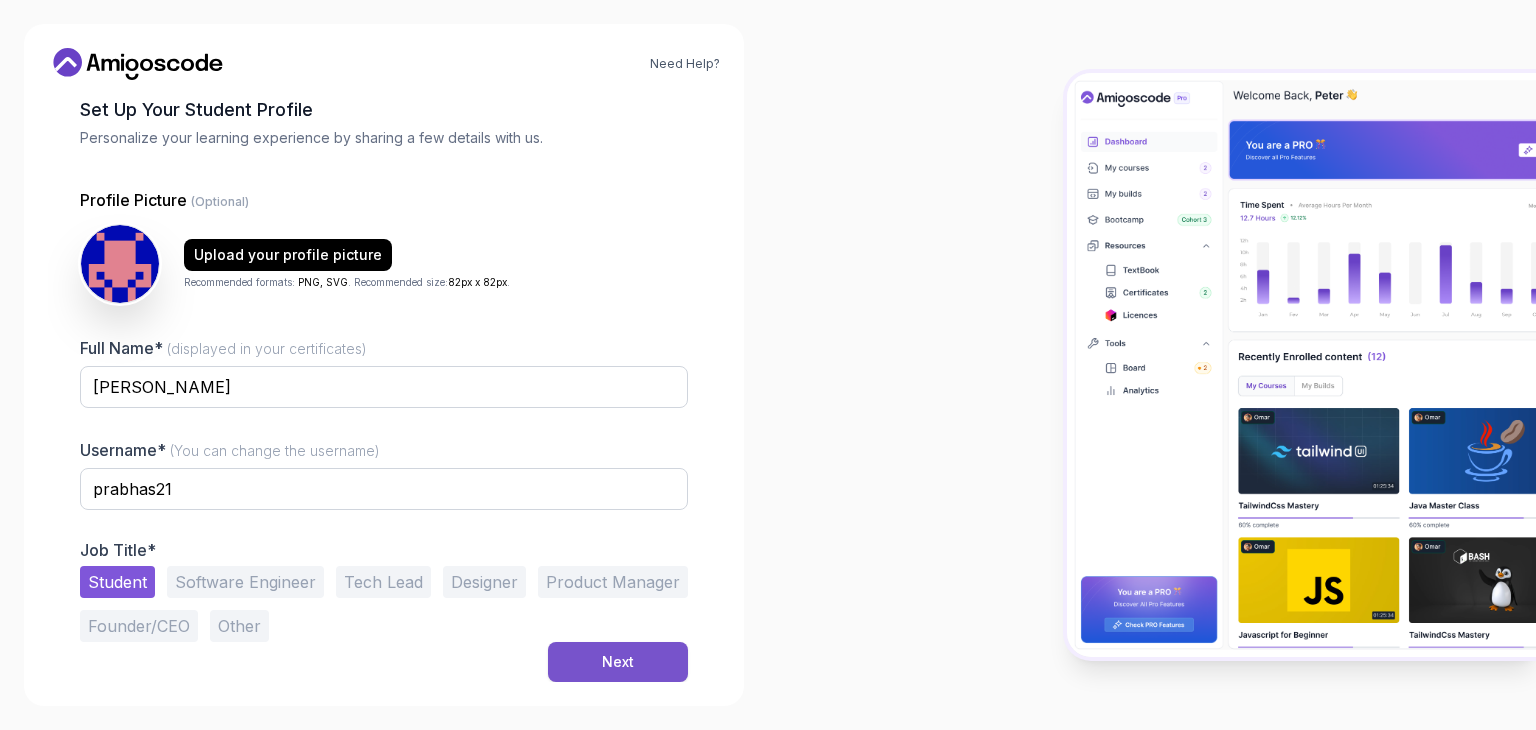 click on "Next" at bounding box center [618, 662] 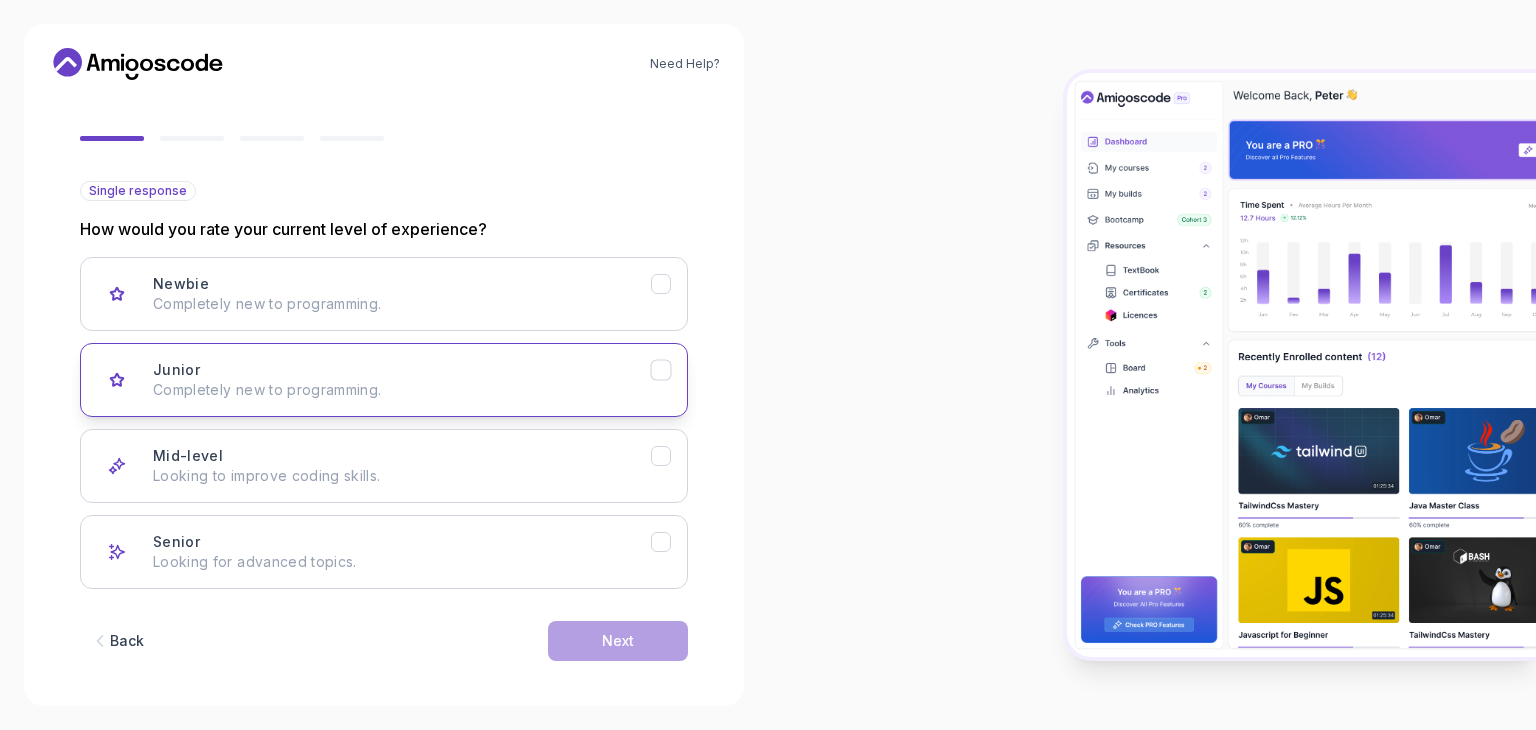 scroll, scrollTop: 160, scrollLeft: 0, axis: vertical 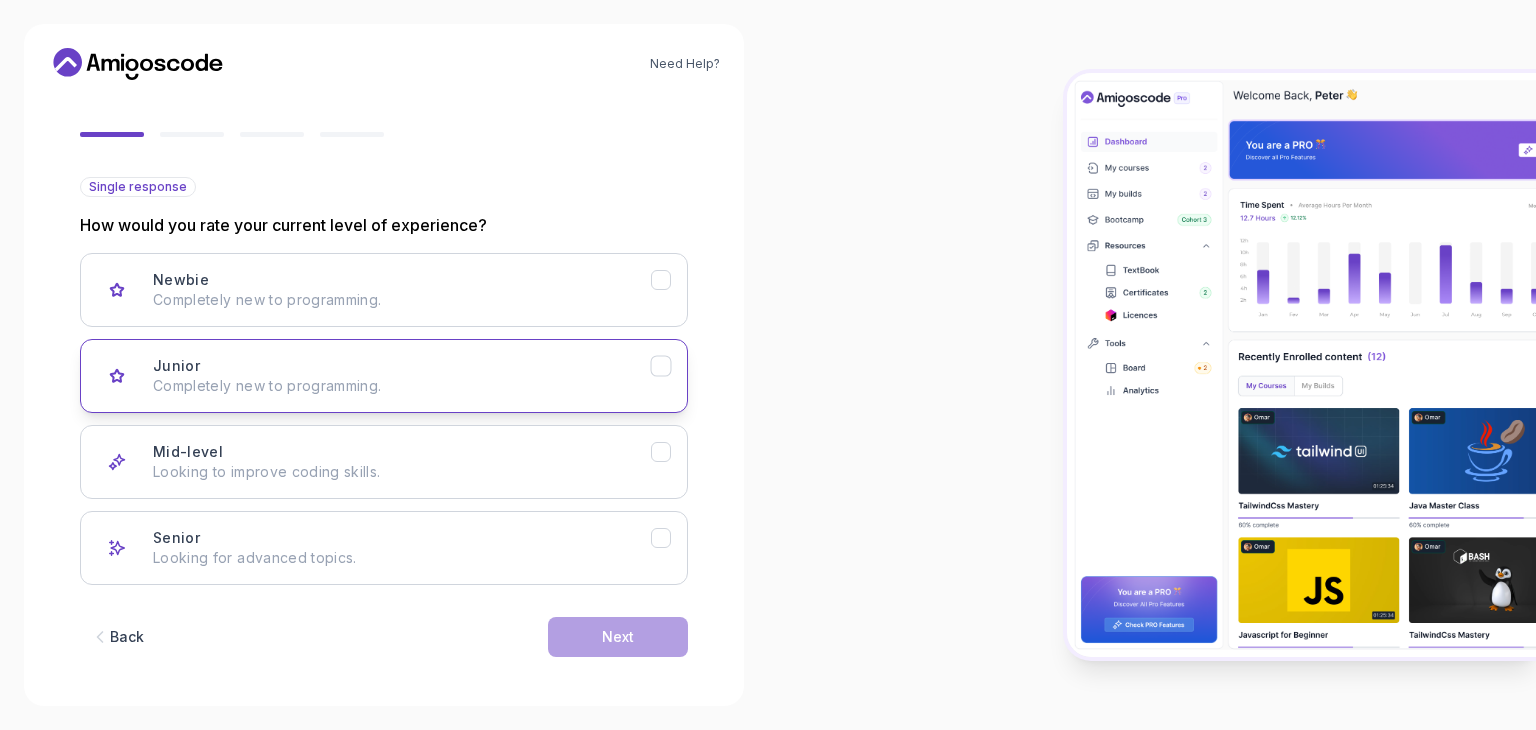 click 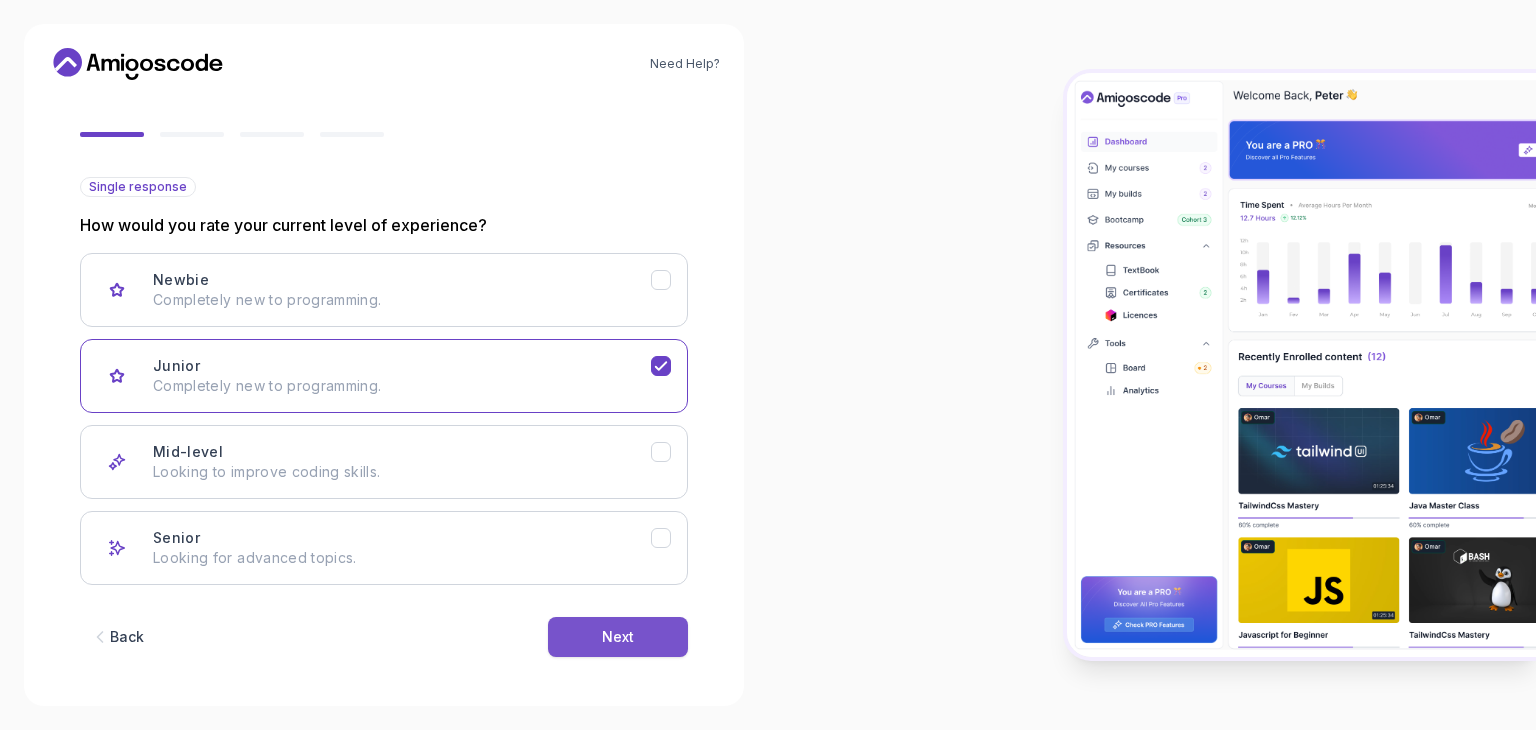click on "Next" at bounding box center [618, 637] 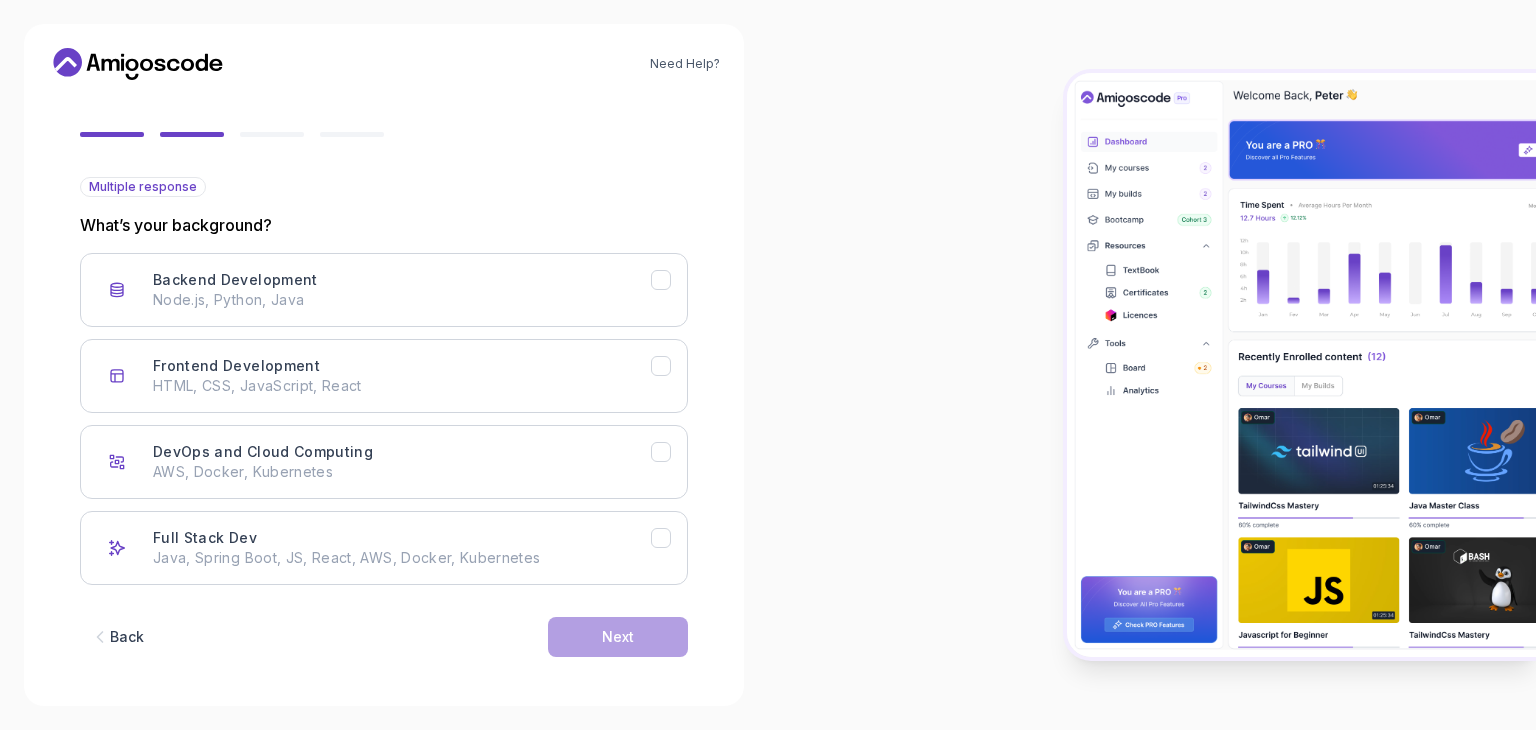click on "Back" at bounding box center [127, 637] 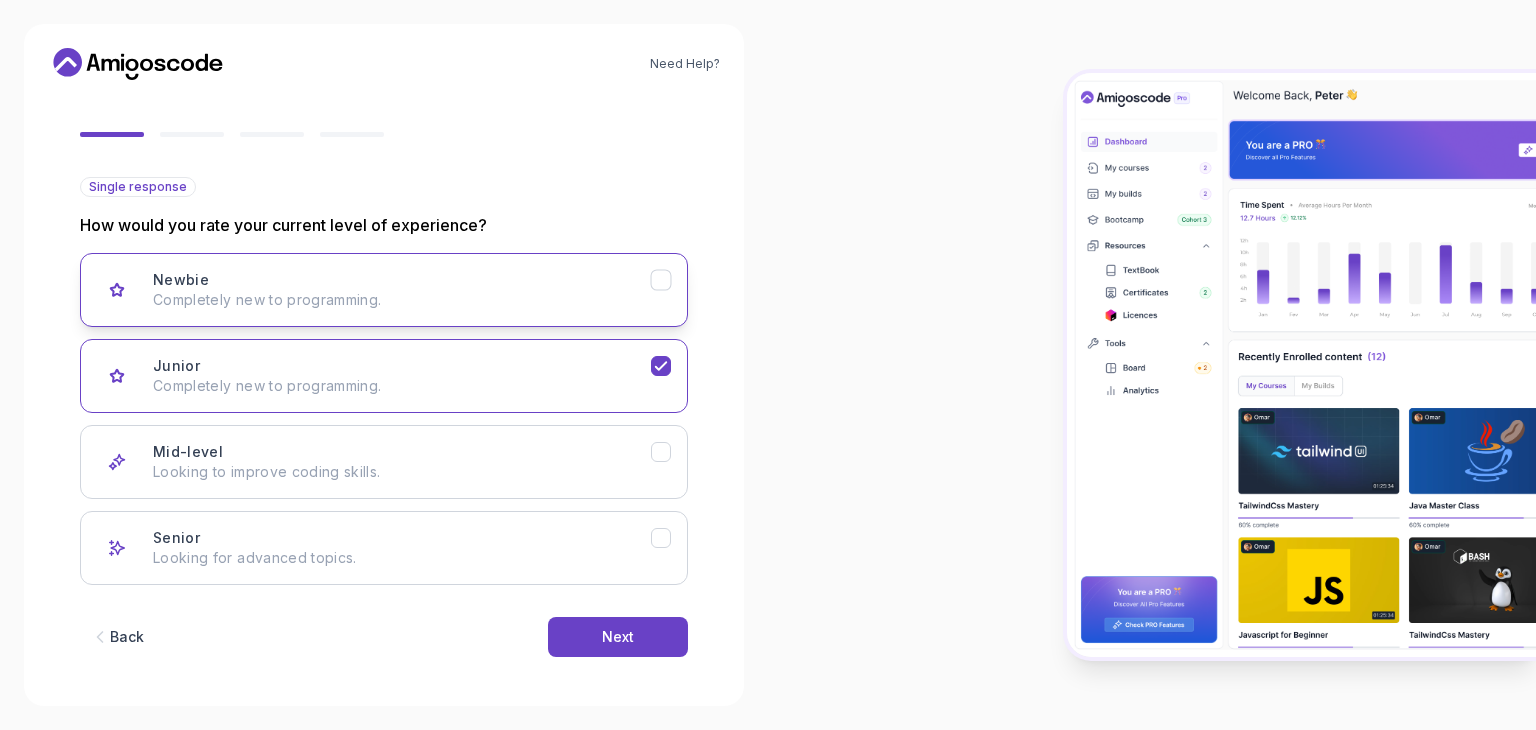 click on "Newbie Completely new to programming." at bounding box center (384, 290) 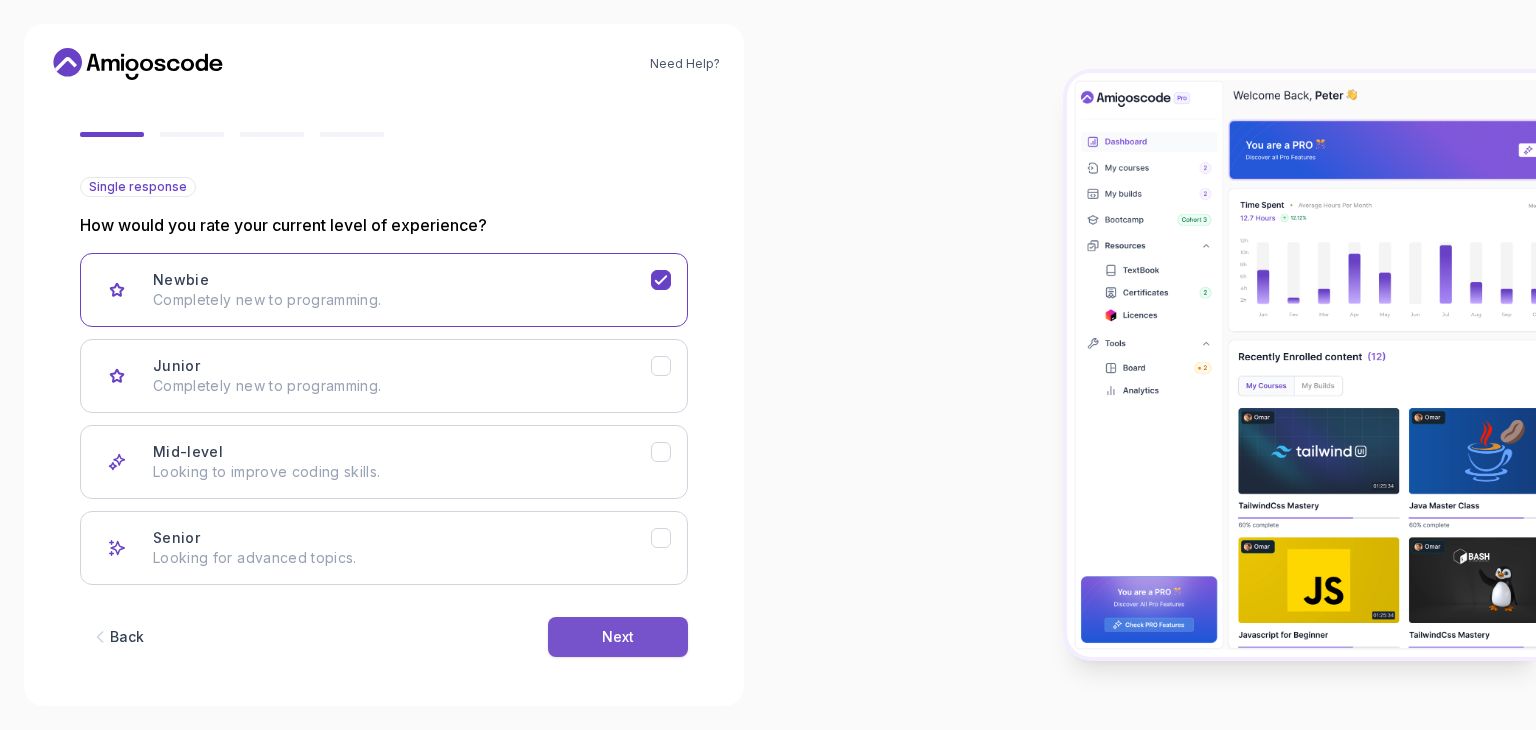 click on "Next" at bounding box center (618, 637) 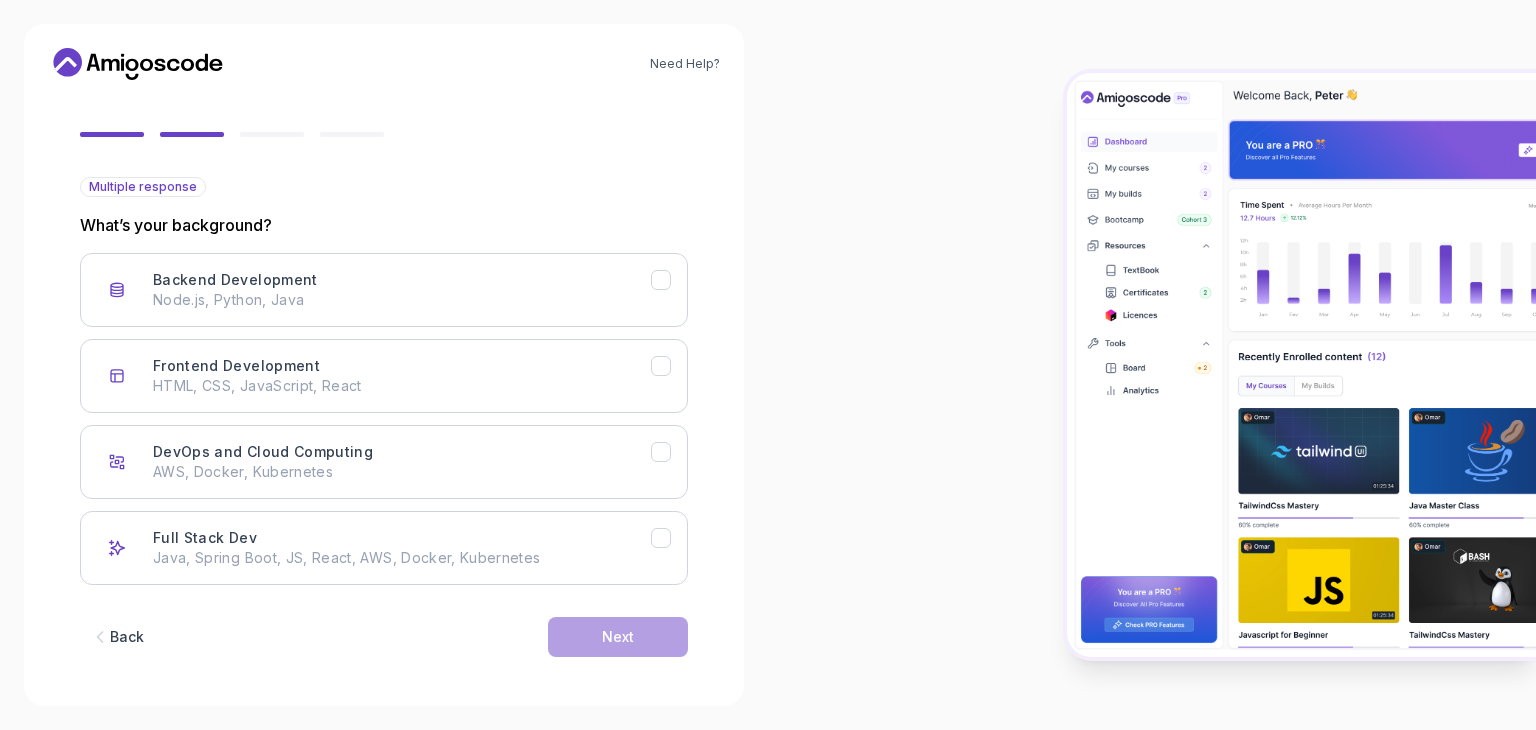 click on "Back" at bounding box center [127, 637] 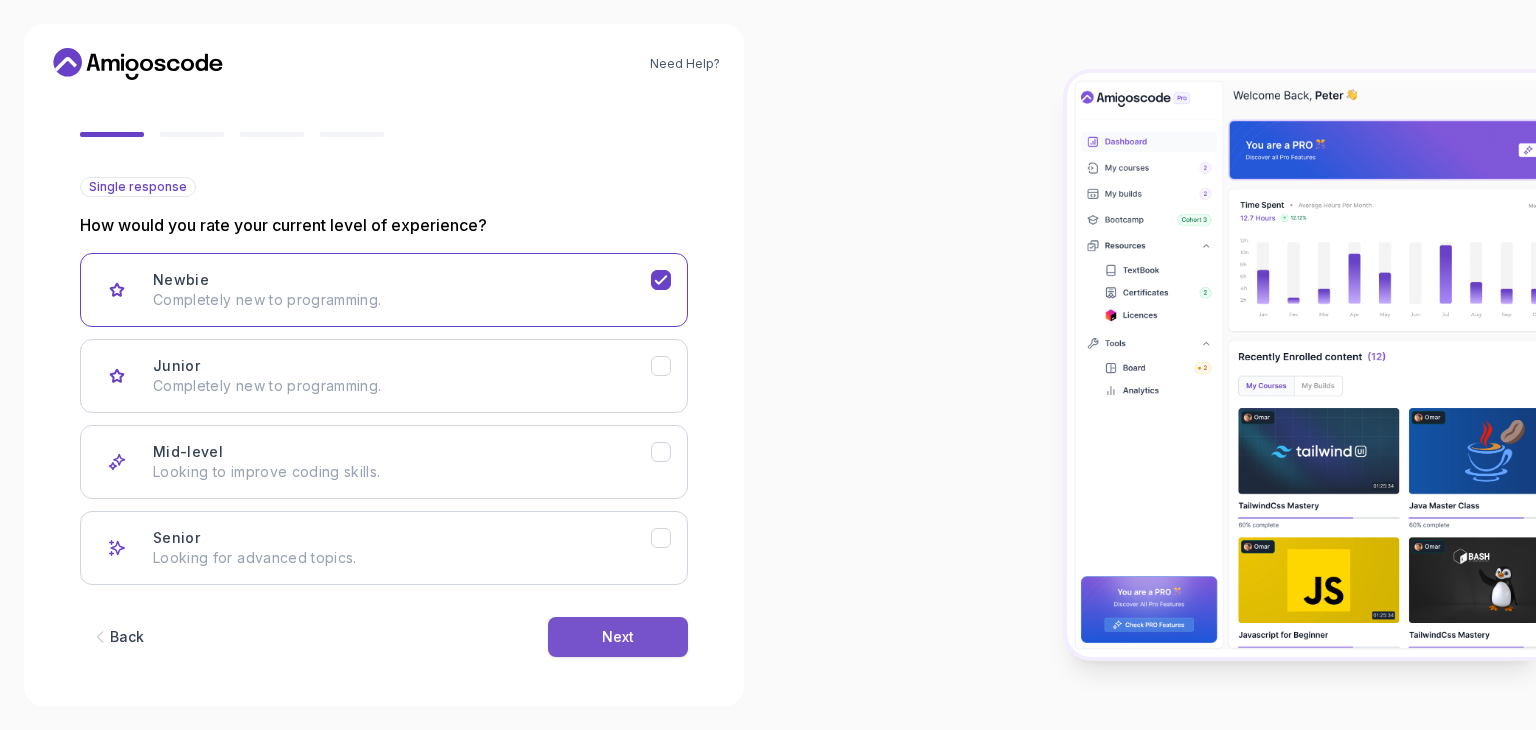 click on "Next" at bounding box center (618, 637) 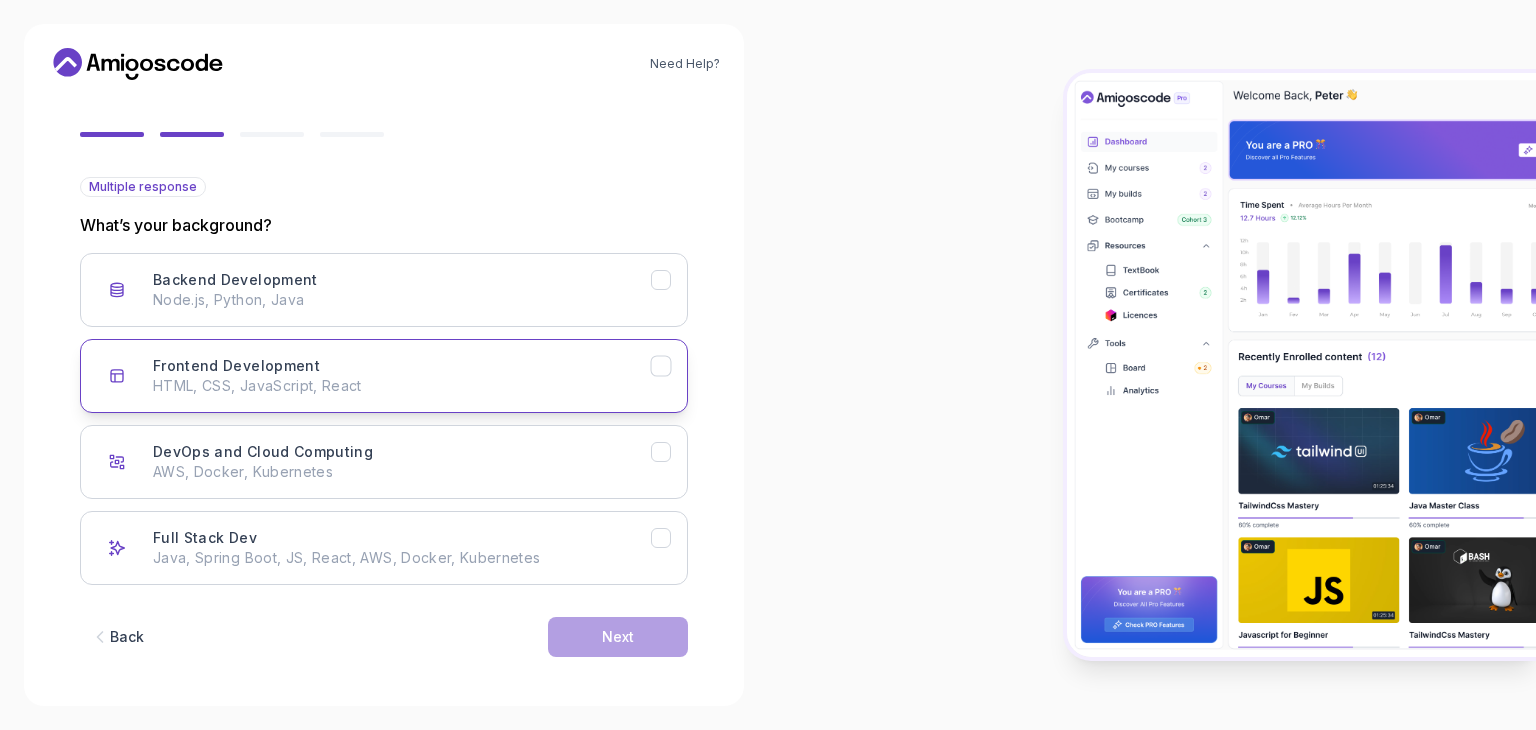 scroll, scrollTop: 165, scrollLeft: 0, axis: vertical 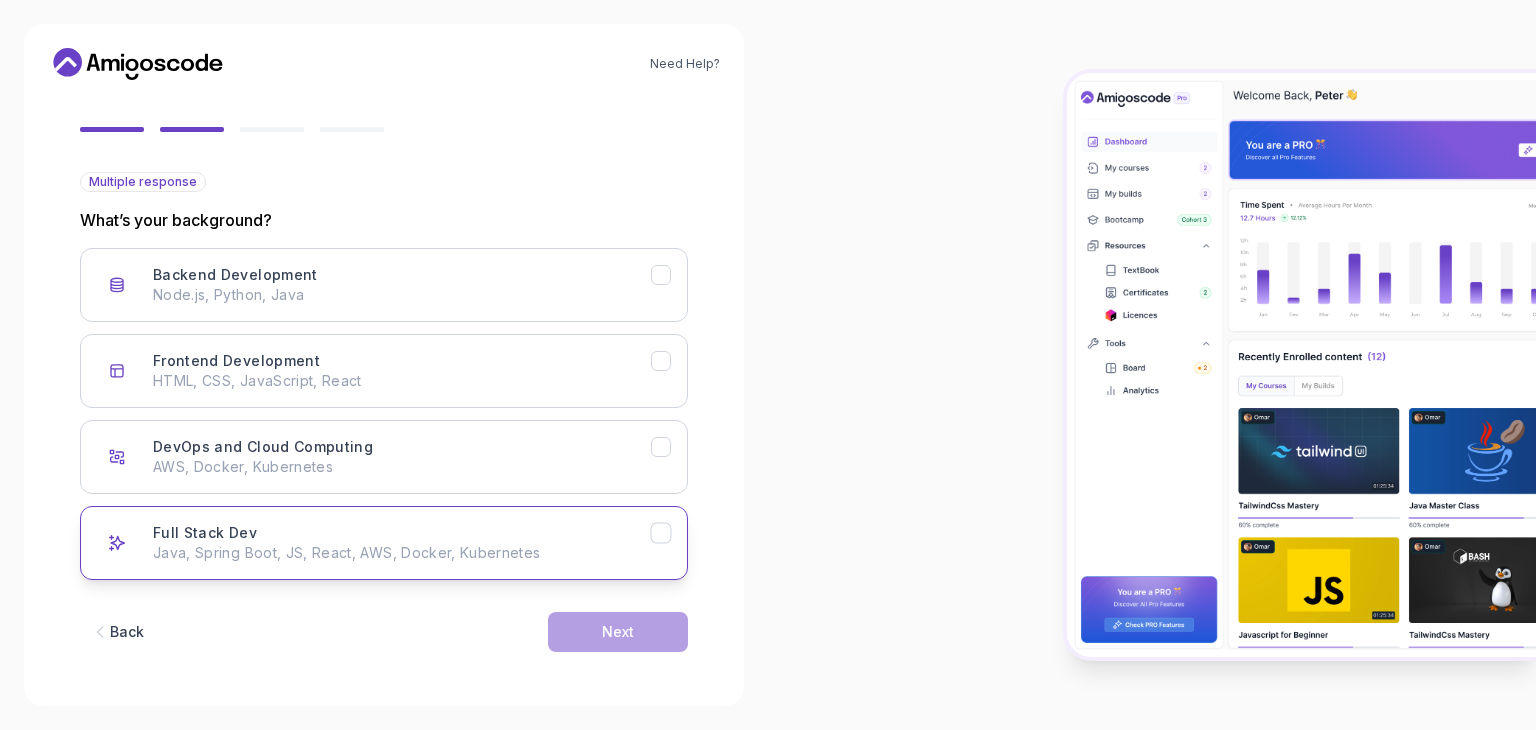 click on "Full Stack Dev" at bounding box center (205, 533) 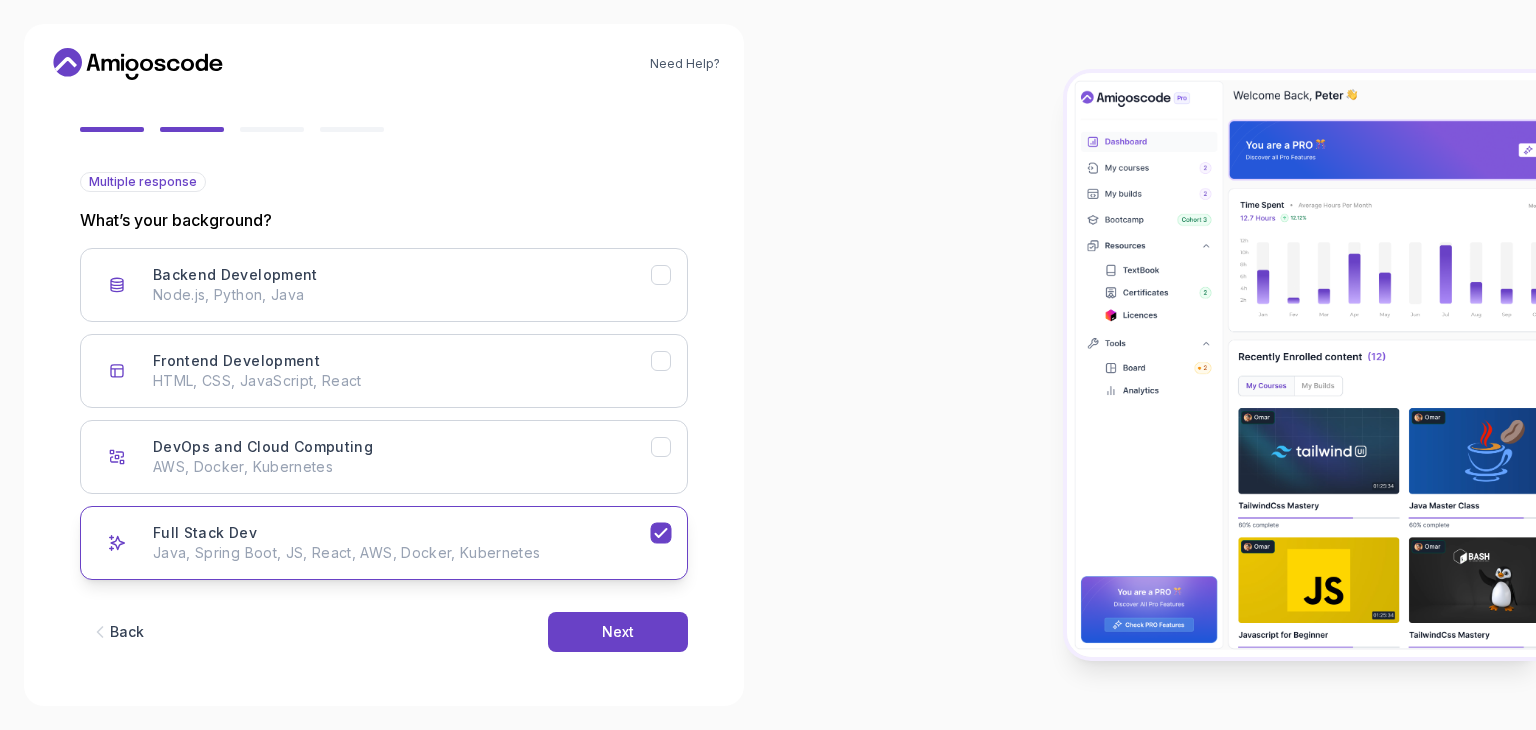 click on "Full Stack Dev" at bounding box center (205, 533) 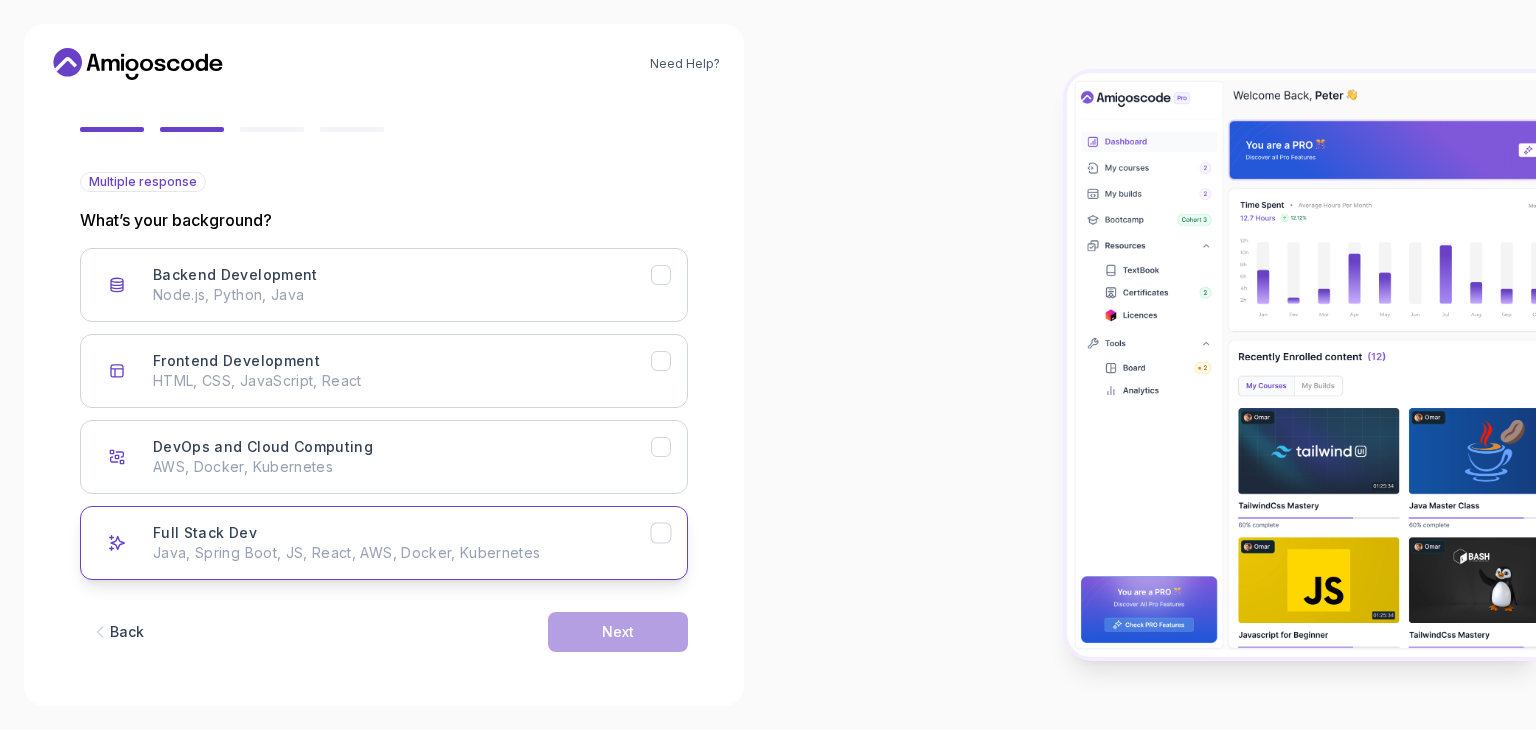 click on "Full Stack Dev" at bounding box center [205, 533] 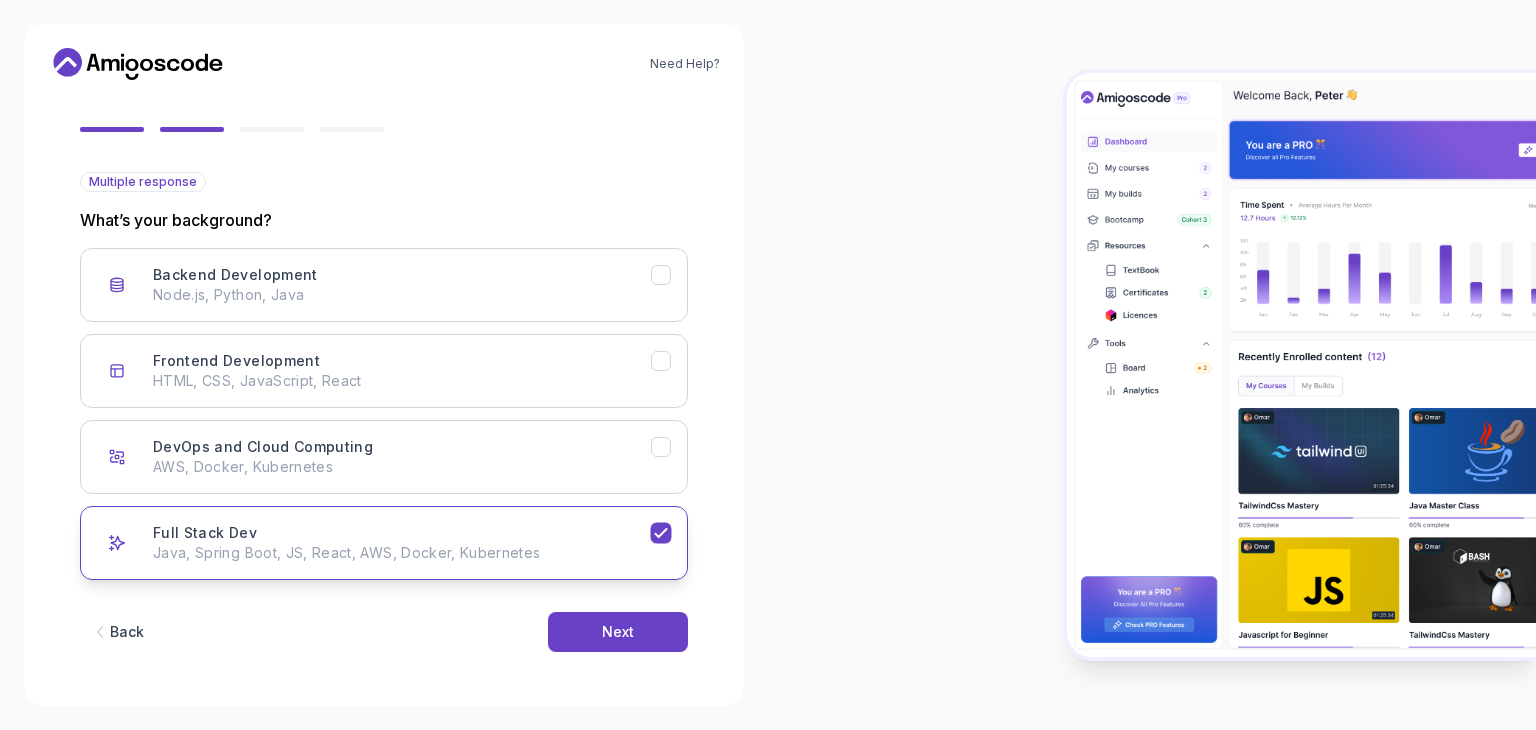click on "Full Stack Dev Java, Spring Boot, JS, React, AWS, Docker, Kubernetes" at bounding box center [402, 543] 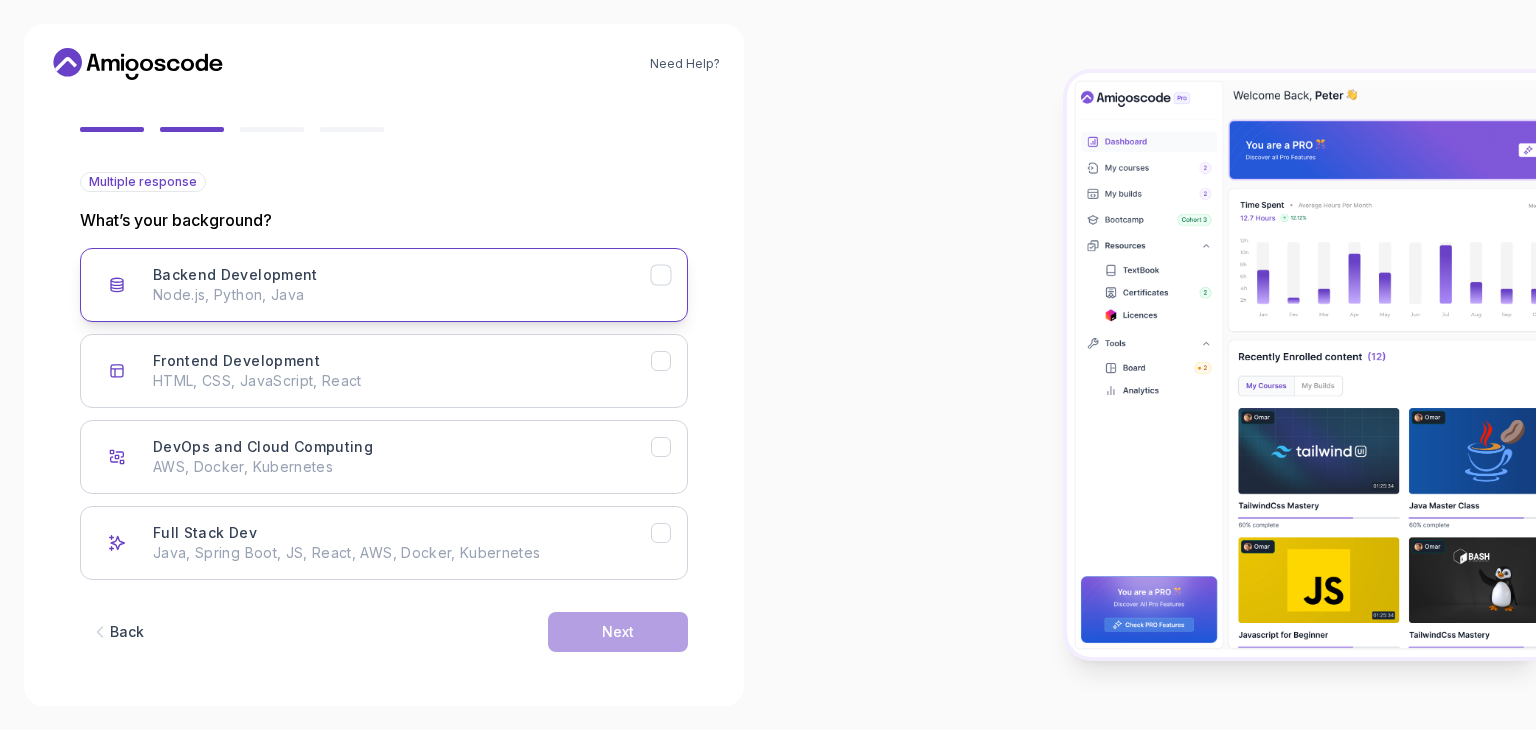 click on "Node.js, Python, Java" at bounding box center [402, 295] 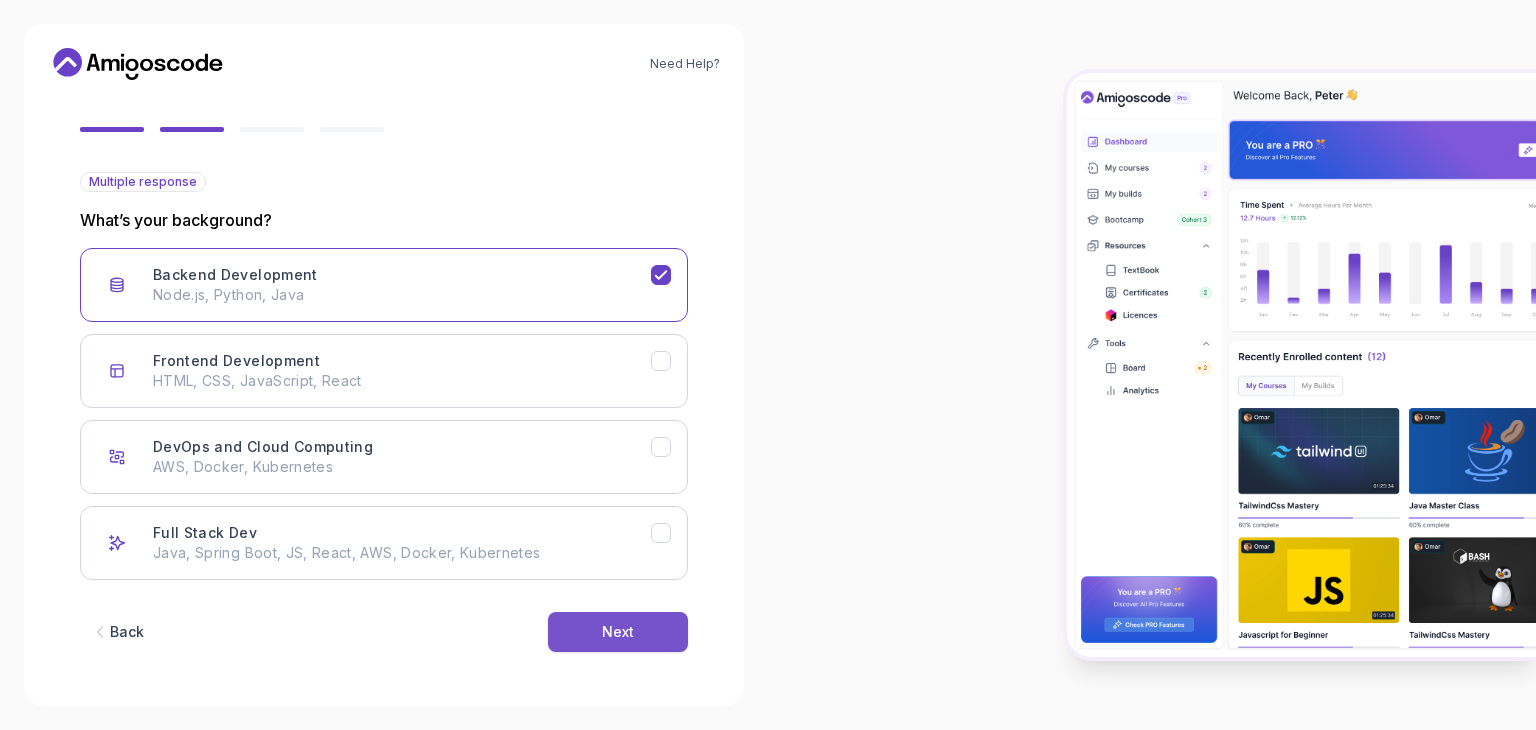 click on "Next" at bounding box center [618, 632] 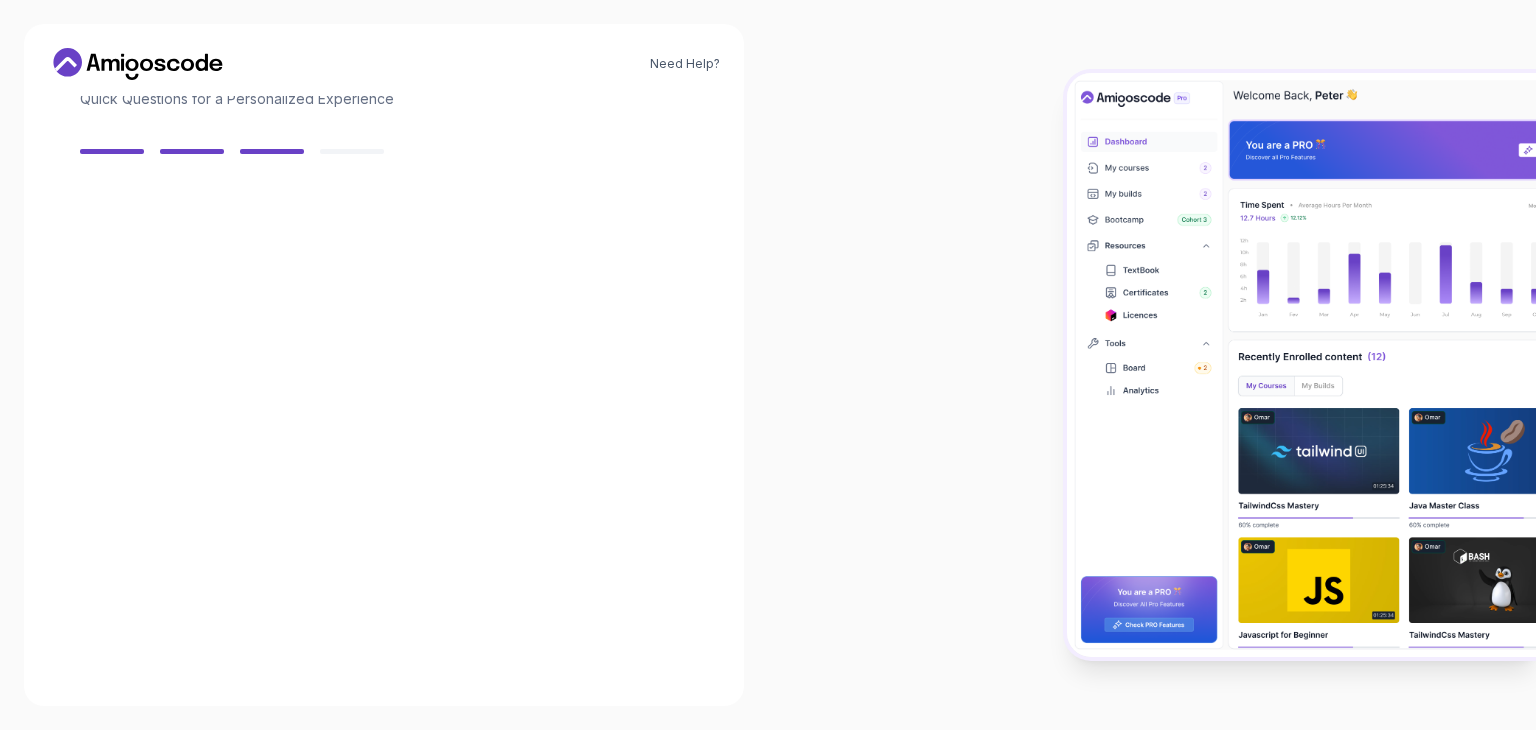 scroll, scrollTop: 143, scrollLeft: 0, axis: vertical 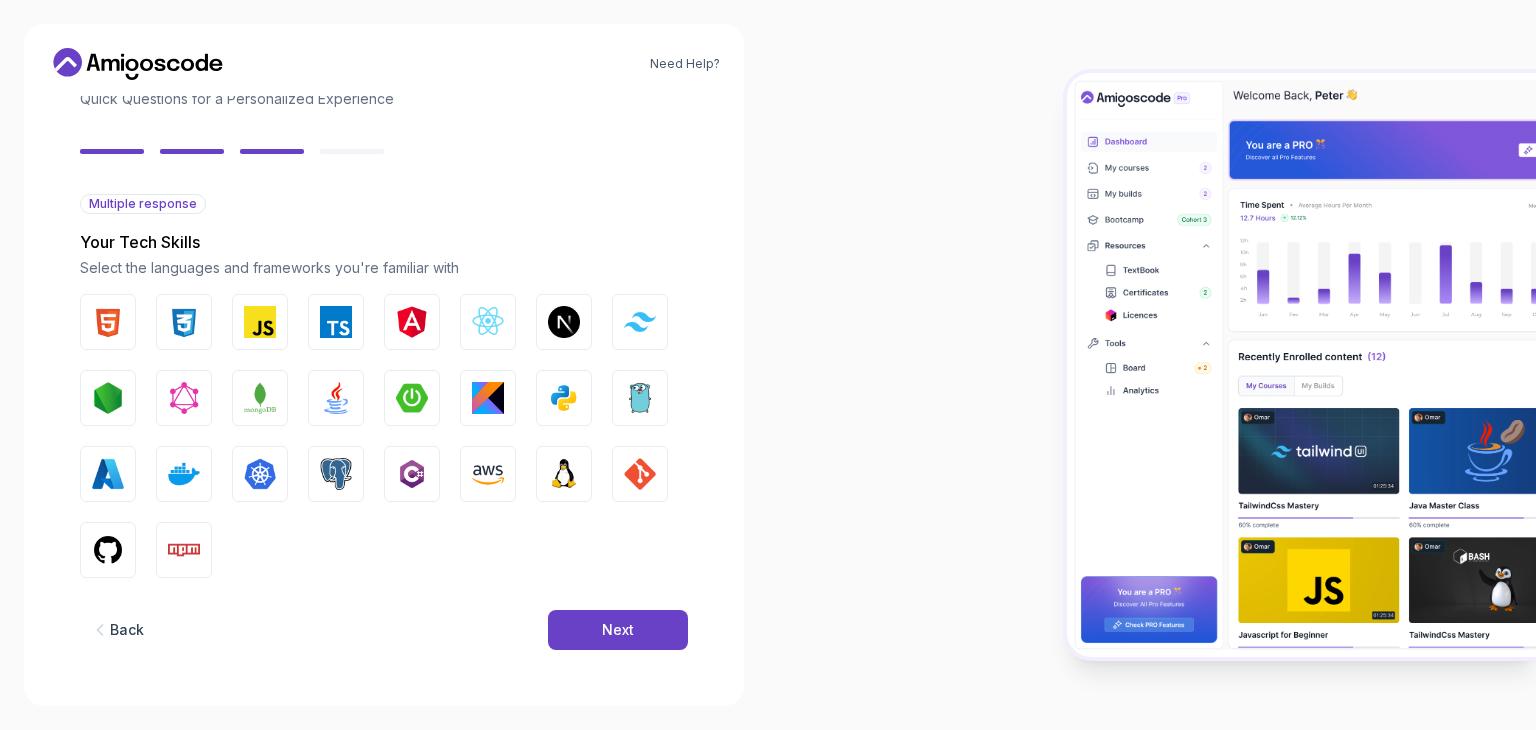 click on "Back" at bounding box center [127, 630] 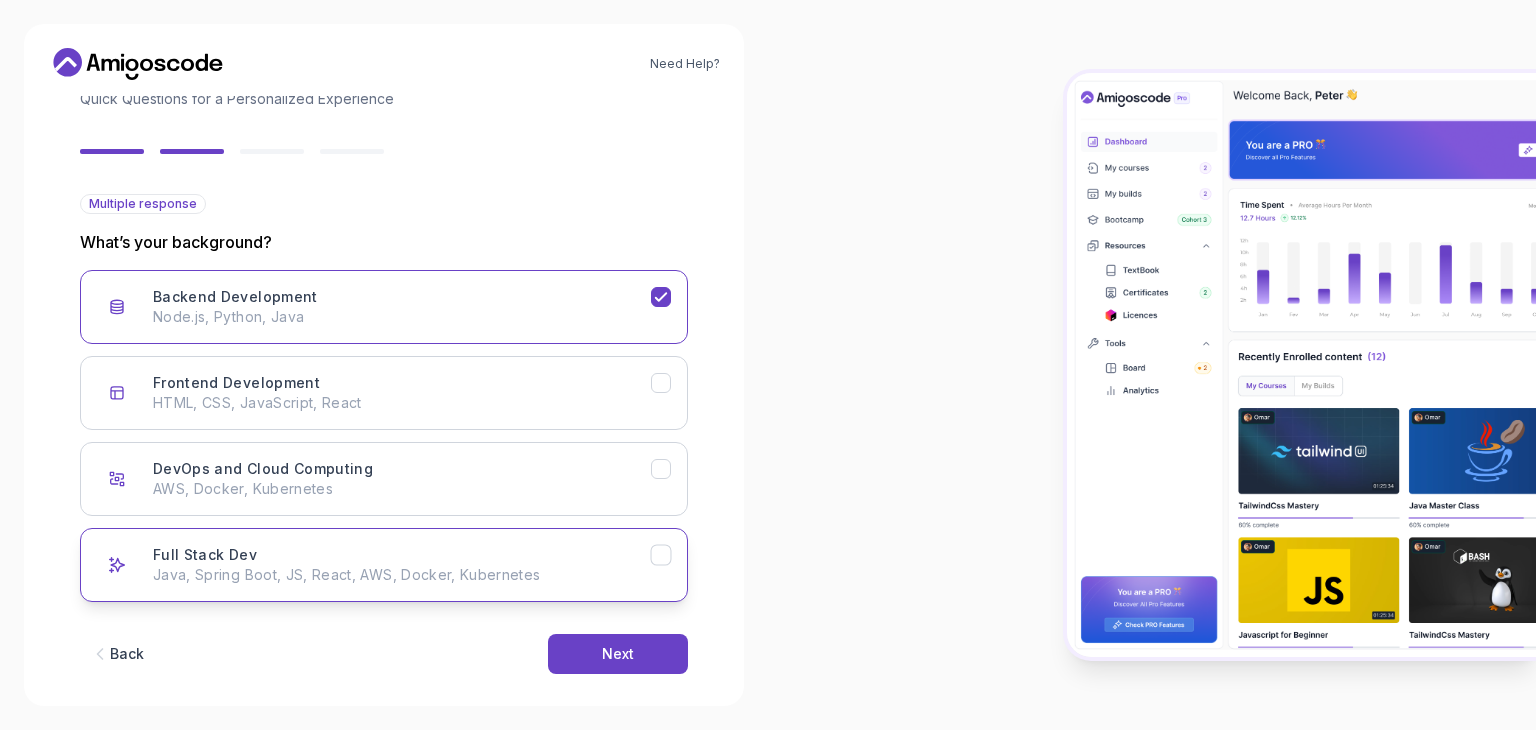 click on "Java, Spring Boot, JS, React, AWS, Docker, Kubernetes" at bounding box center (402, 575) 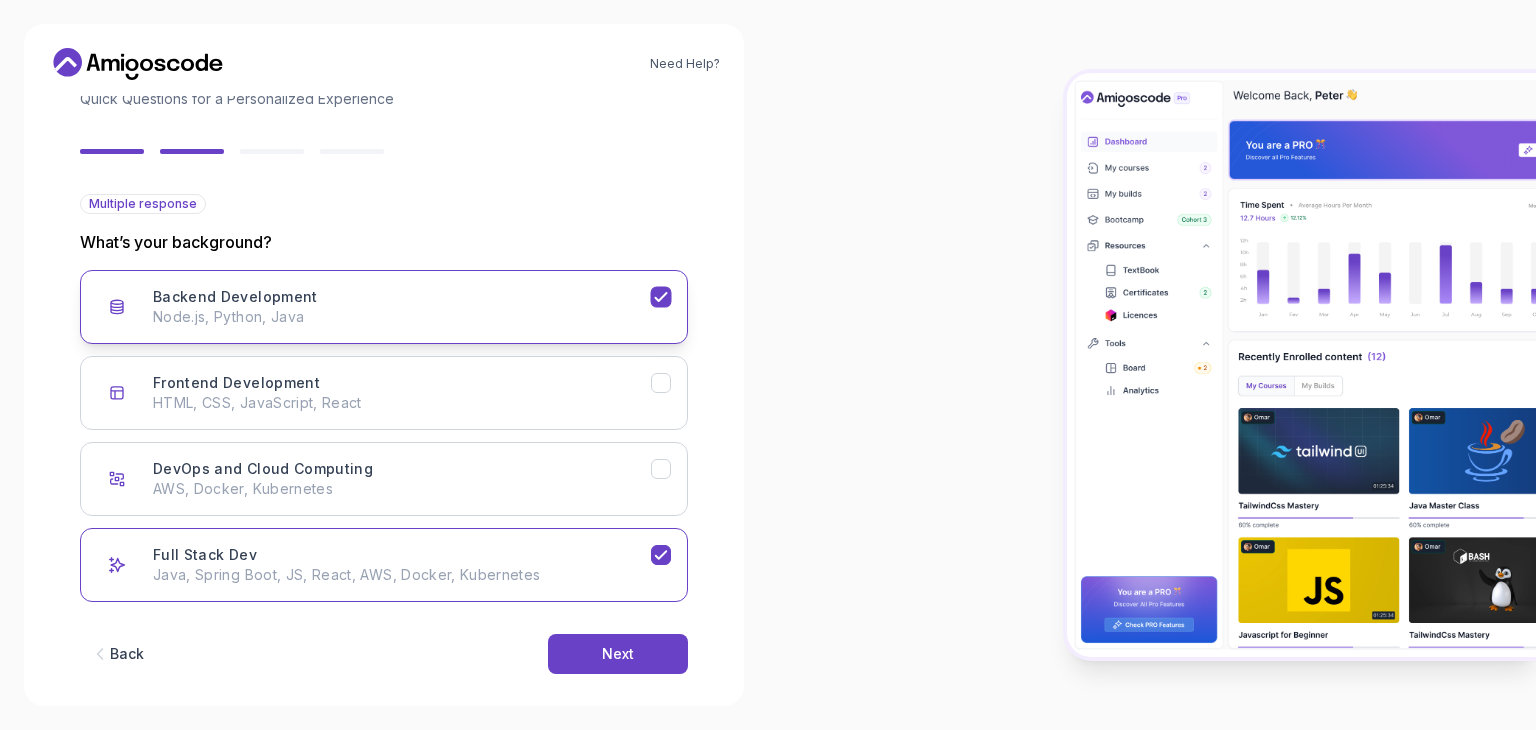 click 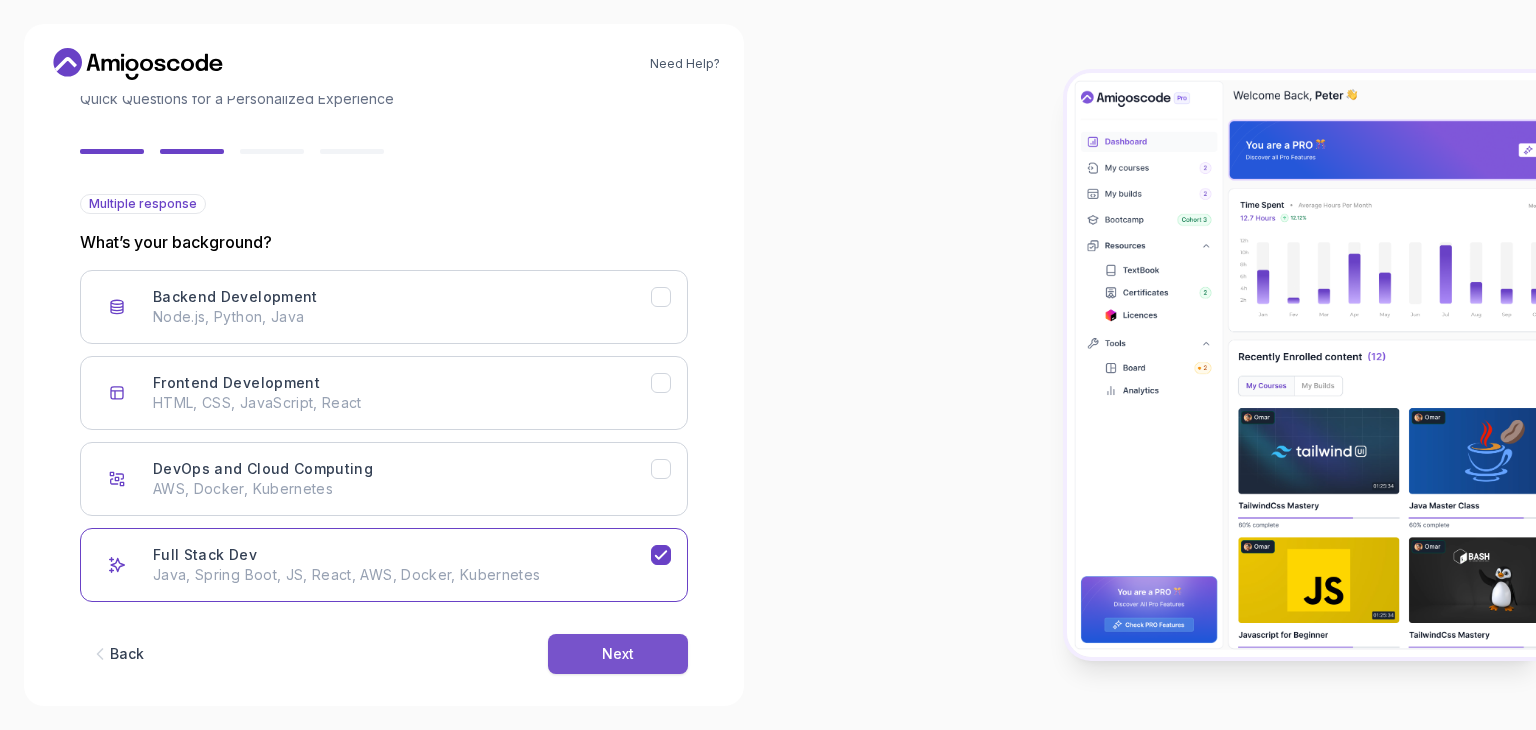 click on "Next" at bounding box center (618, 654) 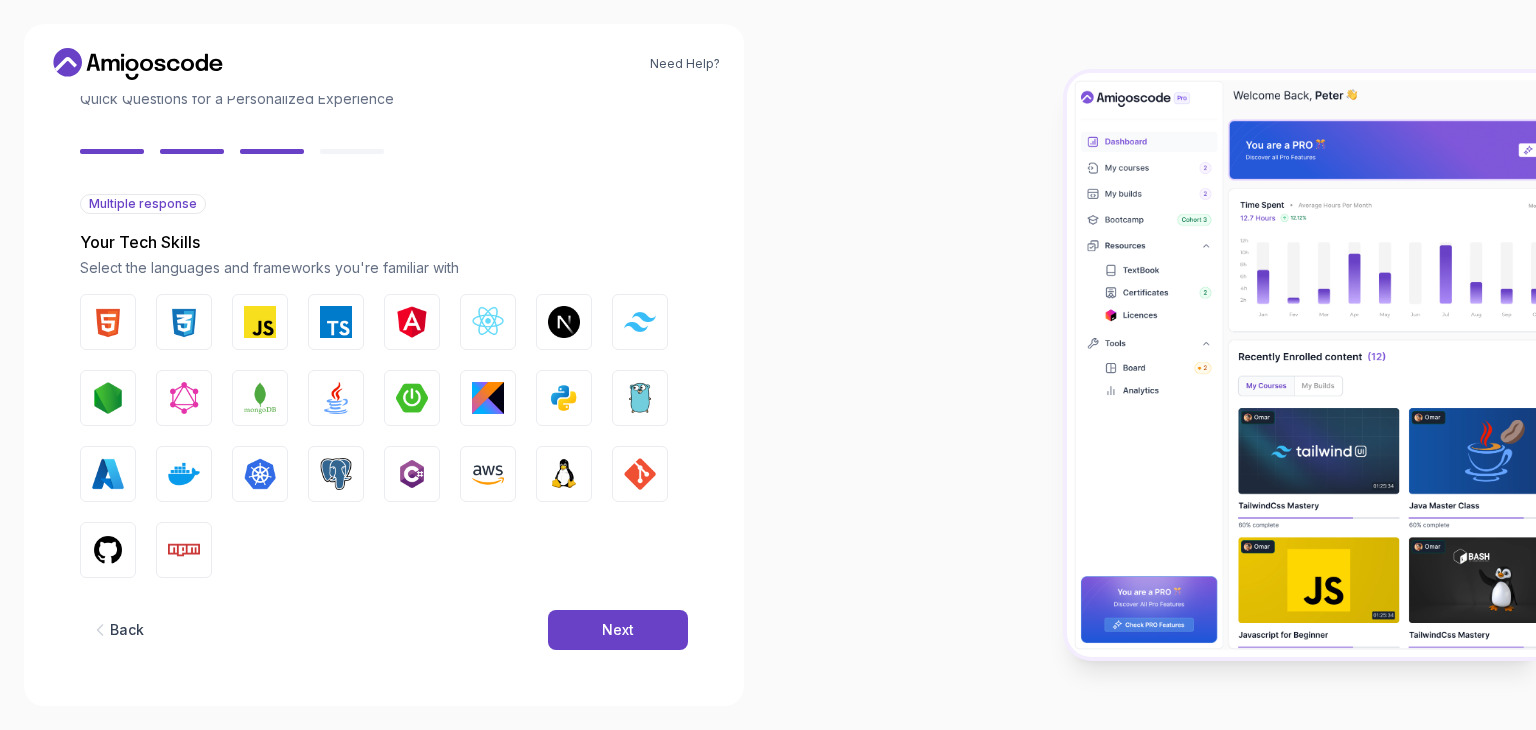 click on "Back" at bounding box center (127, 630) 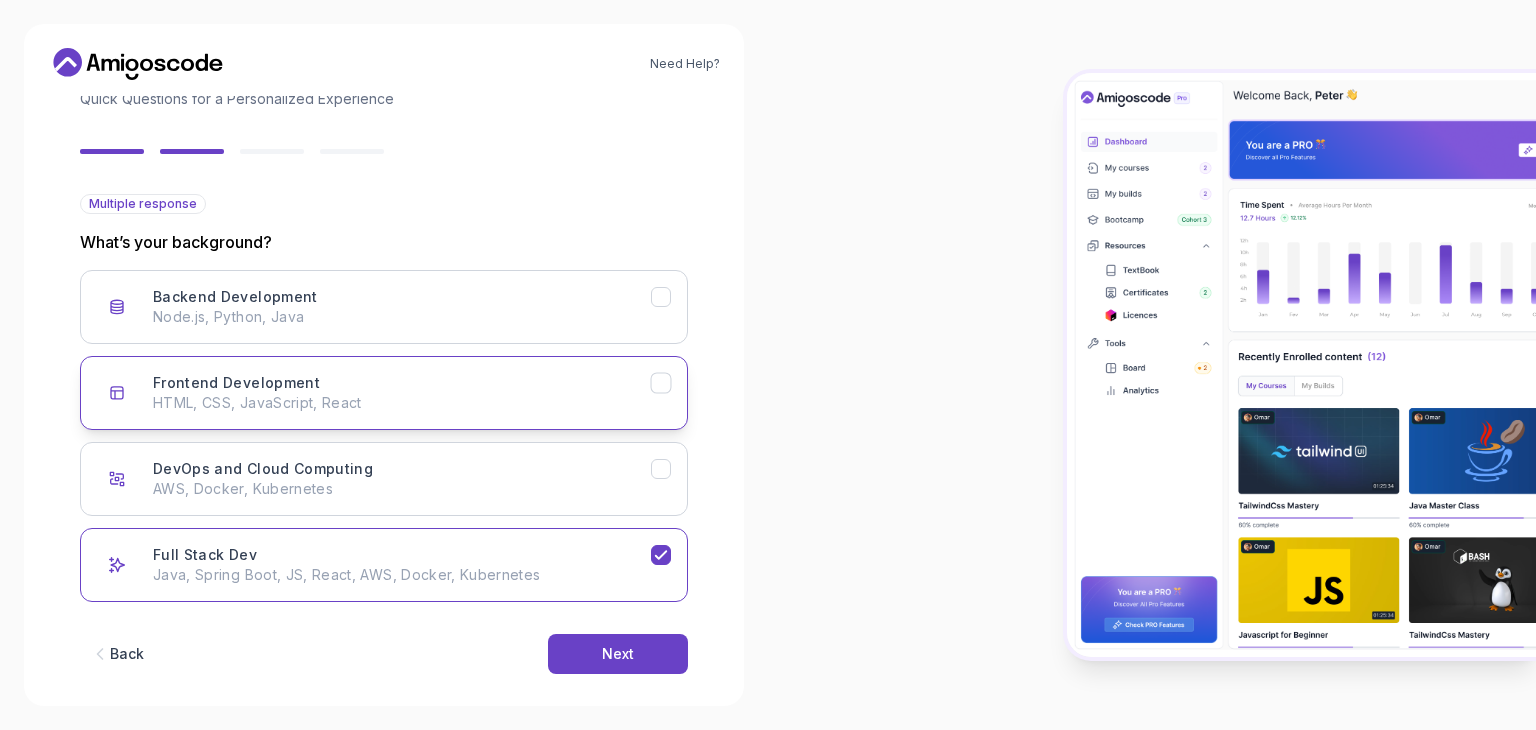 click on "Frontend Development HTML, CSS, JavaScript, React" at bounding box center (402, 393) 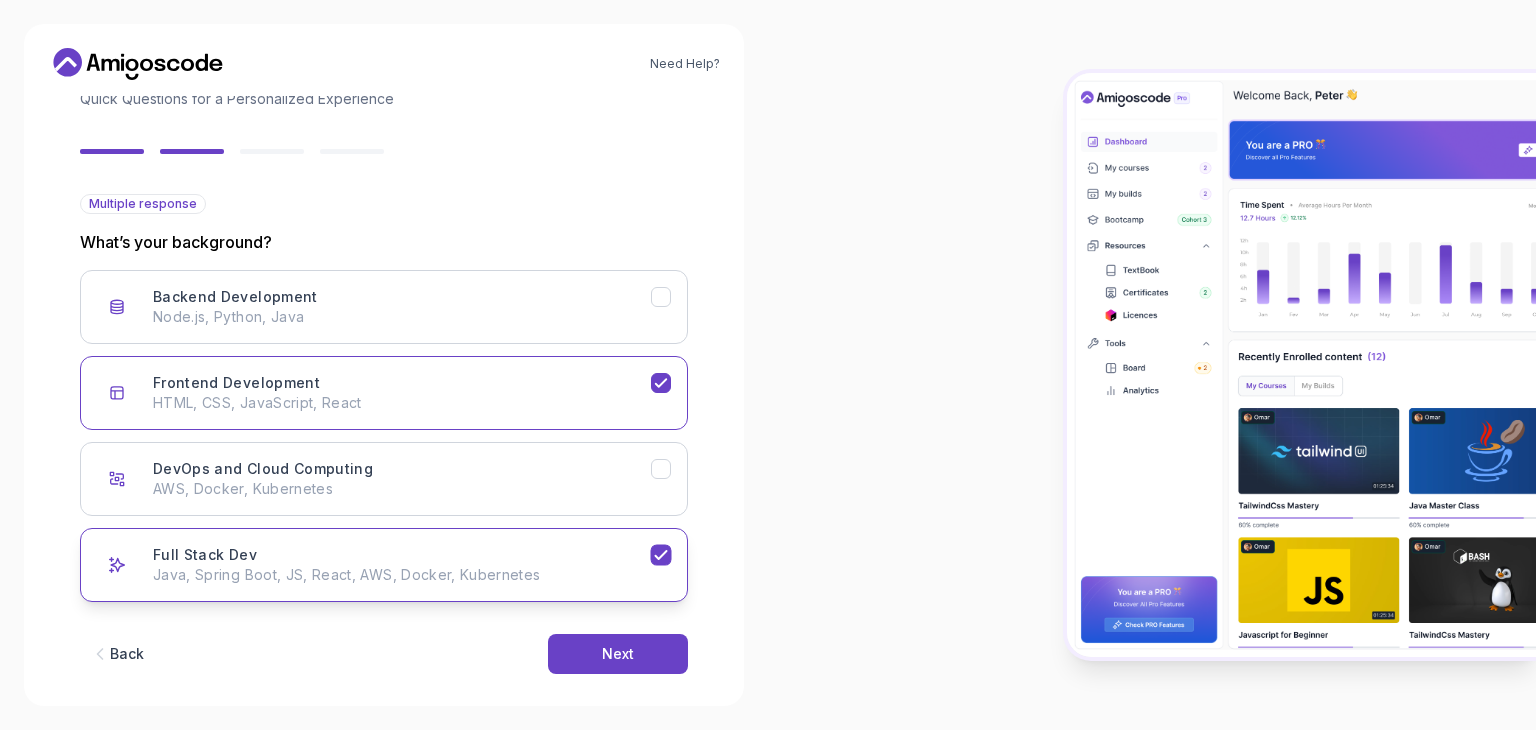 click 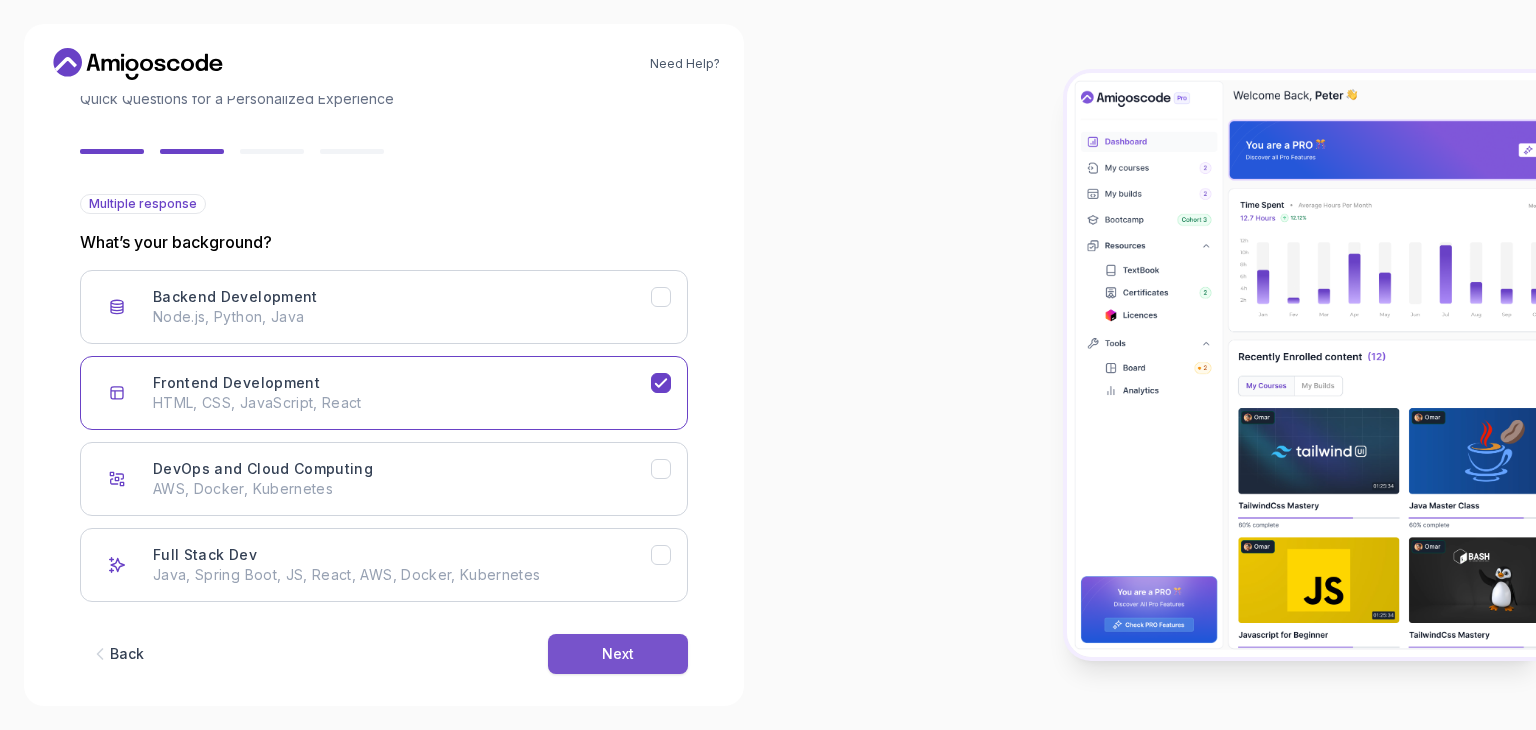click on "Next" at bounding box center [618, 654] 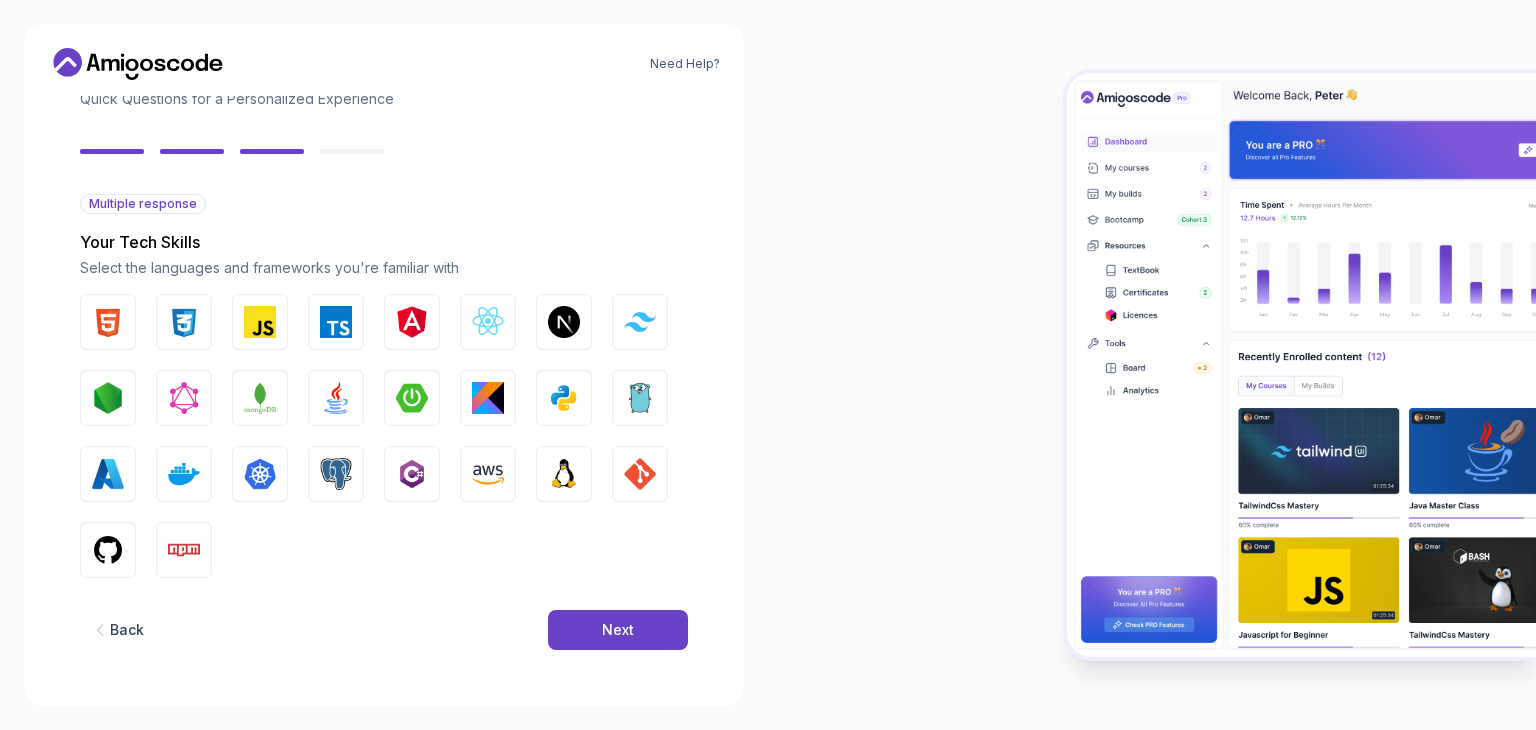 click on "Back" at bounding box center (127, 630) 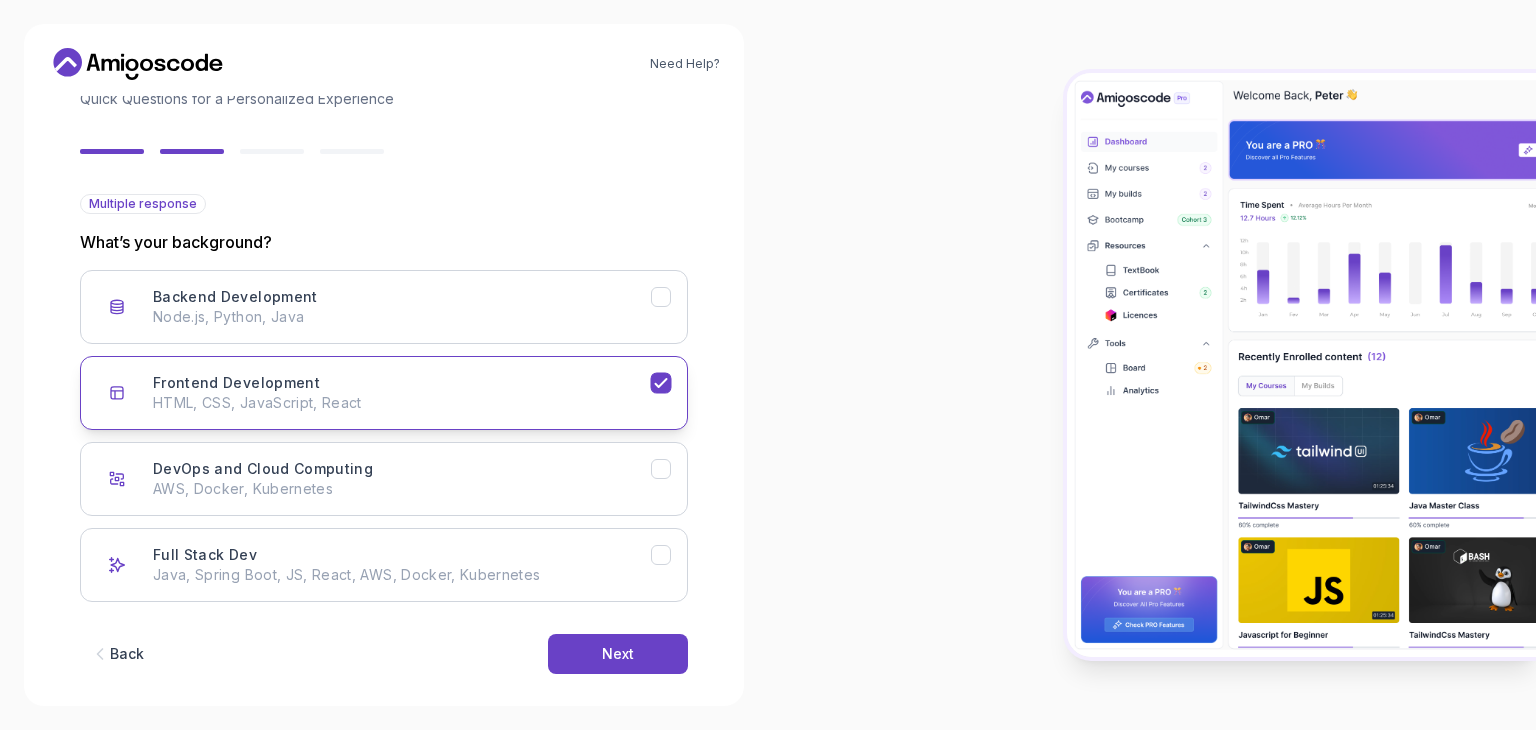 click 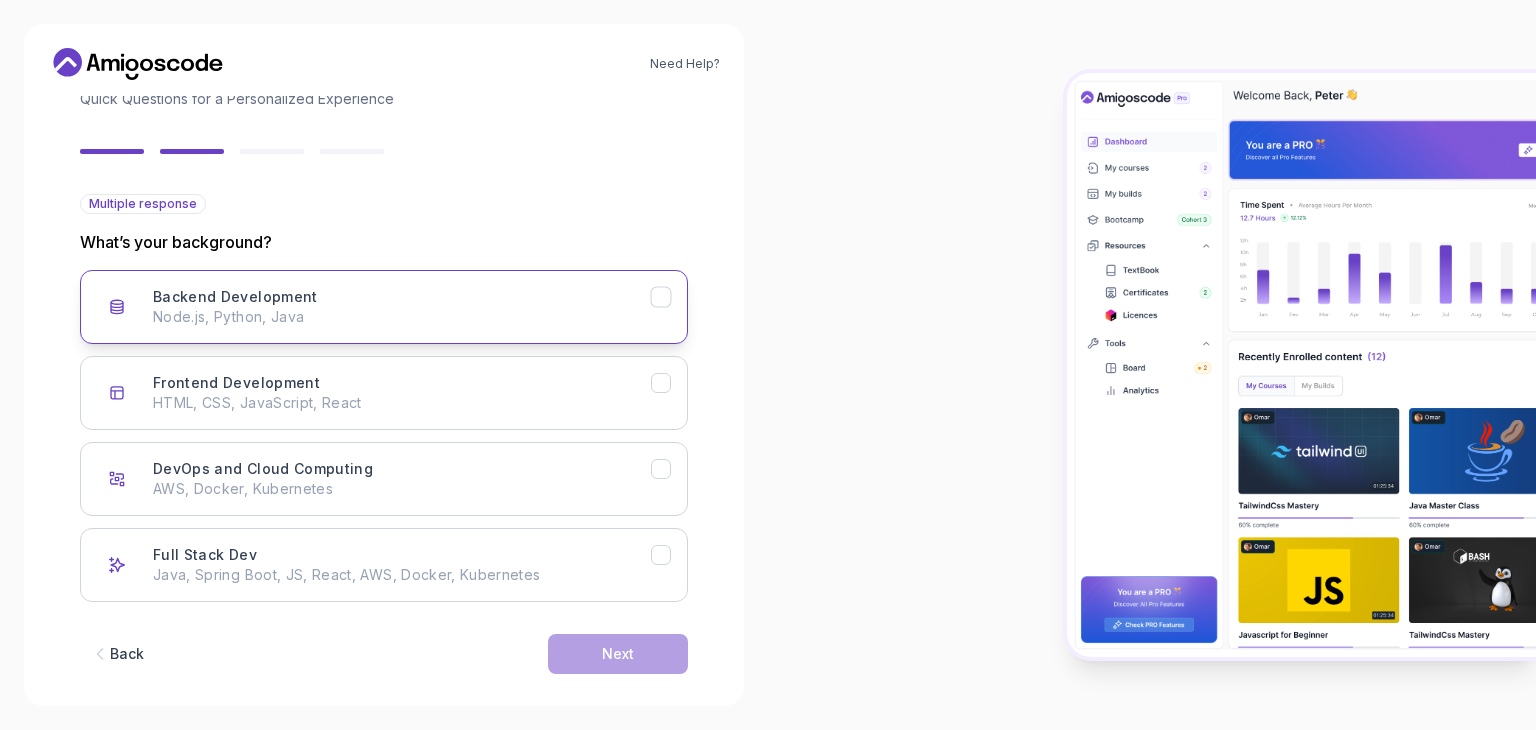 click 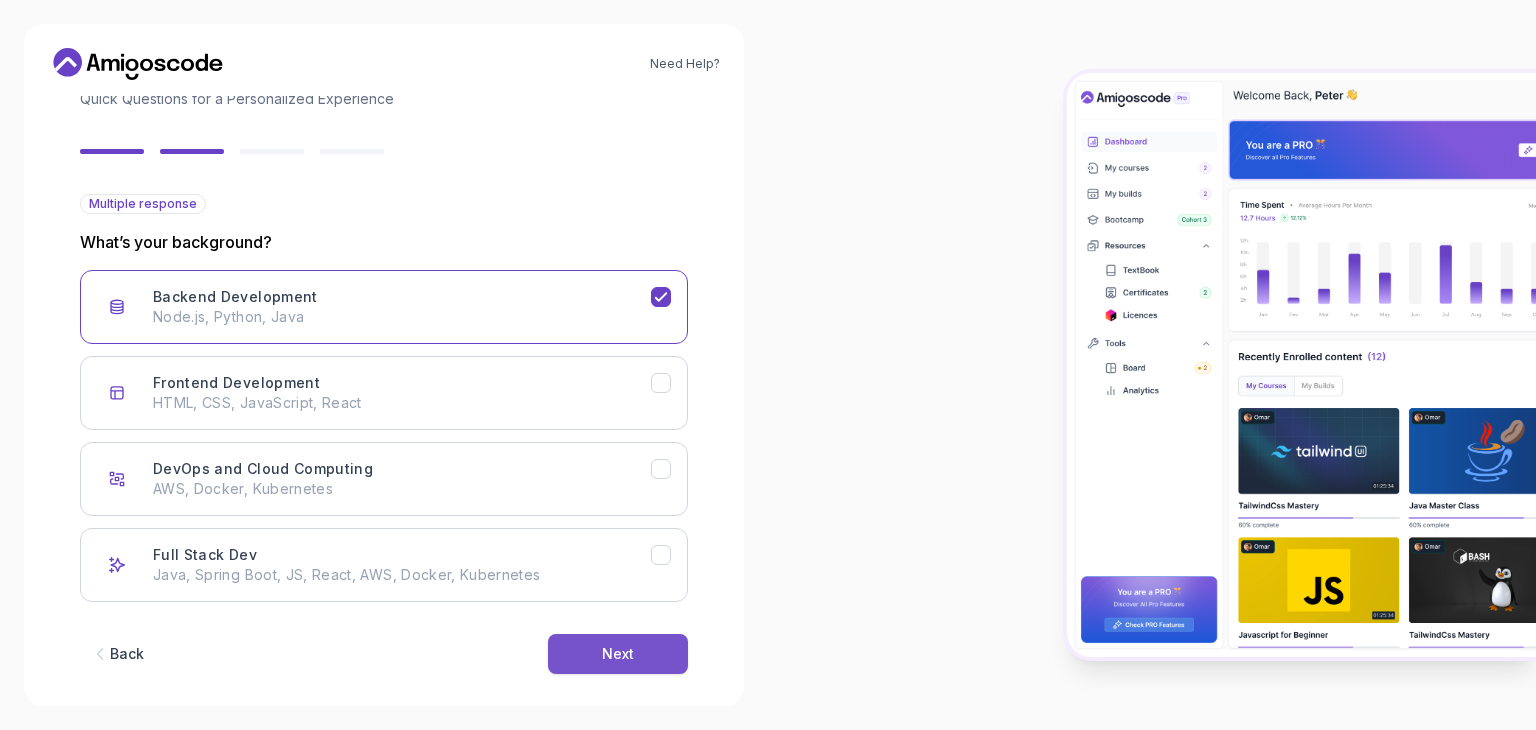 click on "Next" at bounding box center [618, 654] 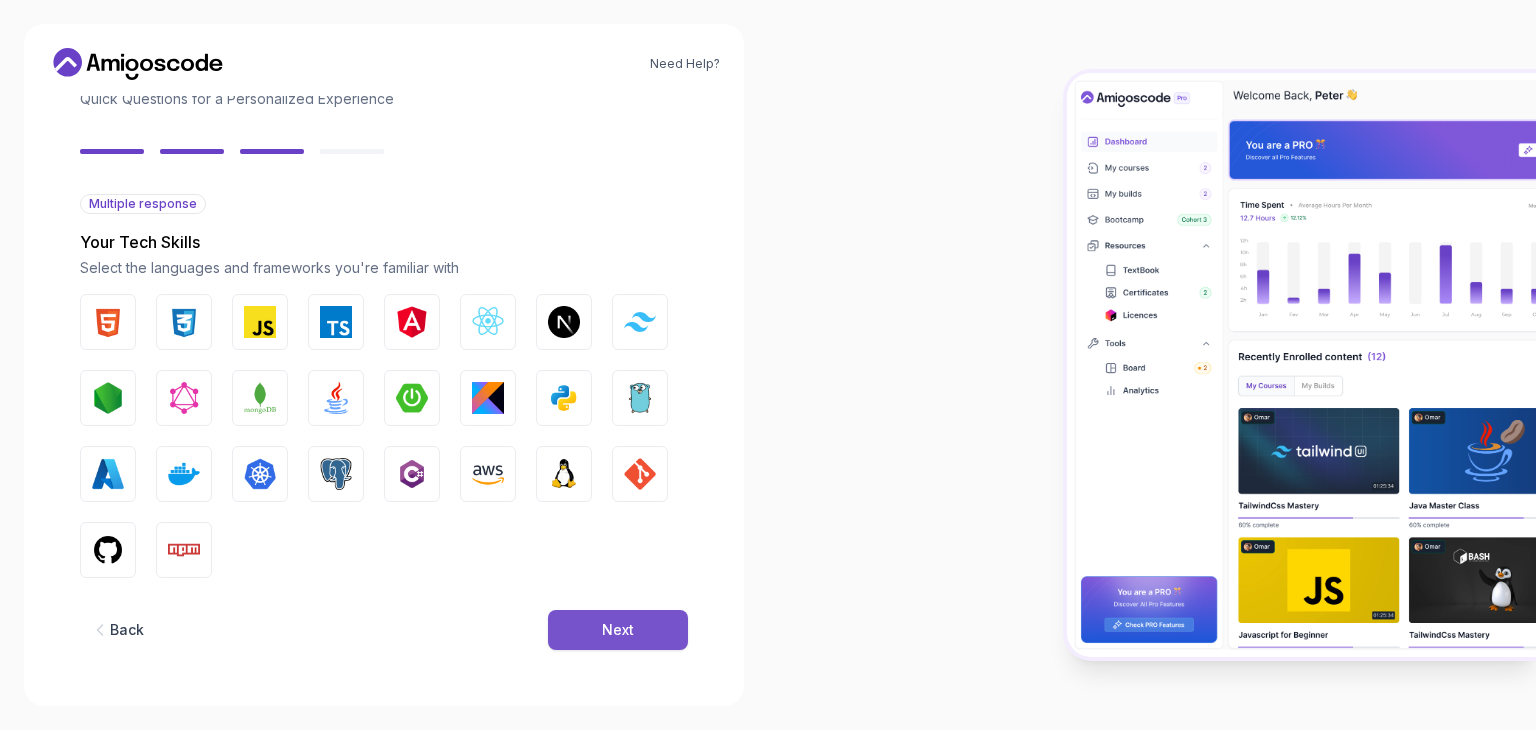 click on "Next" at bounding box center (618, 630) 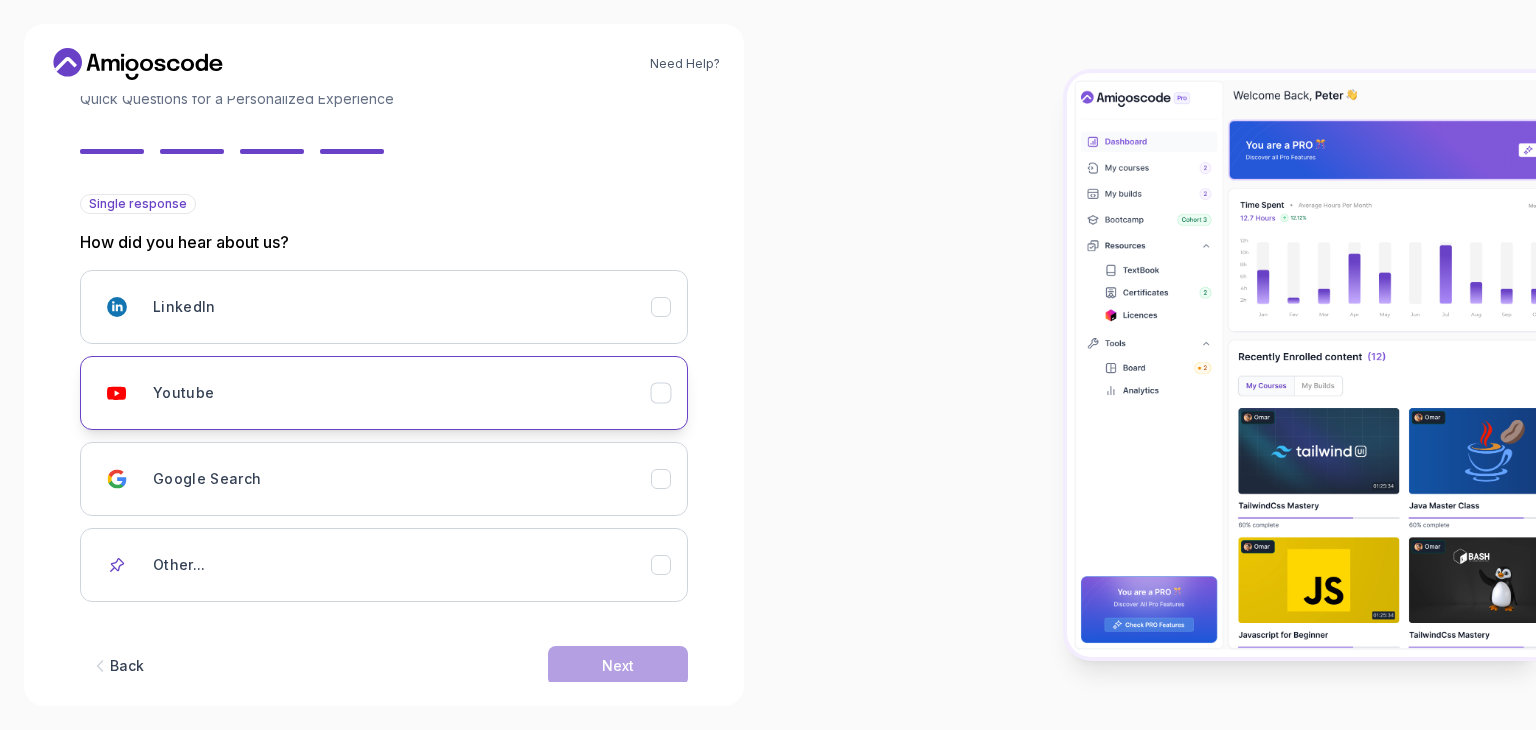 click 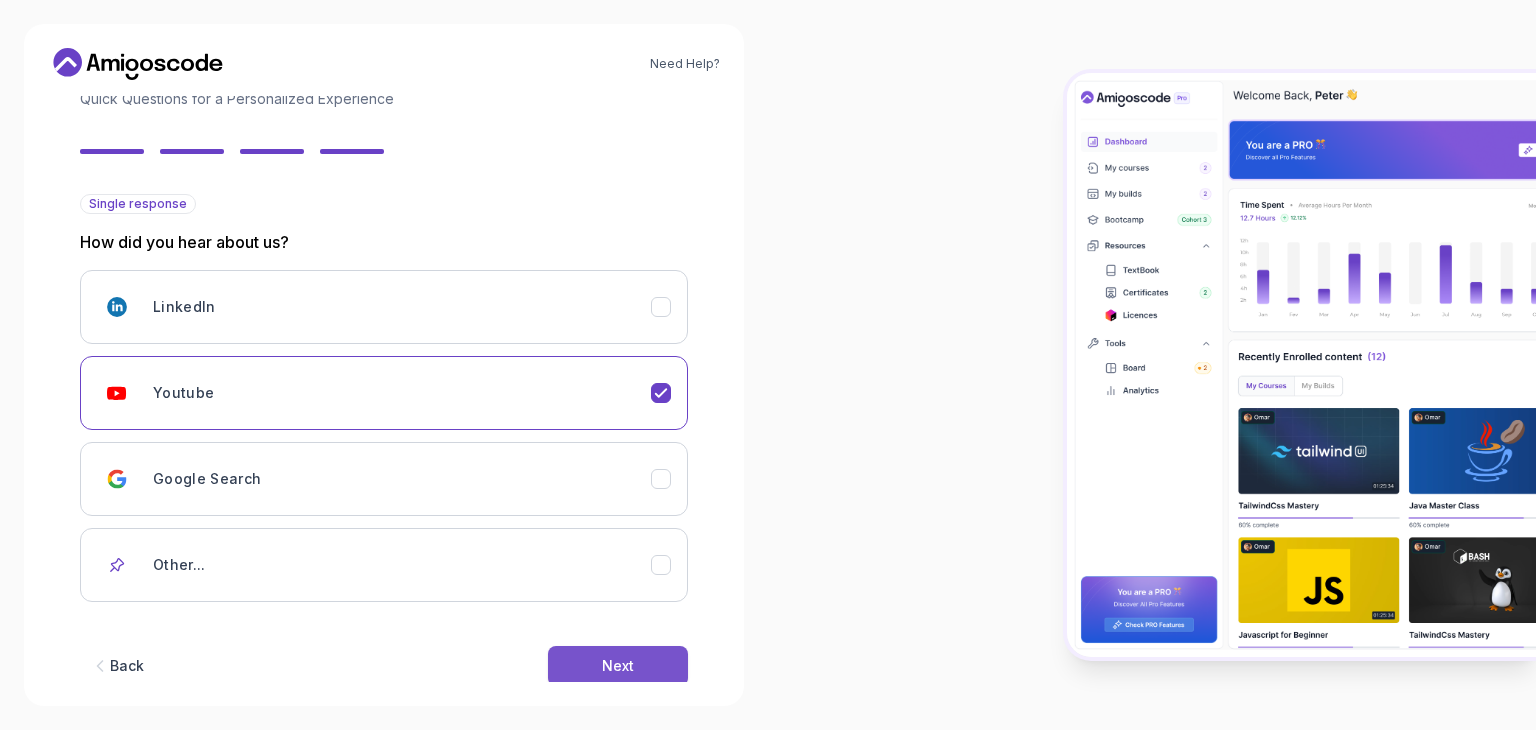 click on "Next" at bounding box center [618, 666] 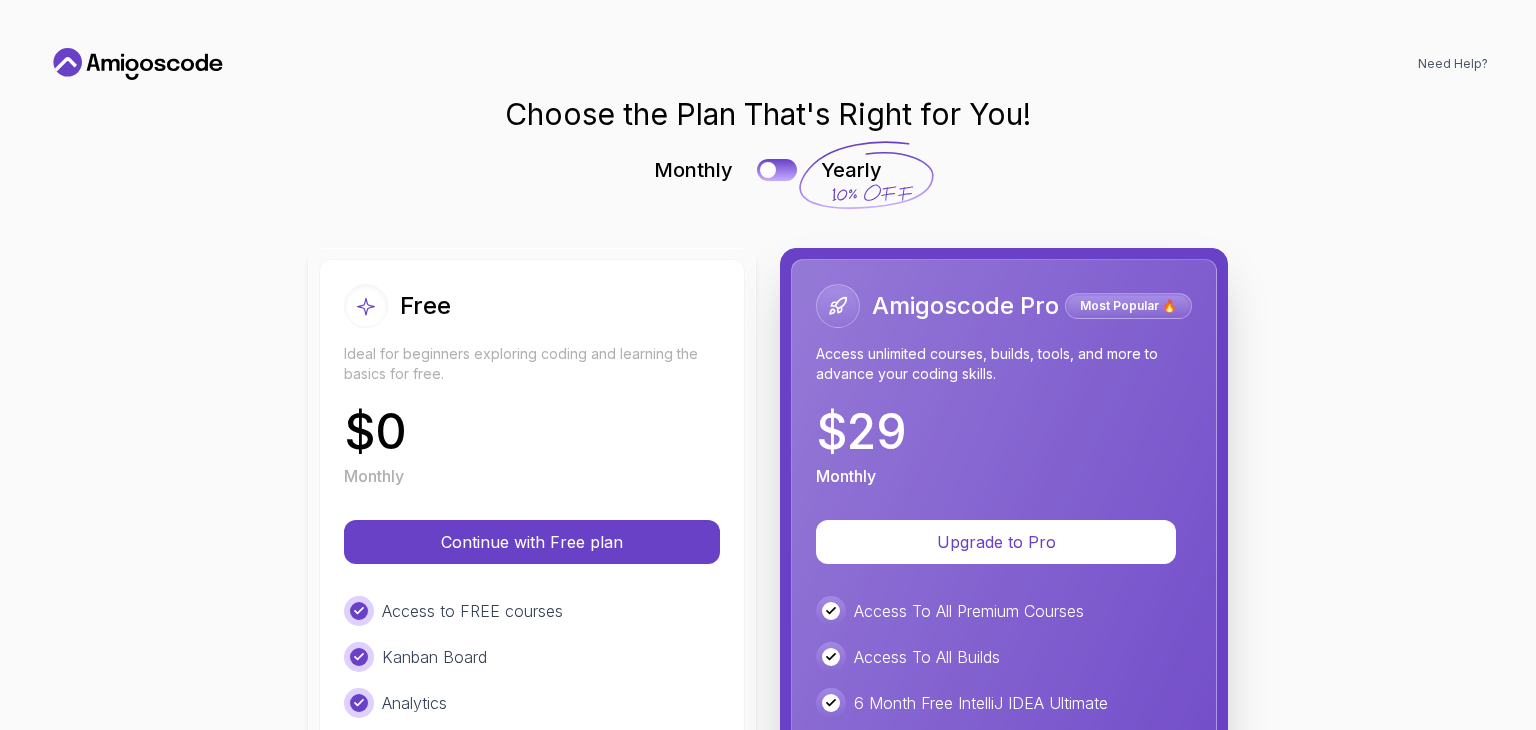 scroll, scrollTop: 0, scrollLeft: 0, axis: both 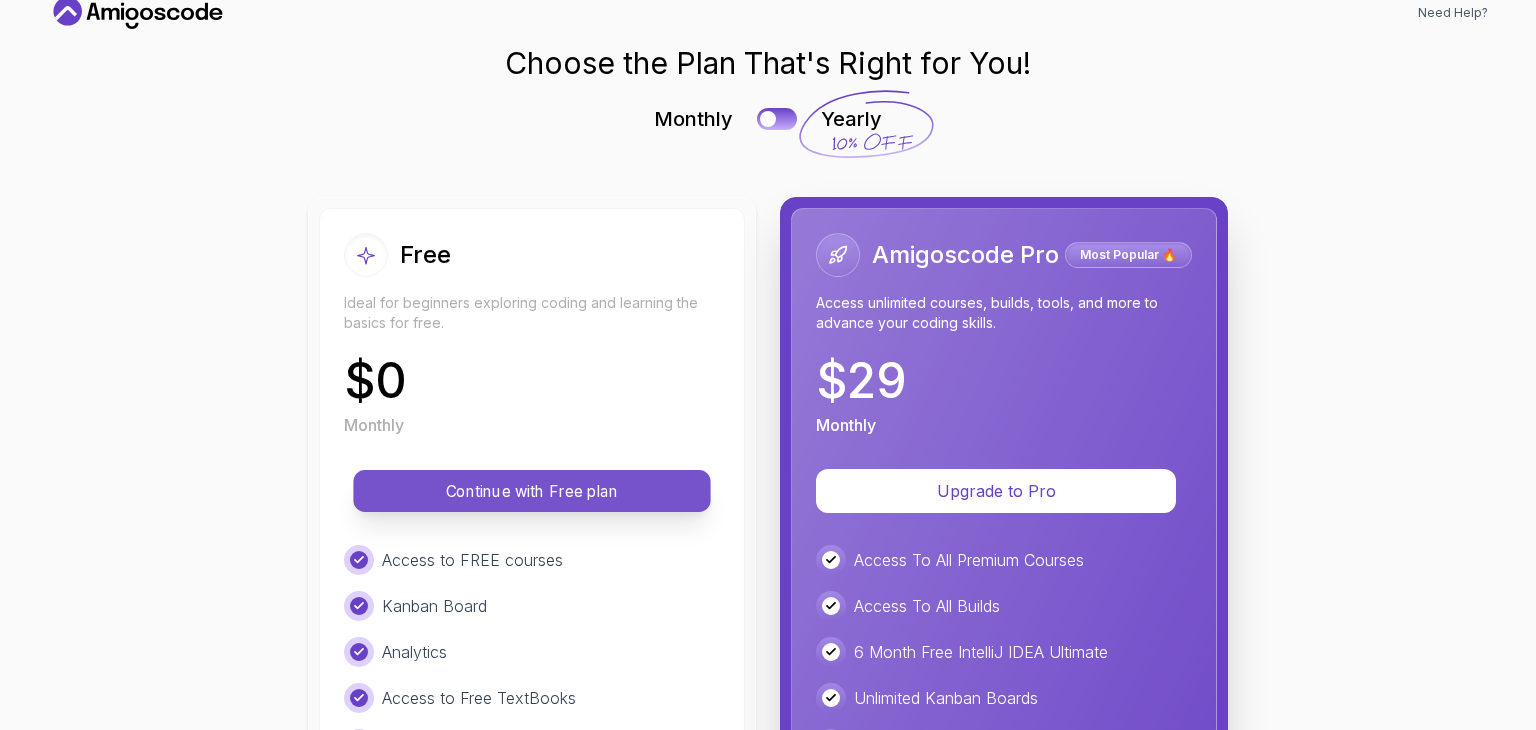 click on "Continue with Free plan" at bounding box center (532, 491) 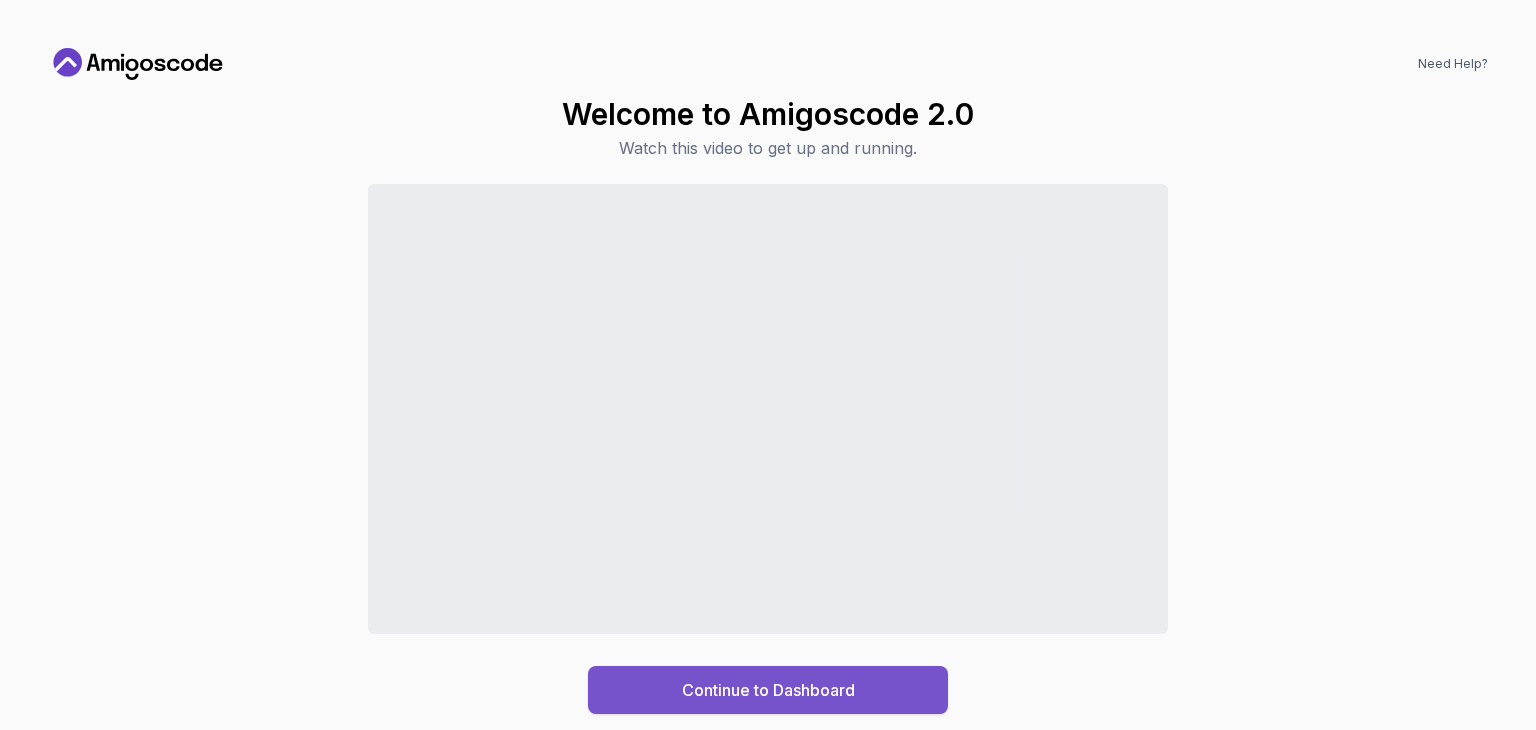 click on "Continue to Dashboard" at bounding box center (768, 690) 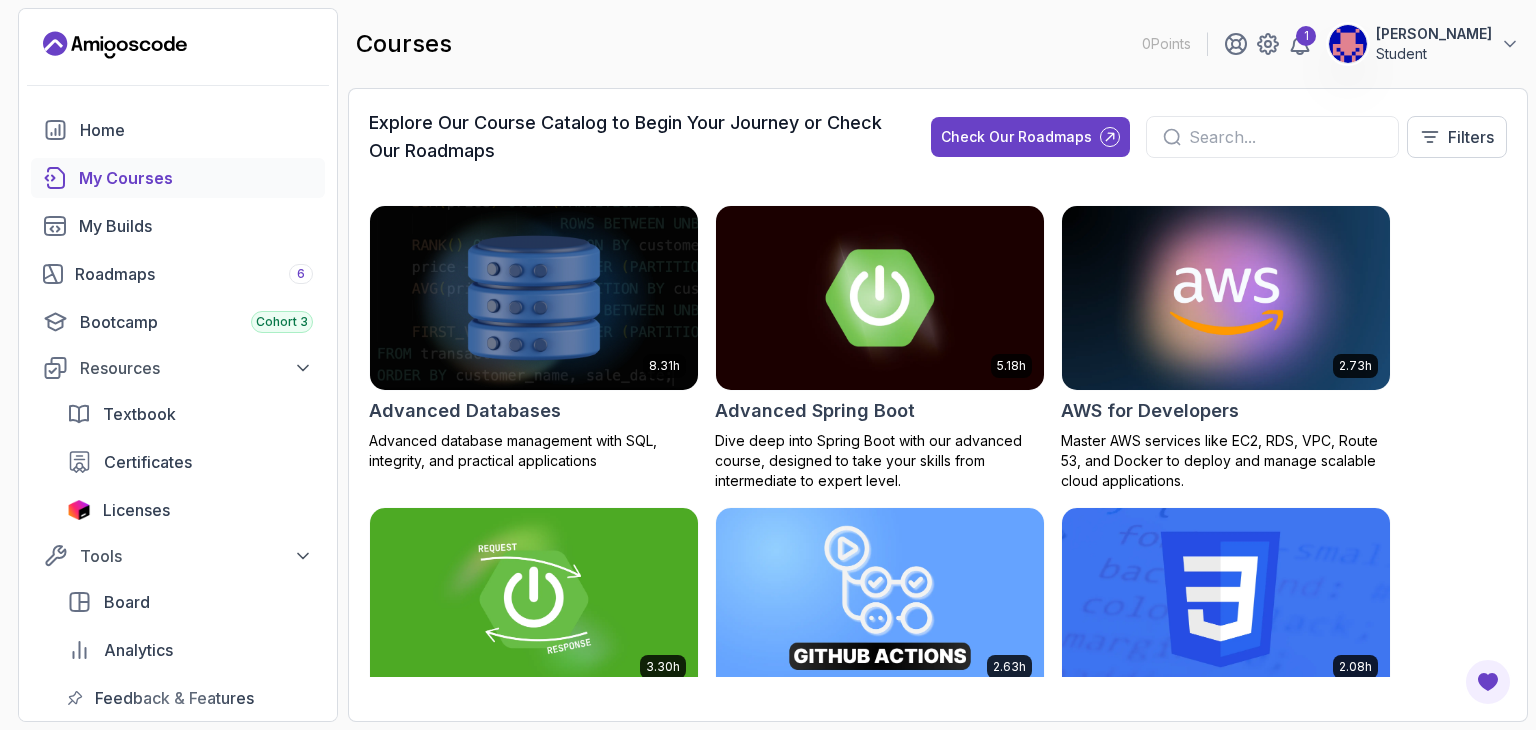 click at bounding box center (880, 600) 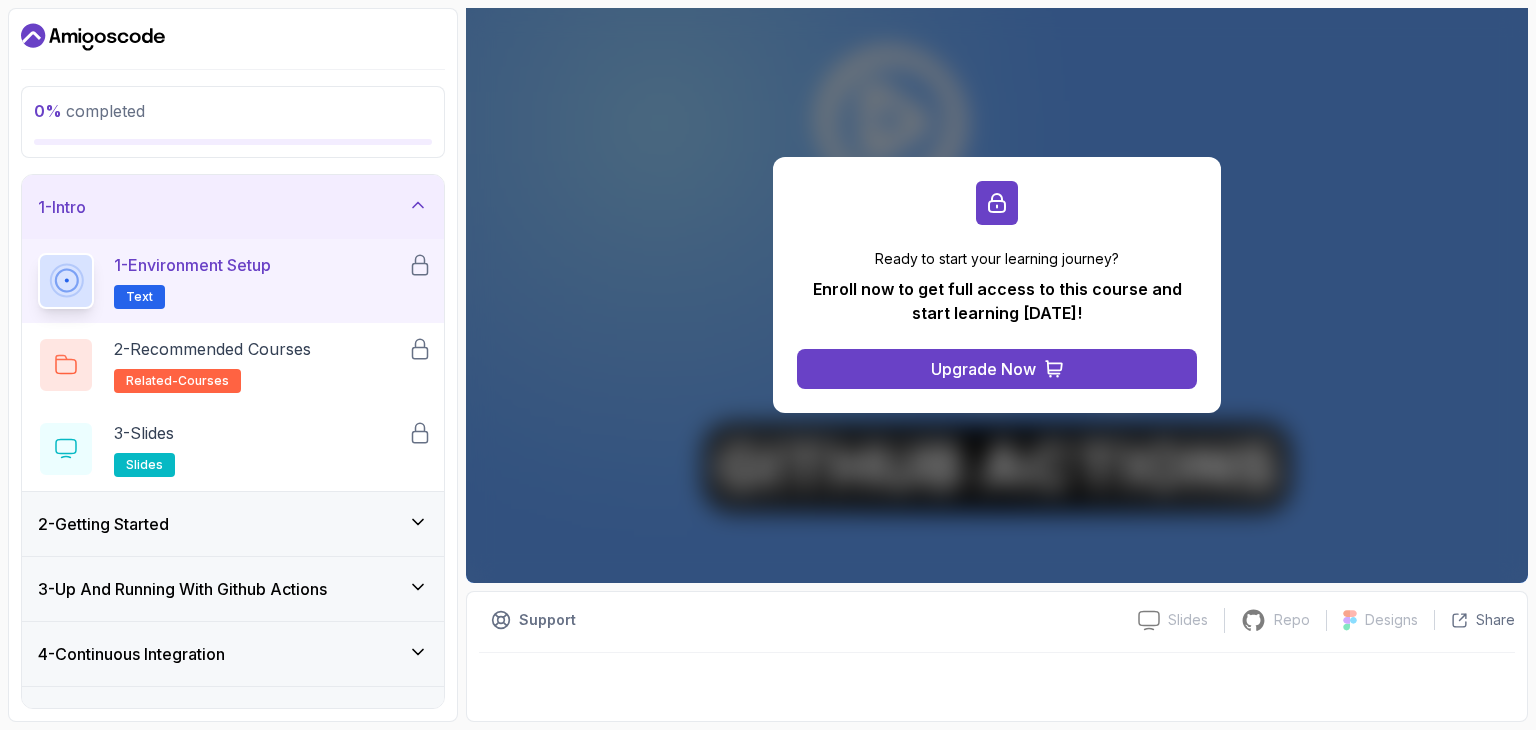 scroll, scrollTop: 0, scrollLeft: 0, axis: both 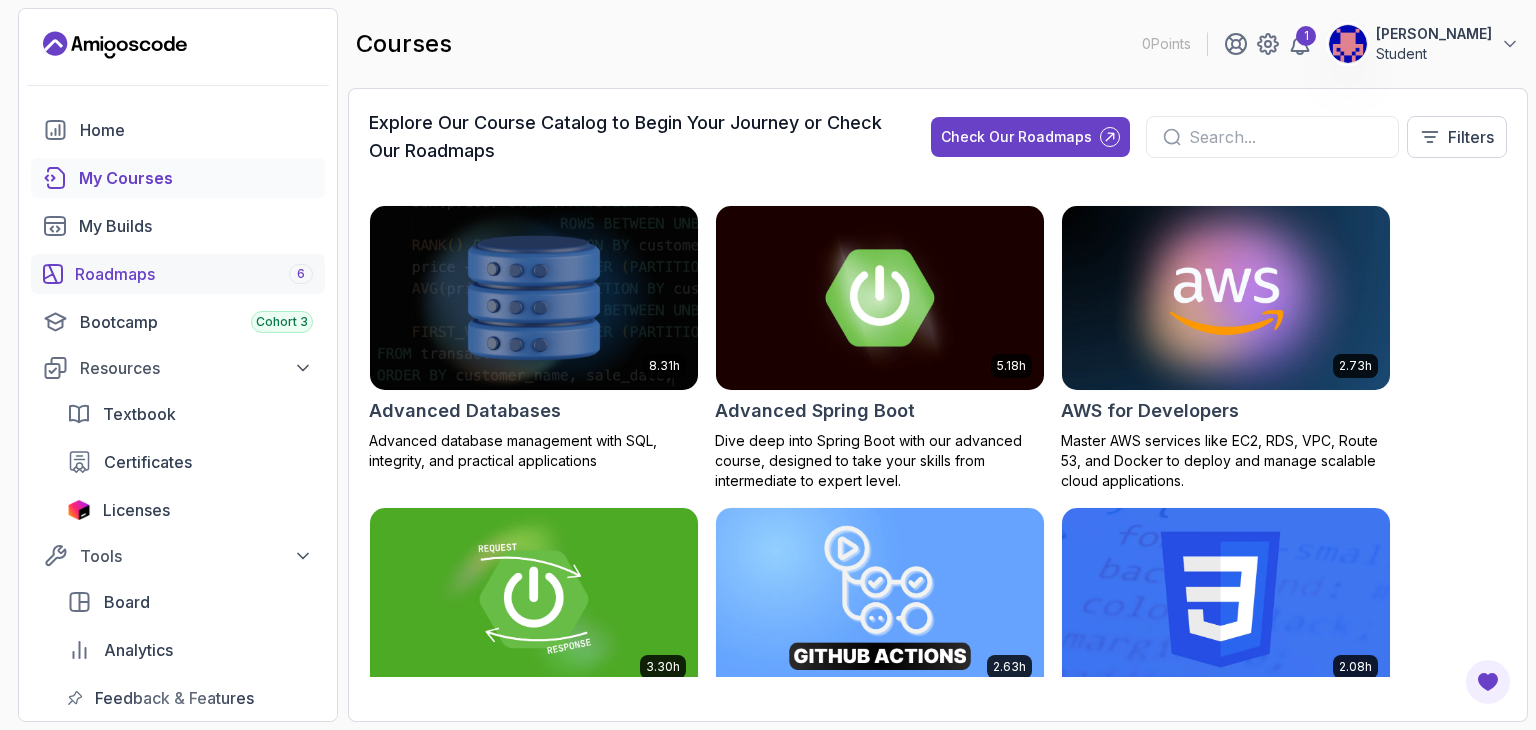 click on "Roadmaps 6" at bounding box center [194, 274] 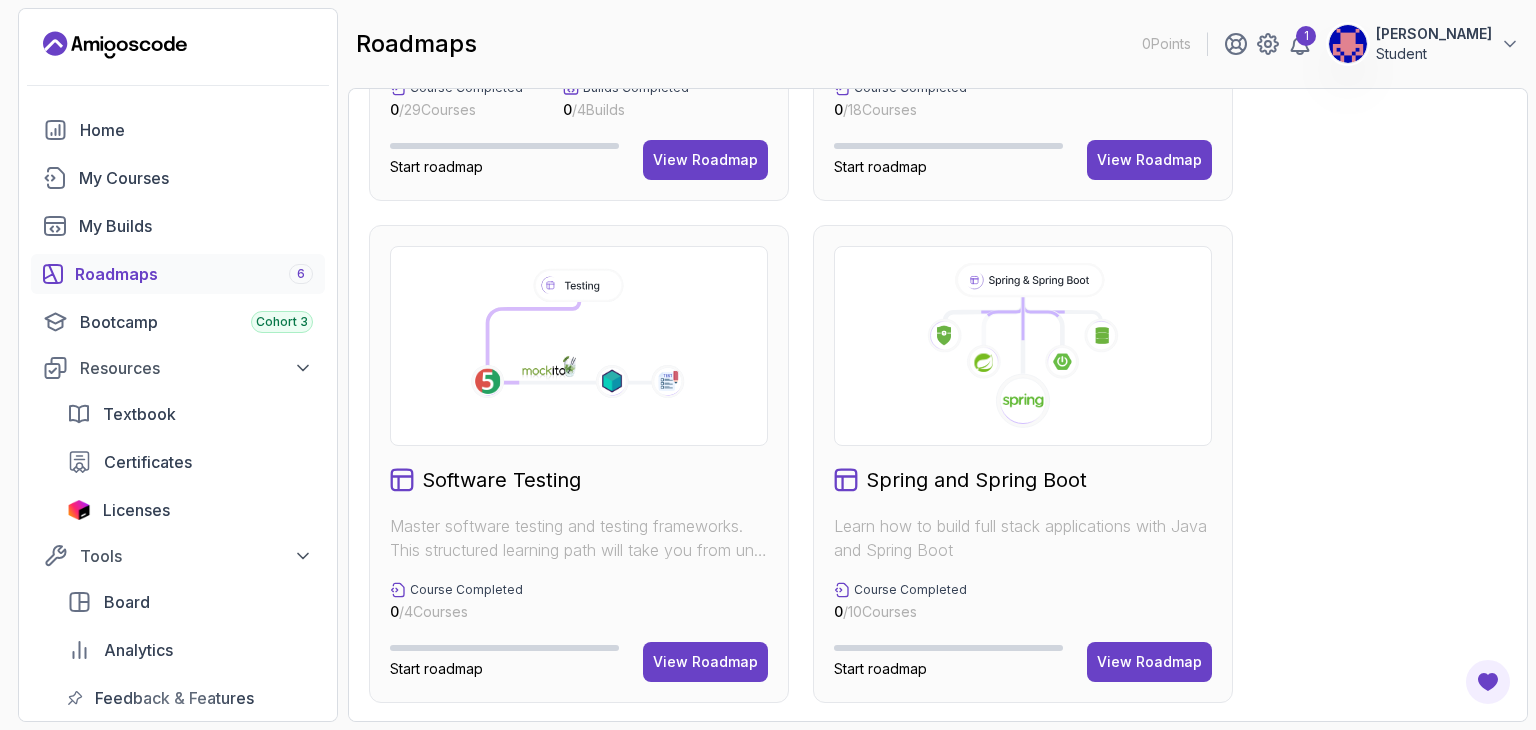 scroll, scrollTop: 692, scrollLeft: 0, axis: vertical 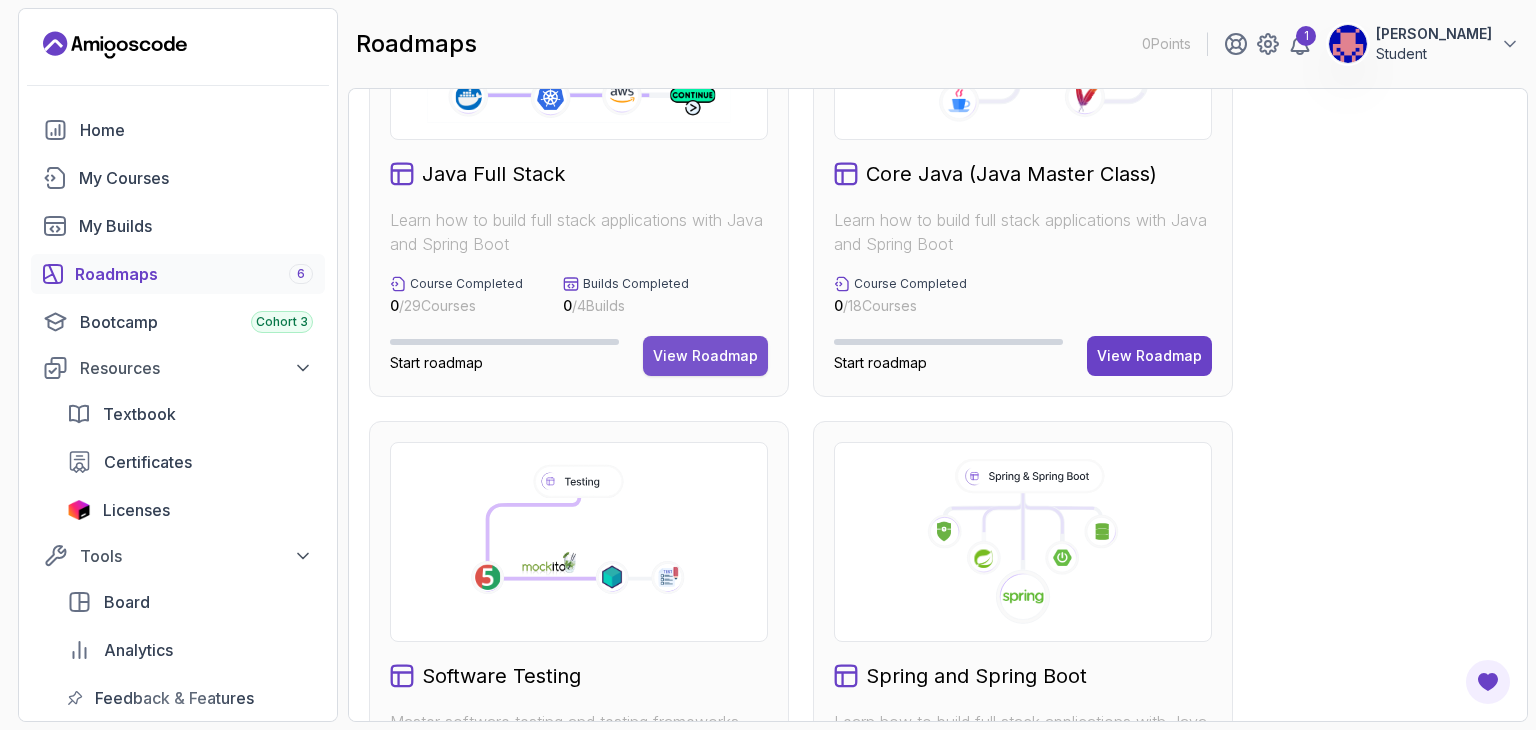 click on "View Roadmap" at bounding box center (705, 356) 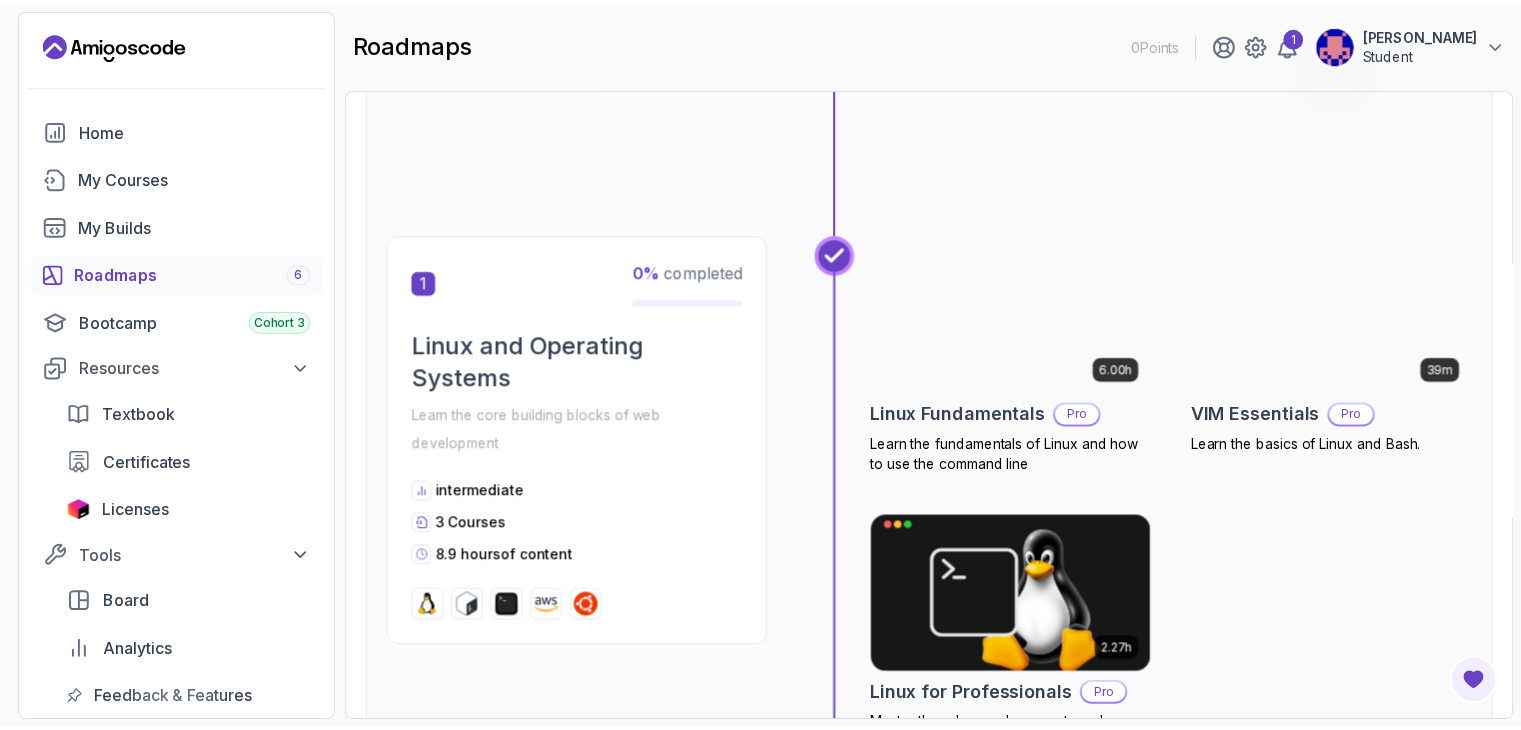 scroll, scrollTop: 340, scrollLeft: 0, axis: vertical 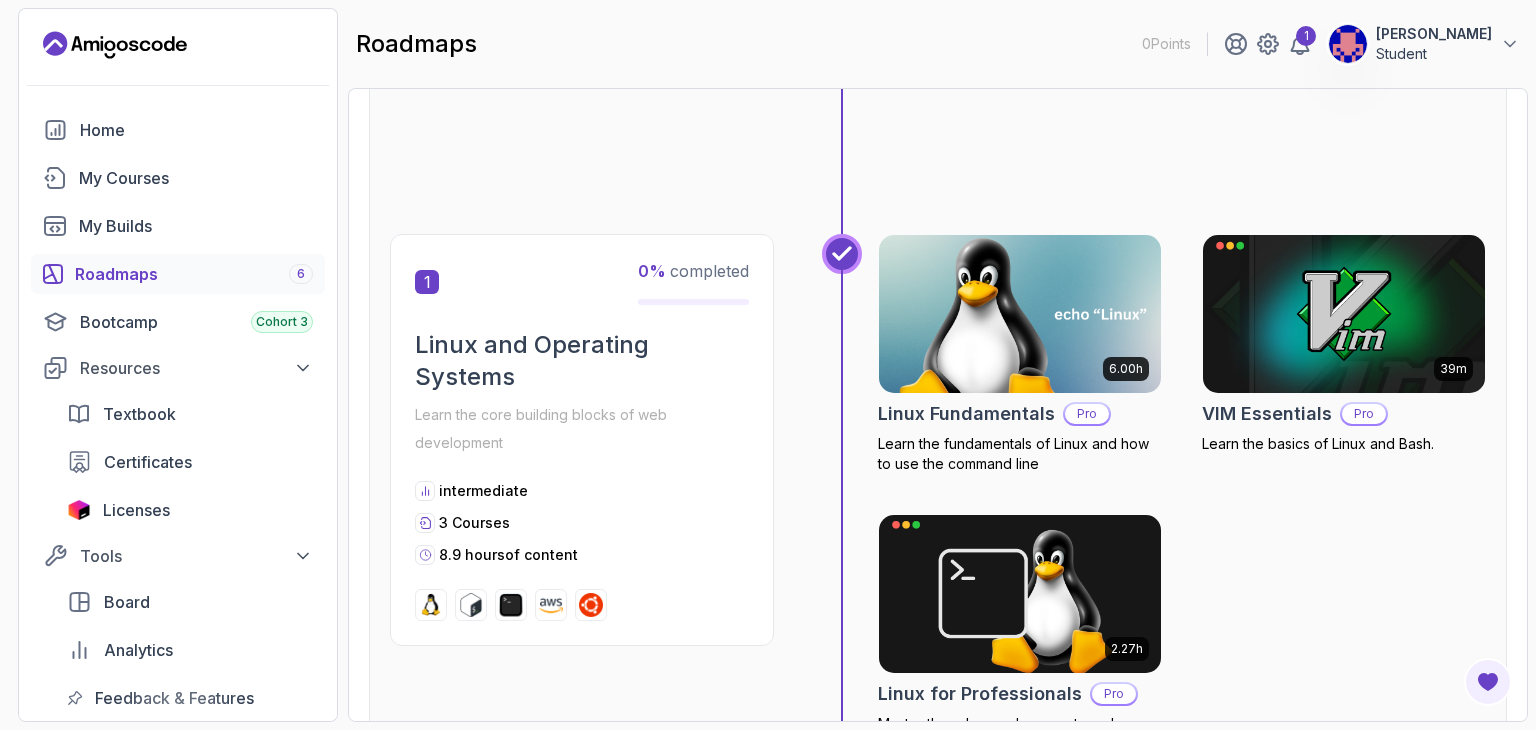 click at bounding box center [1020, 314] 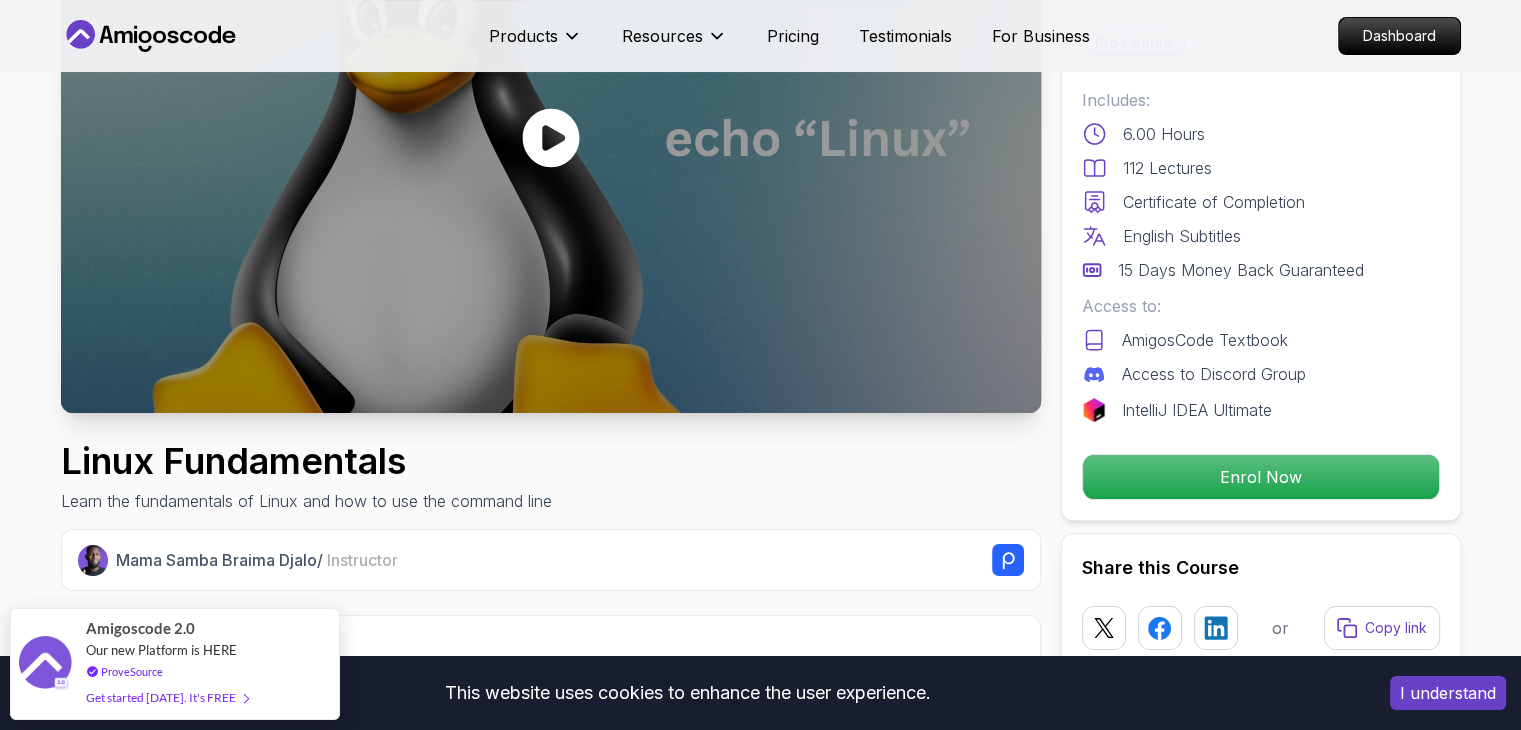 scroll, scrollTop: 0, scrollLeft: 0, axis: both 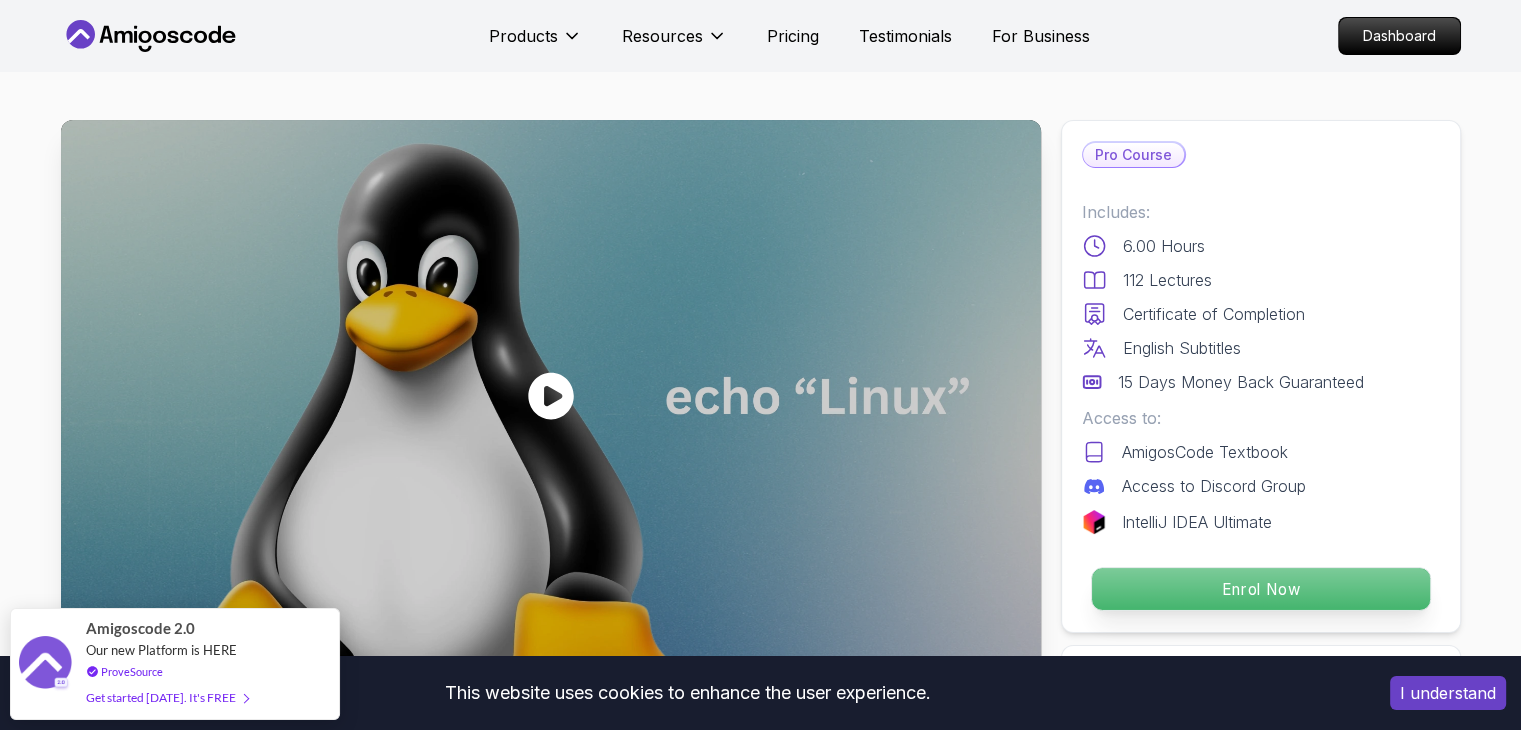 click on "Enrol Now" at bounding box center (1260, 589) 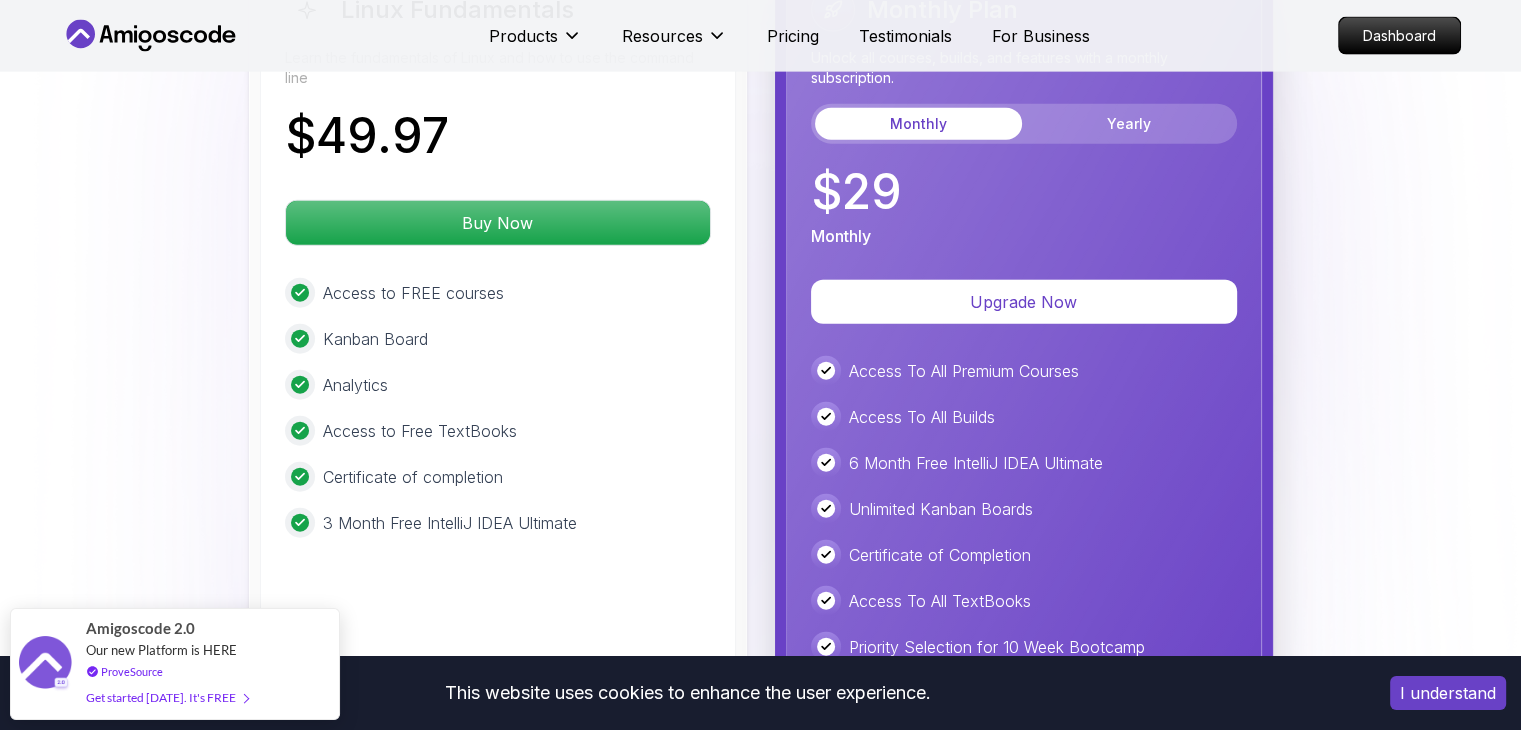 scroll, scrollTop: 4656, scrollLeft: 0, axis: vertical 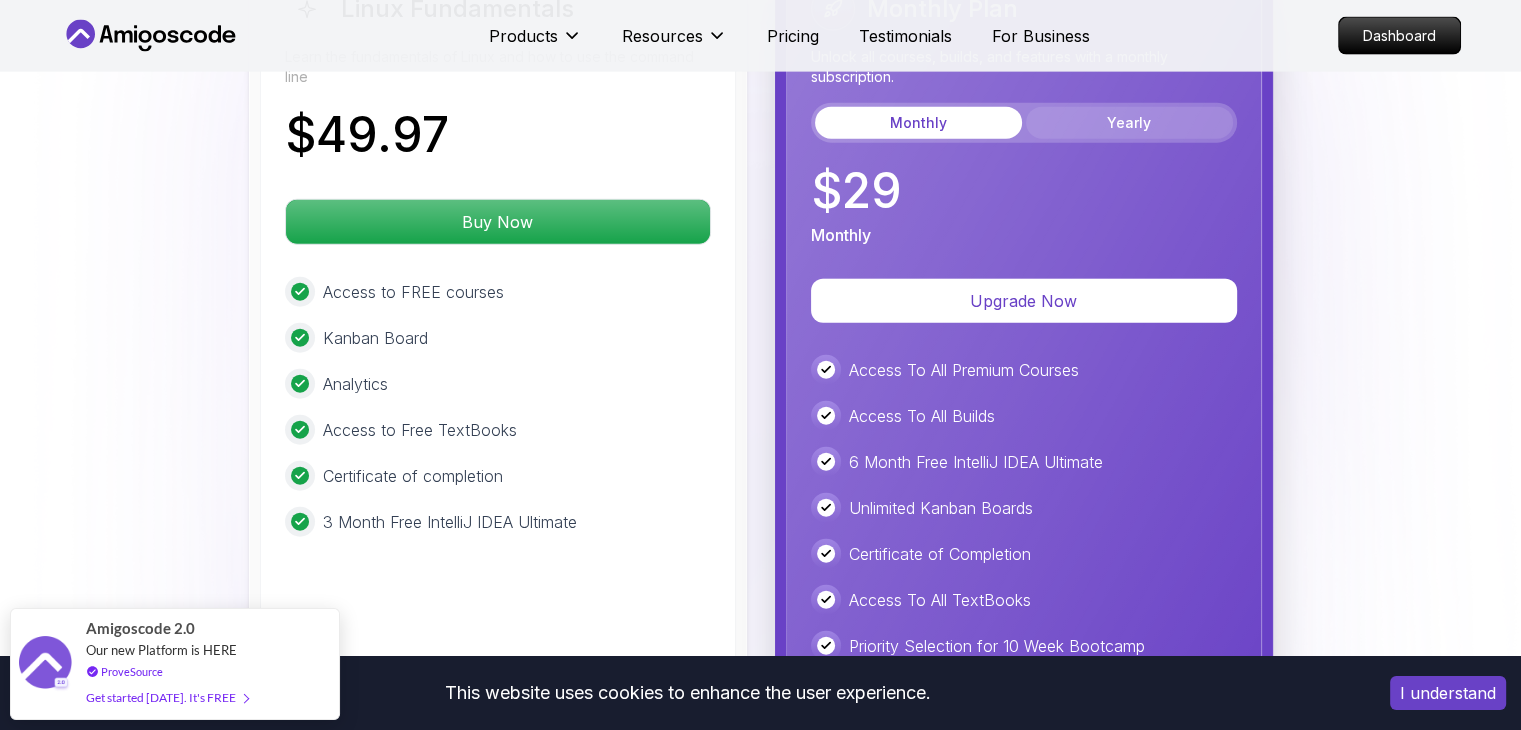 click on "Yearly" at bounding box center [1129, 123] 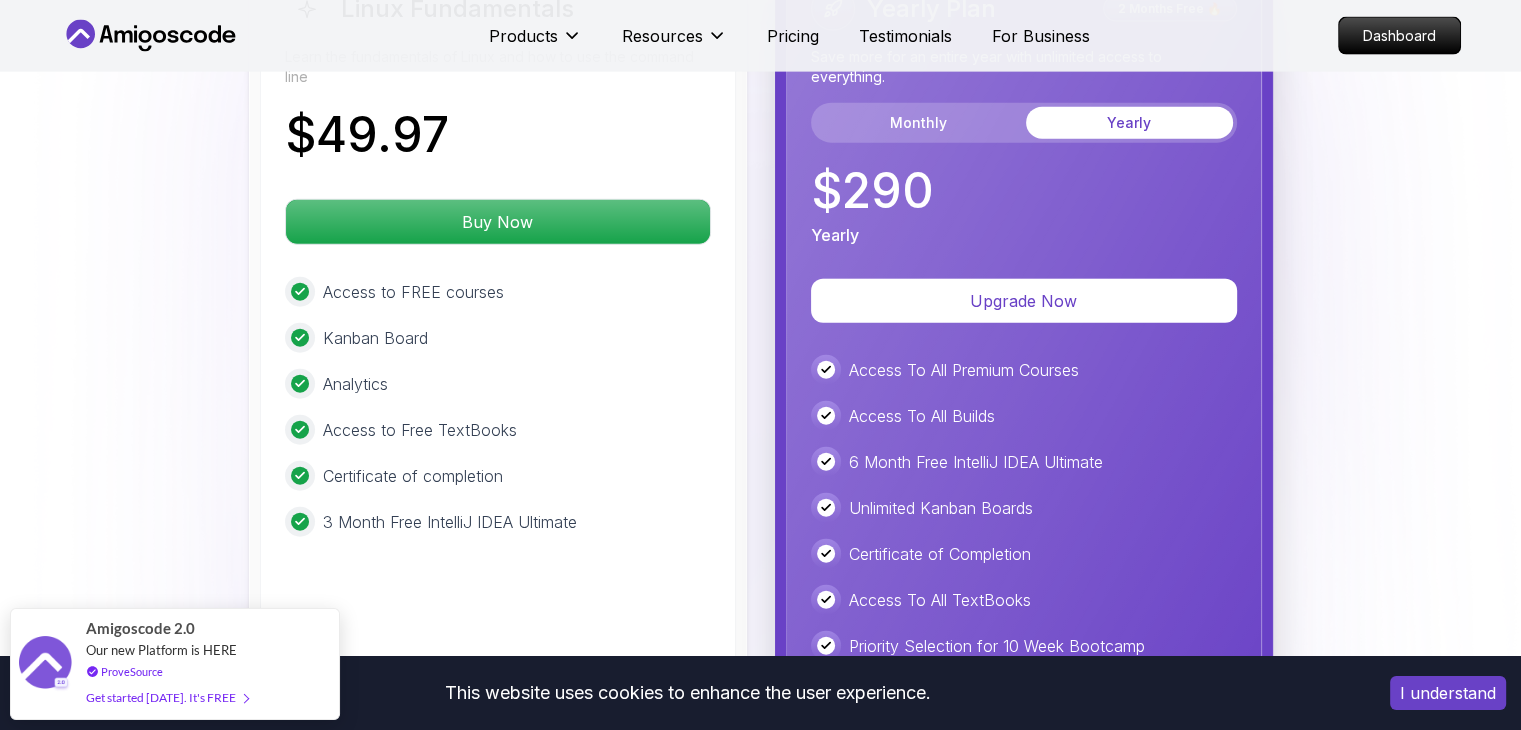 click on "Yearly Plan 2 Months Free 🔥 Save more for an entire year with unlimited access to everything. Monthly Yearly $ 290 Yearly" at bounding box center [1024, 117] 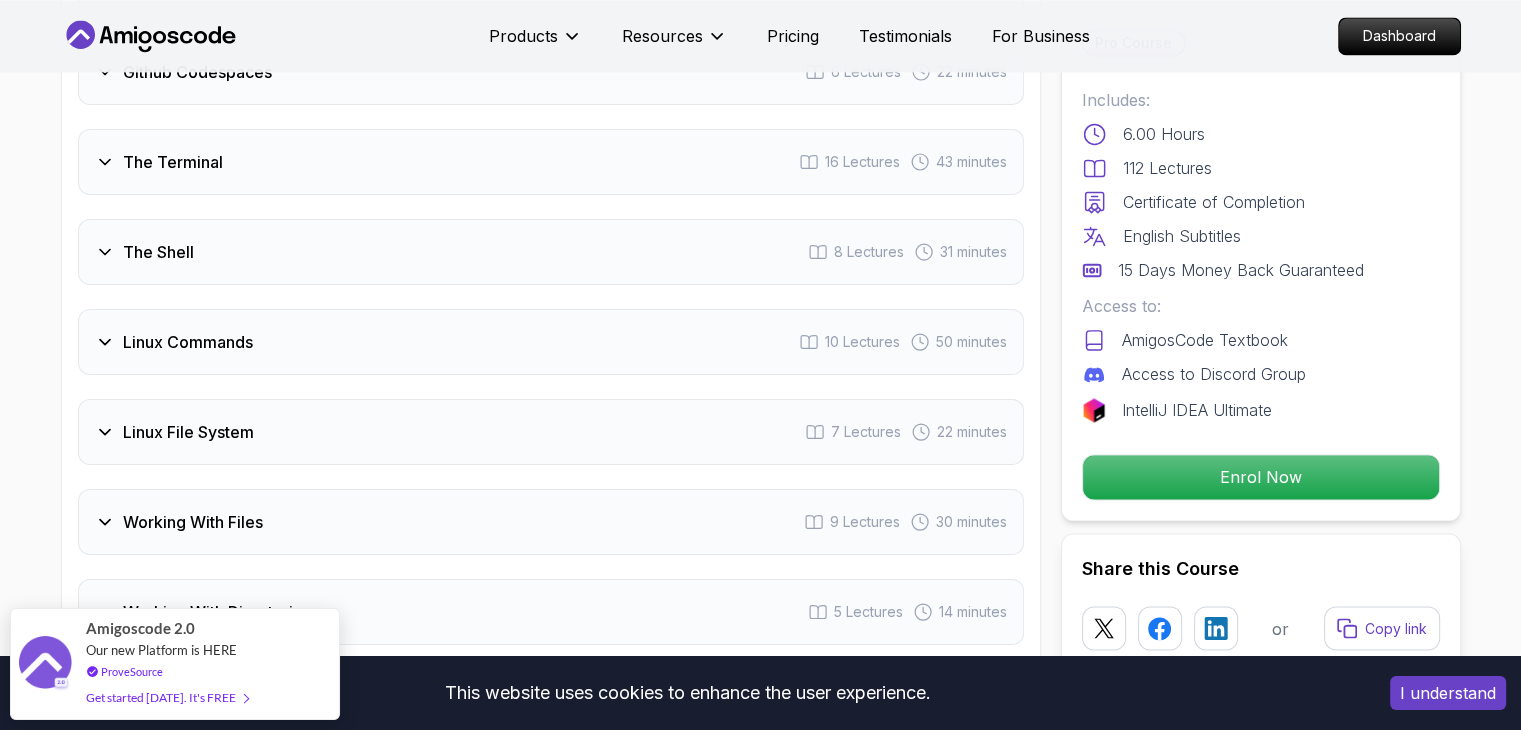 scroll, scrollTop: 3240, scrollLeft: 0, axis: vertical 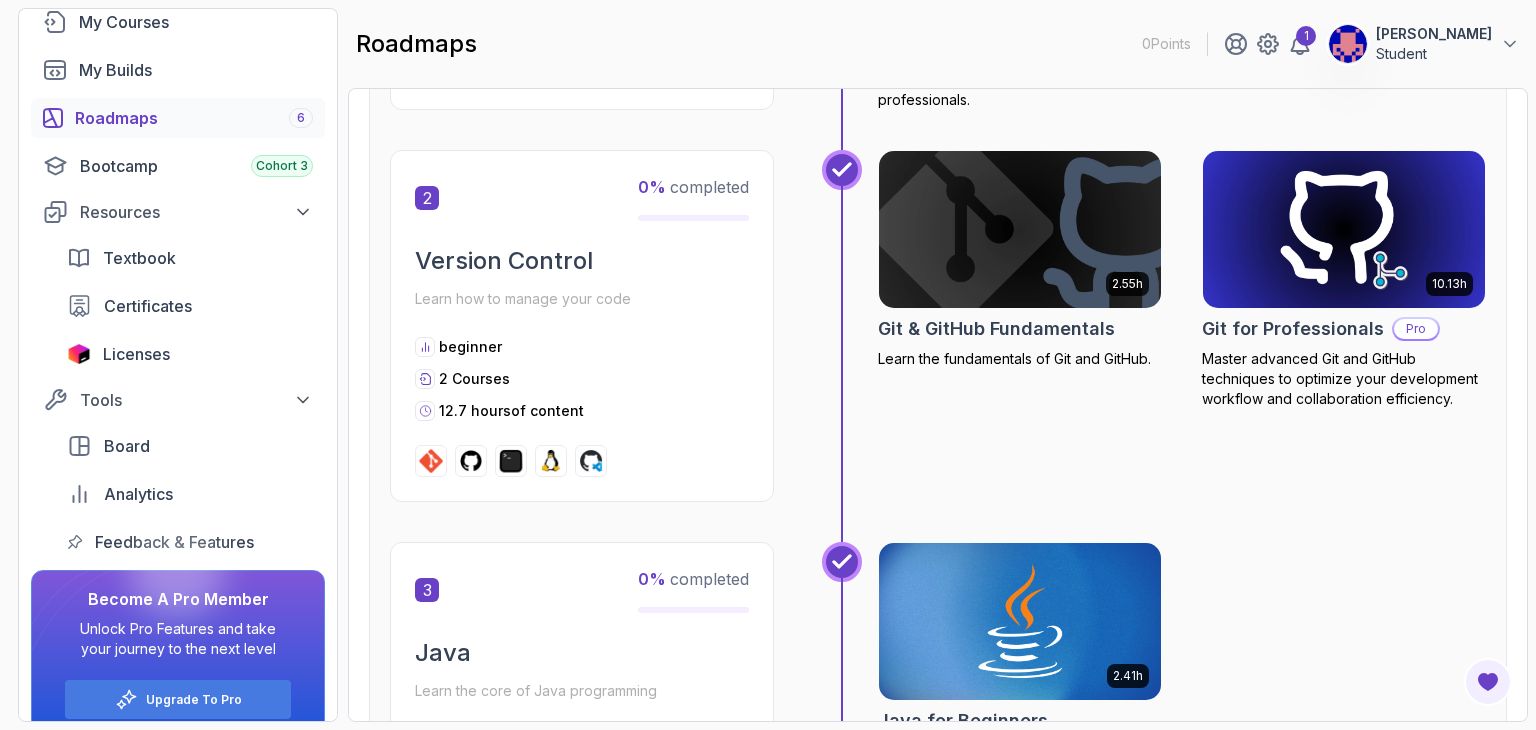 click at bounding box center (1020, 230) 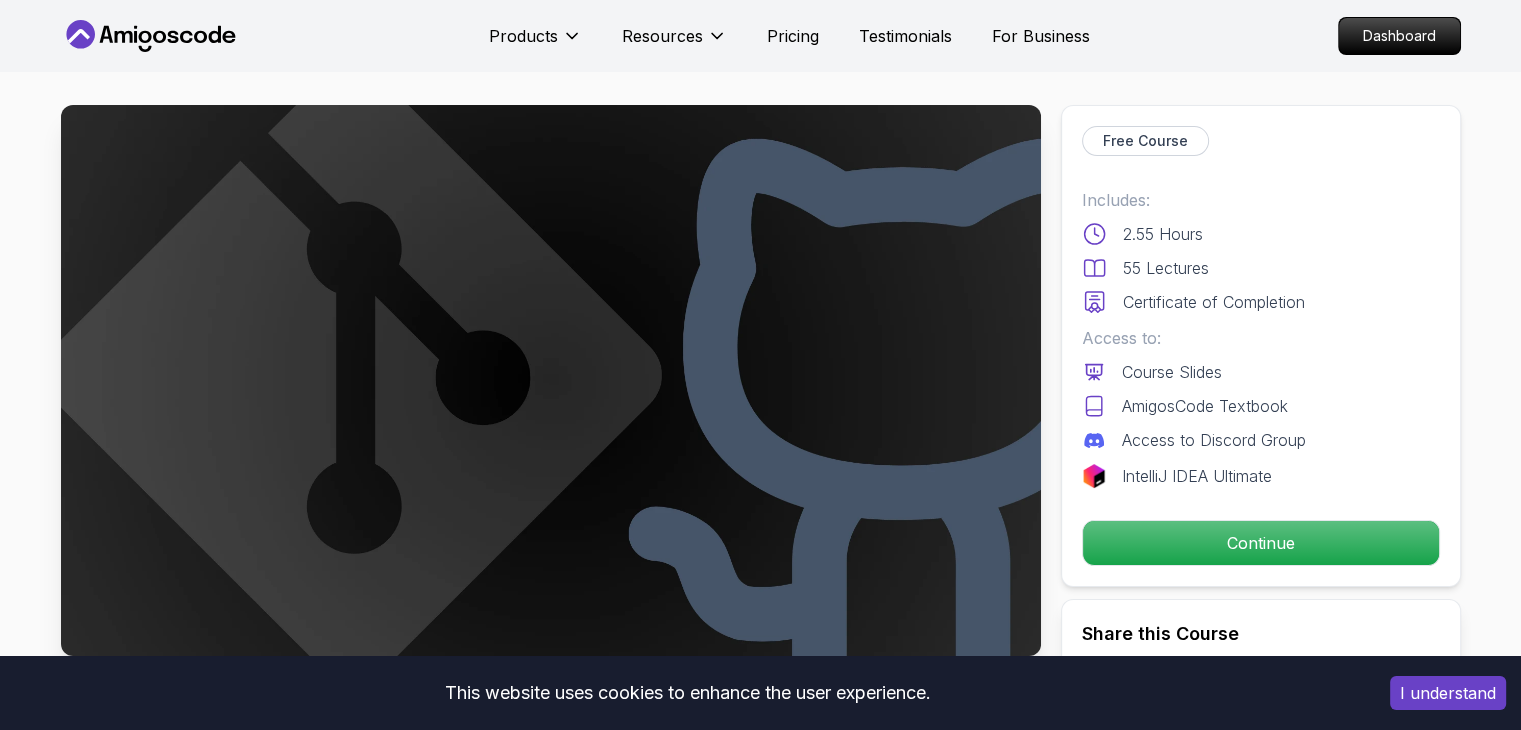 scroll, scrollTop: 0, scrollLeft: 0, axis: both 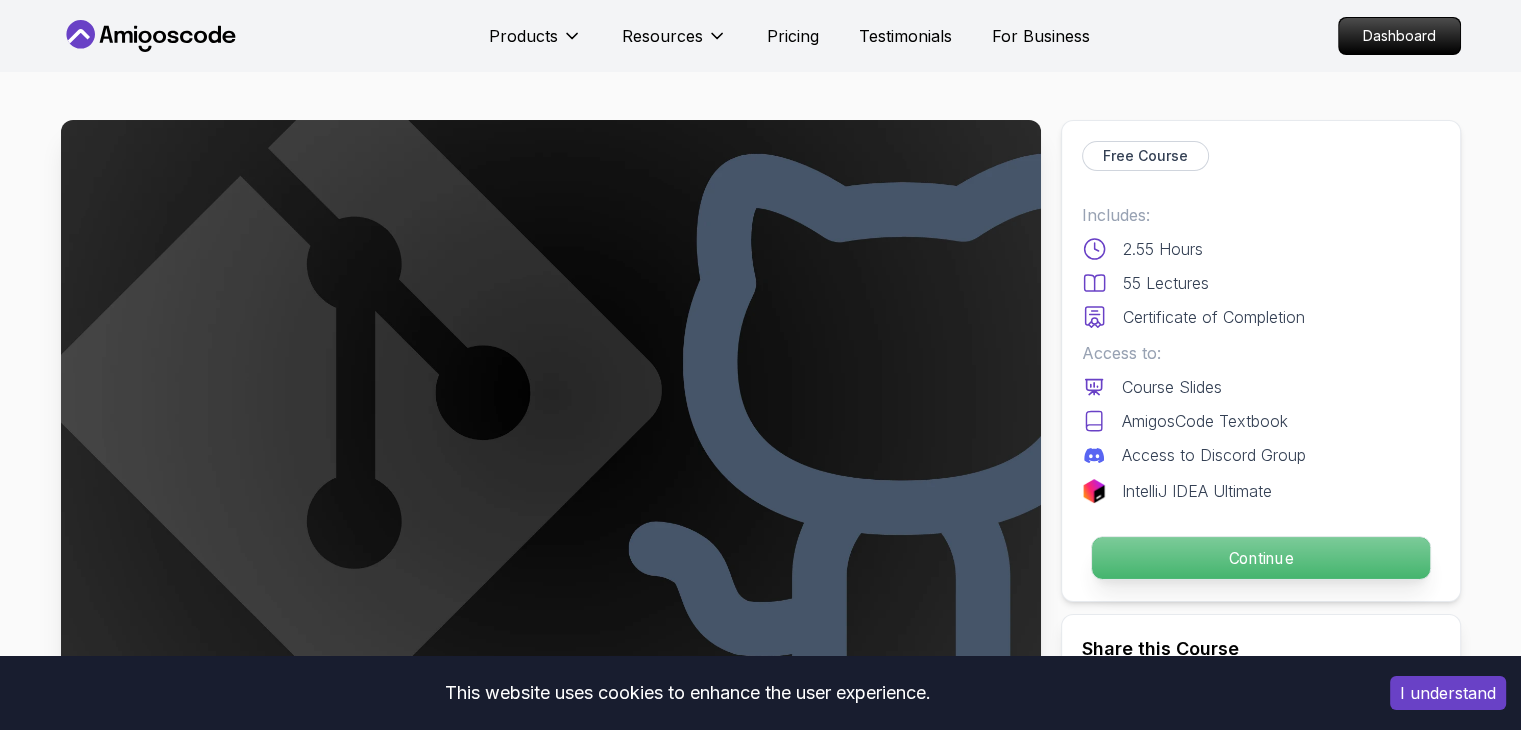 click on "Continue" at bounding box center (1260, 558) 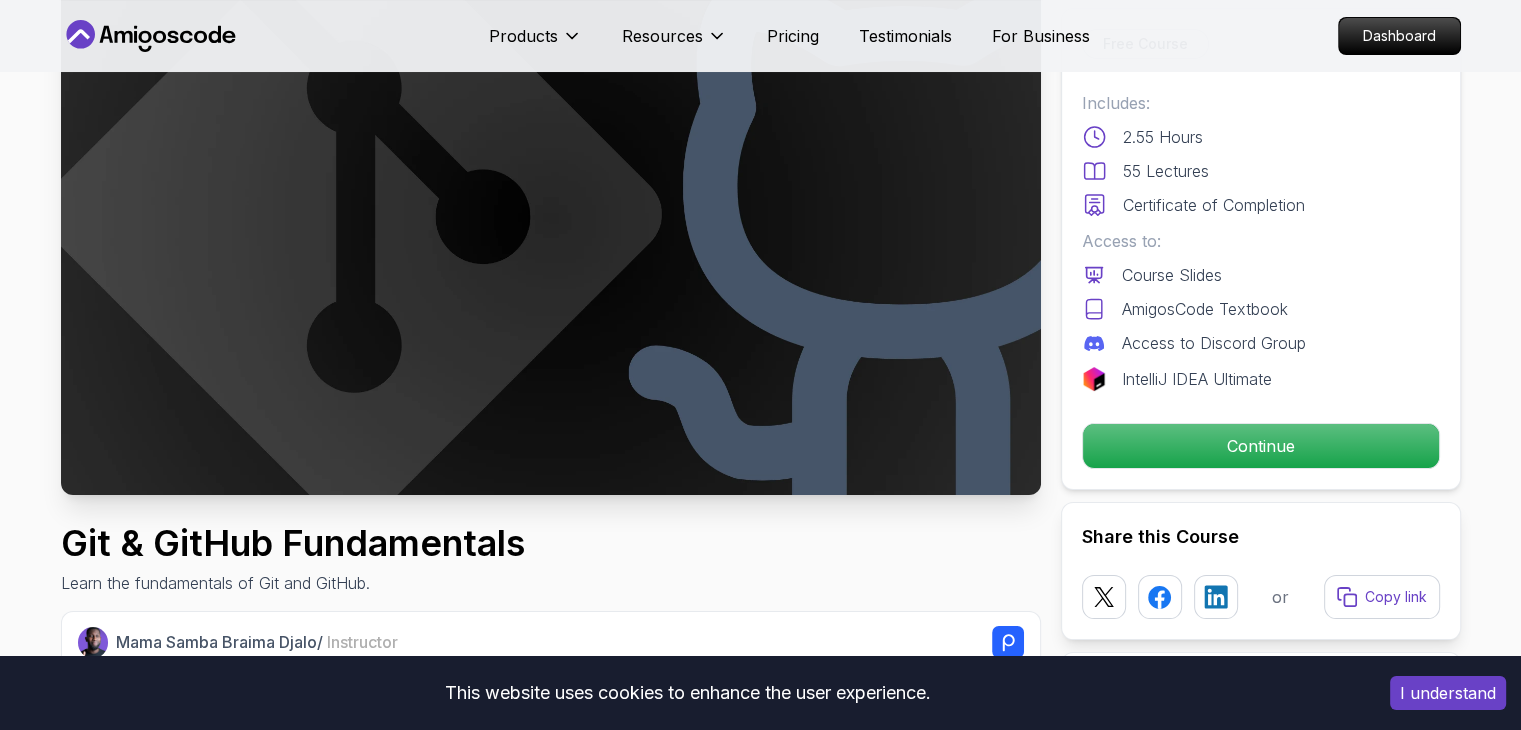 scroll, scrollTop: 179, scrollLeft: 0, axis: vertical 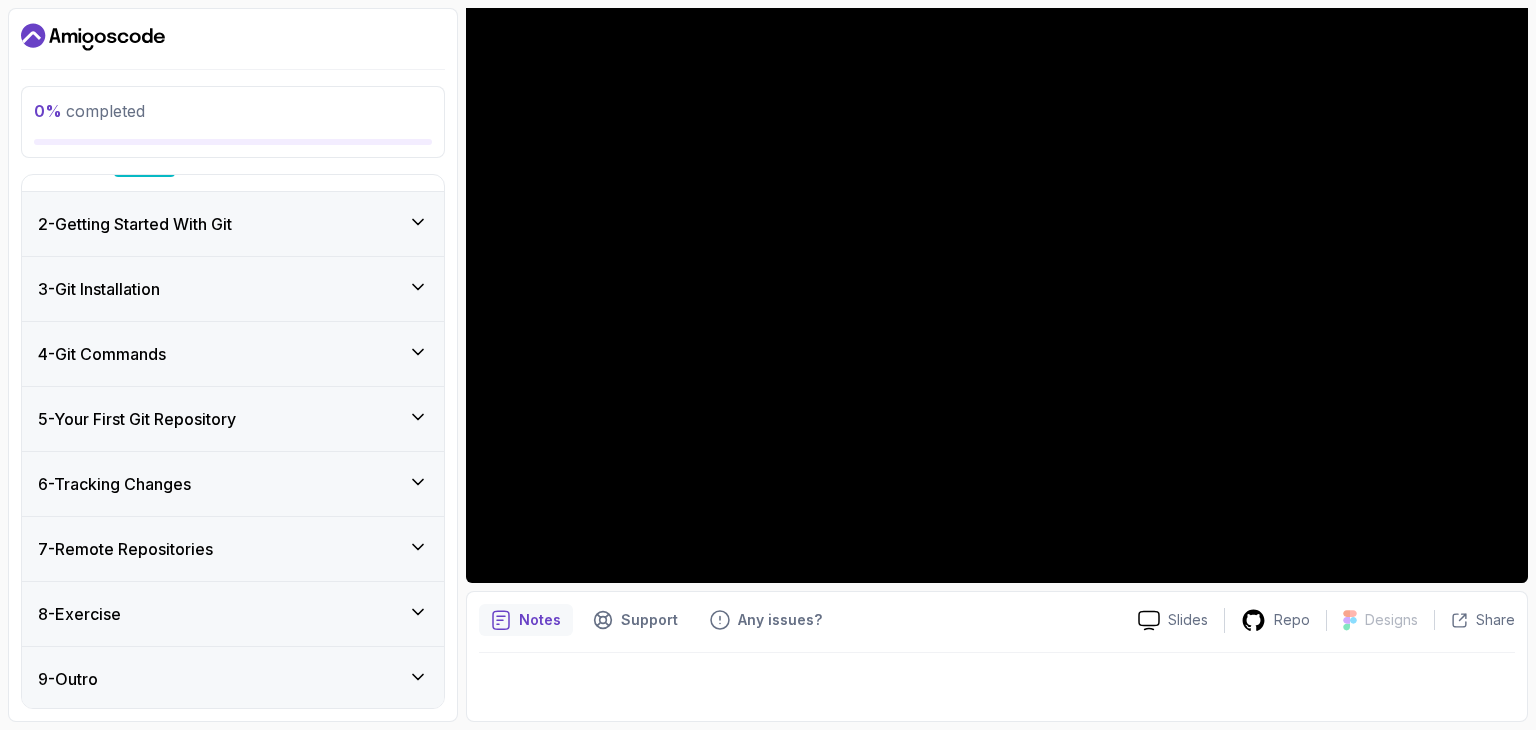 click 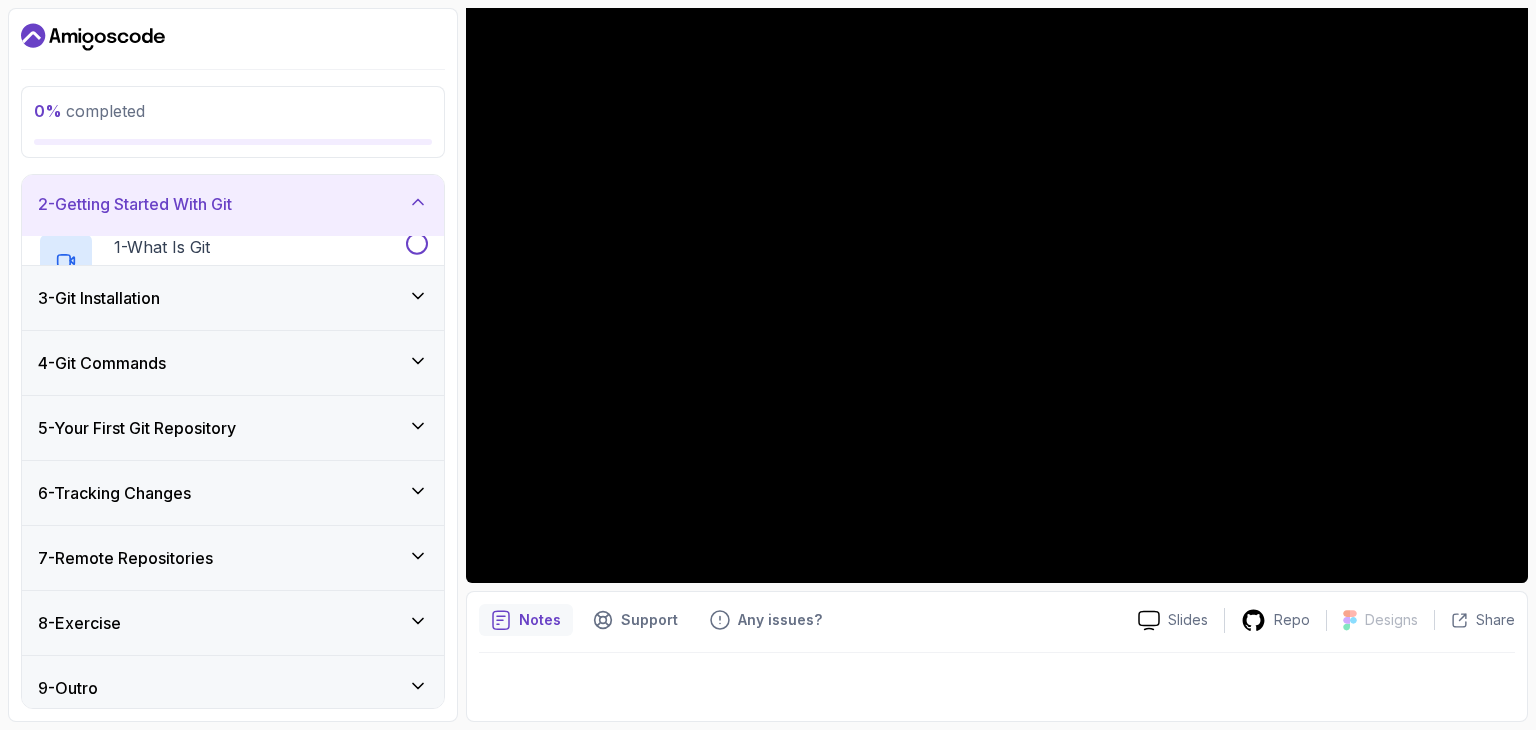 scroll, scrollTop: 48, scrollLeft: 0, axis: vertical 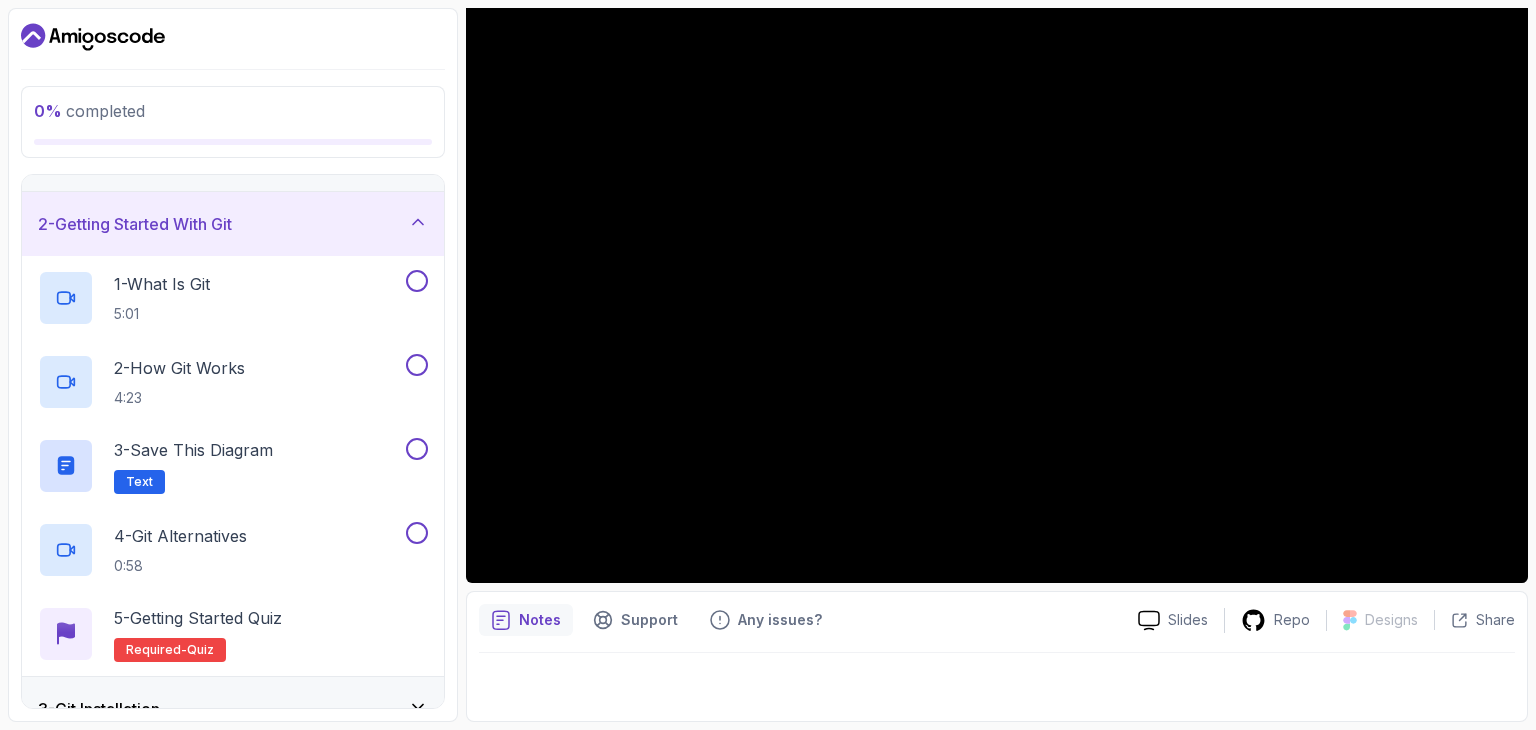 click 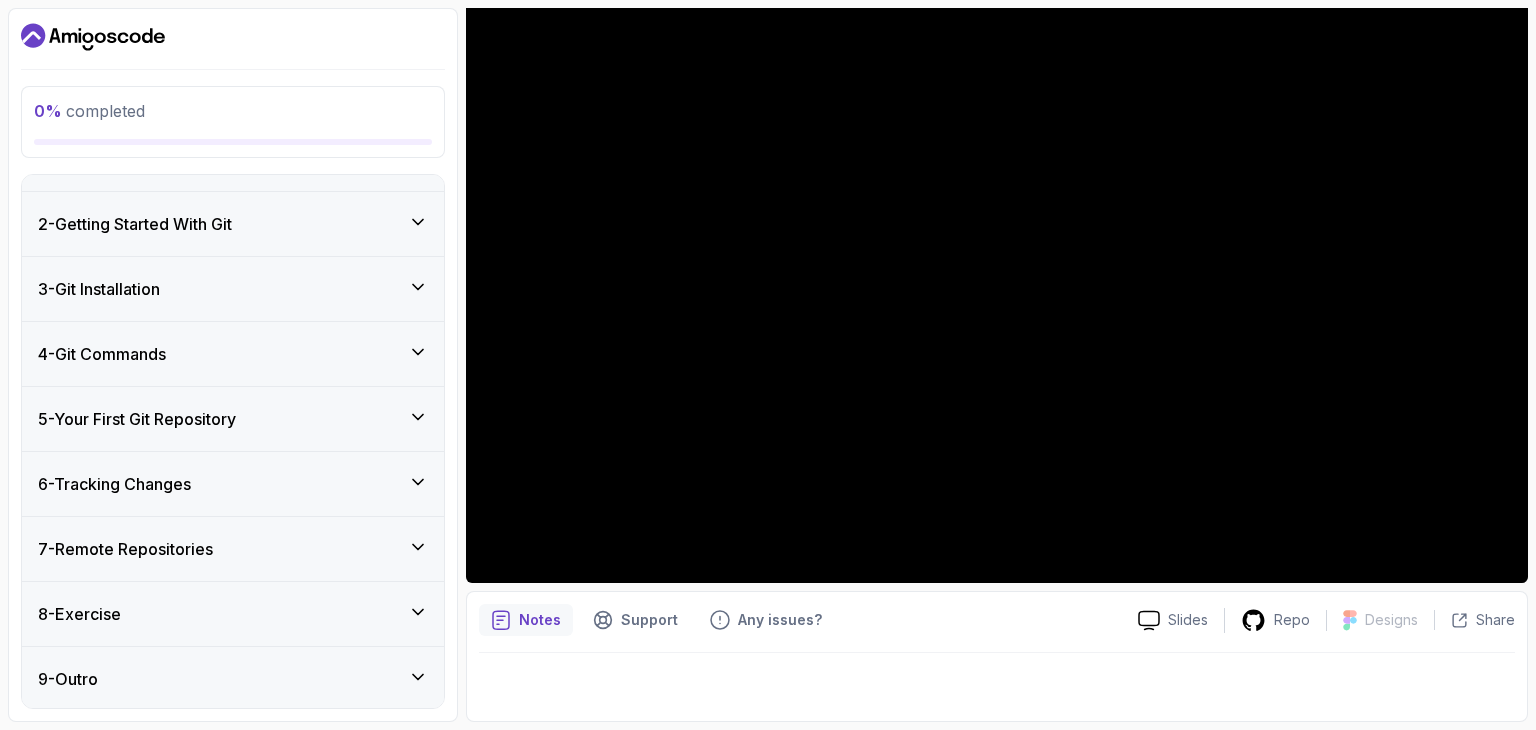 scroll, scrollTop: 0, scrollLeft: 0, axis: both 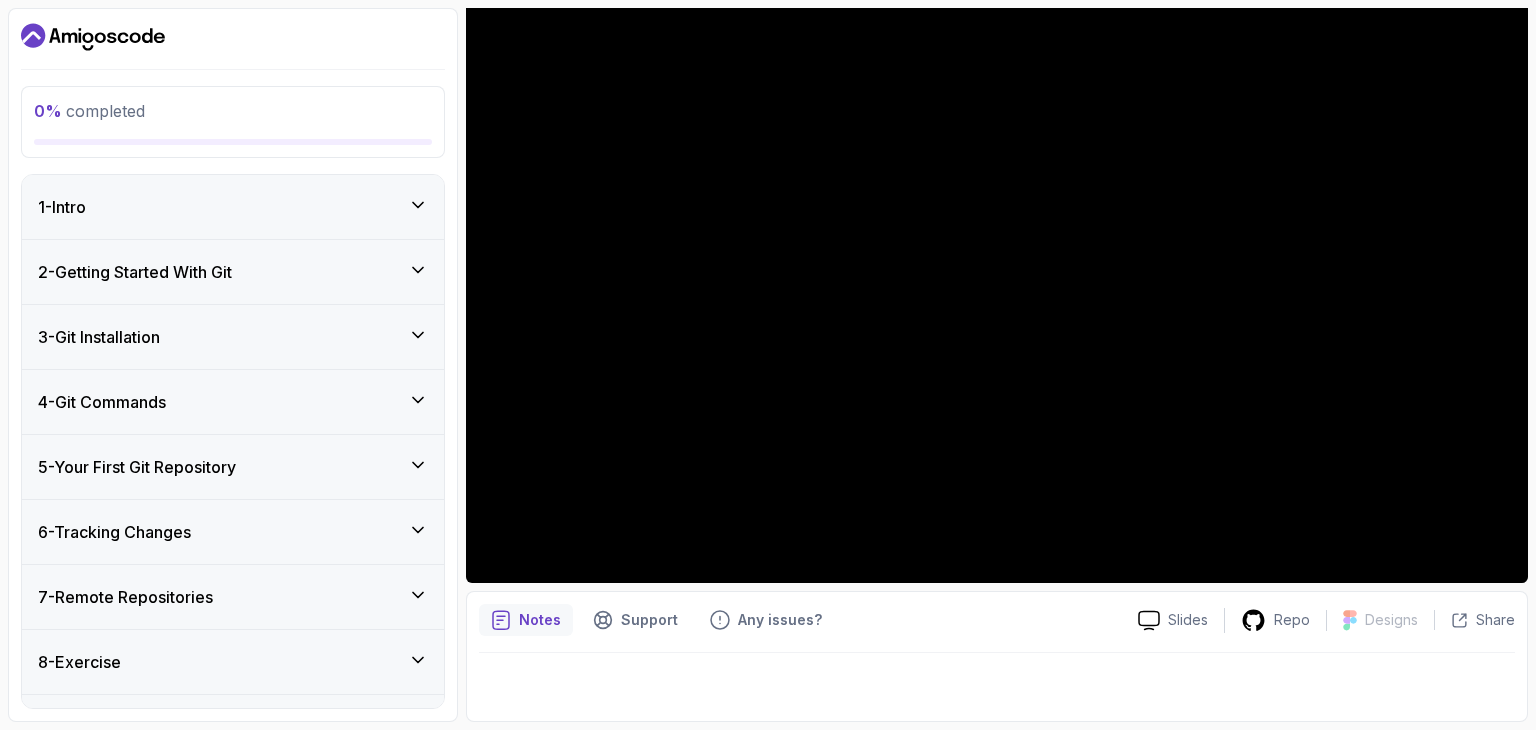 click 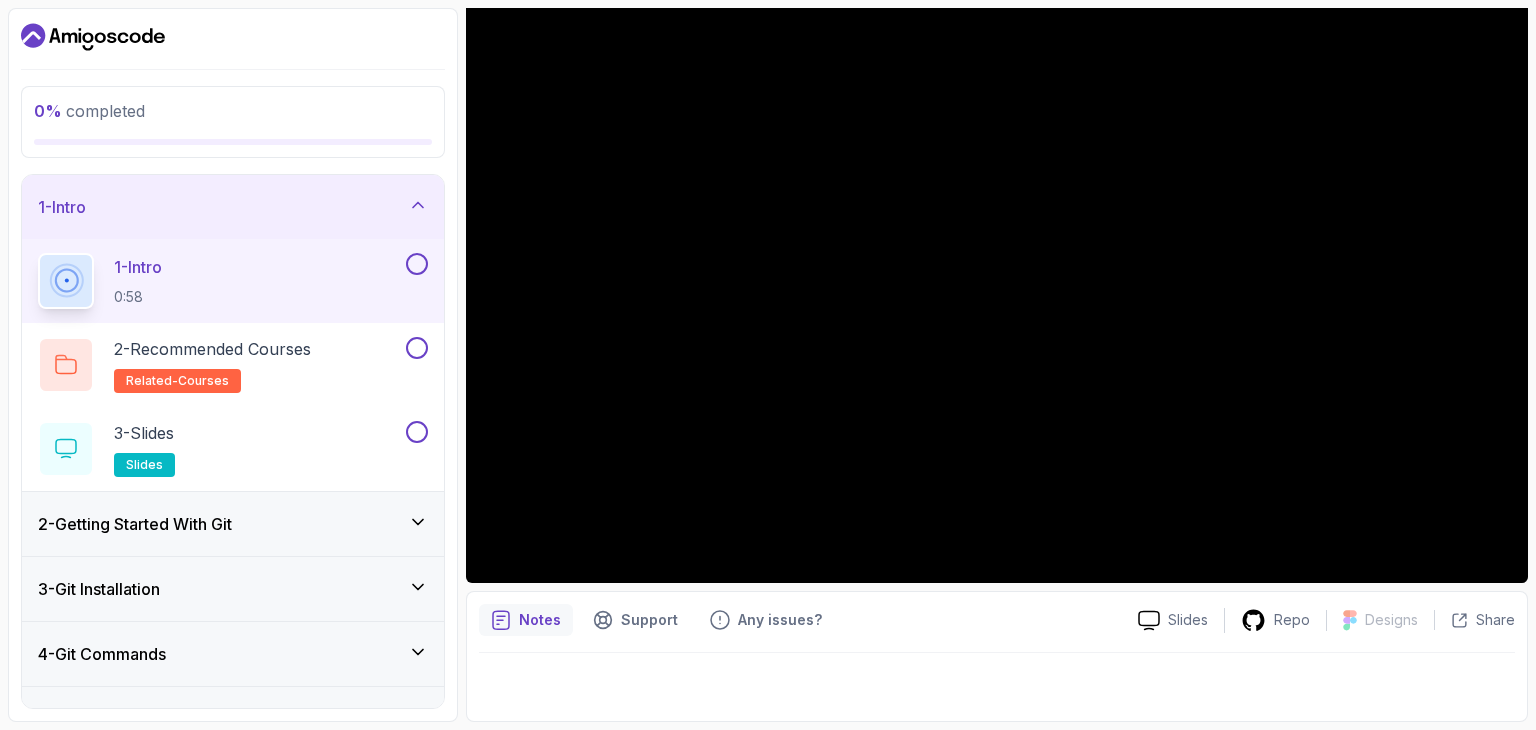 click 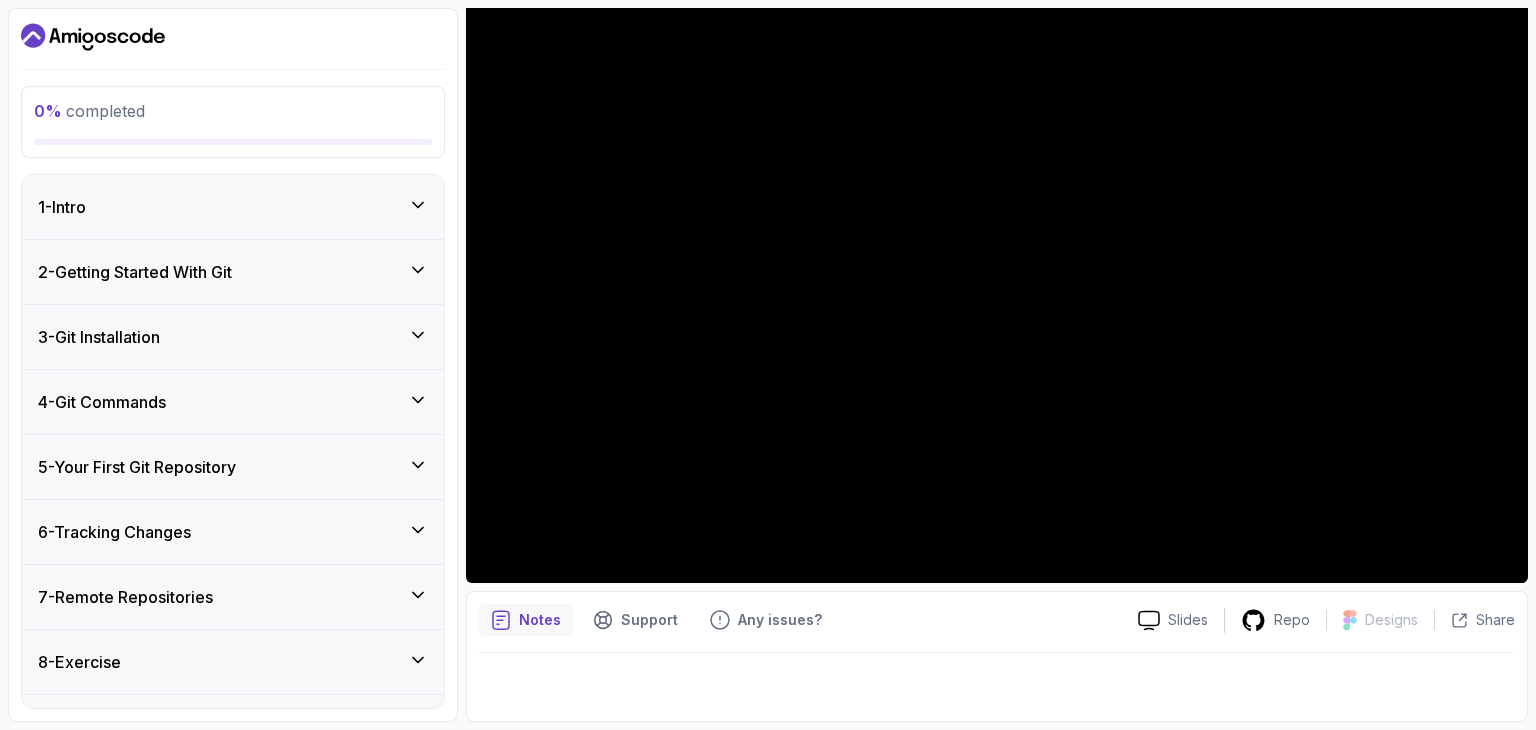 click on "2  -  Getting Started With Git" at bounding box center (233, 272) 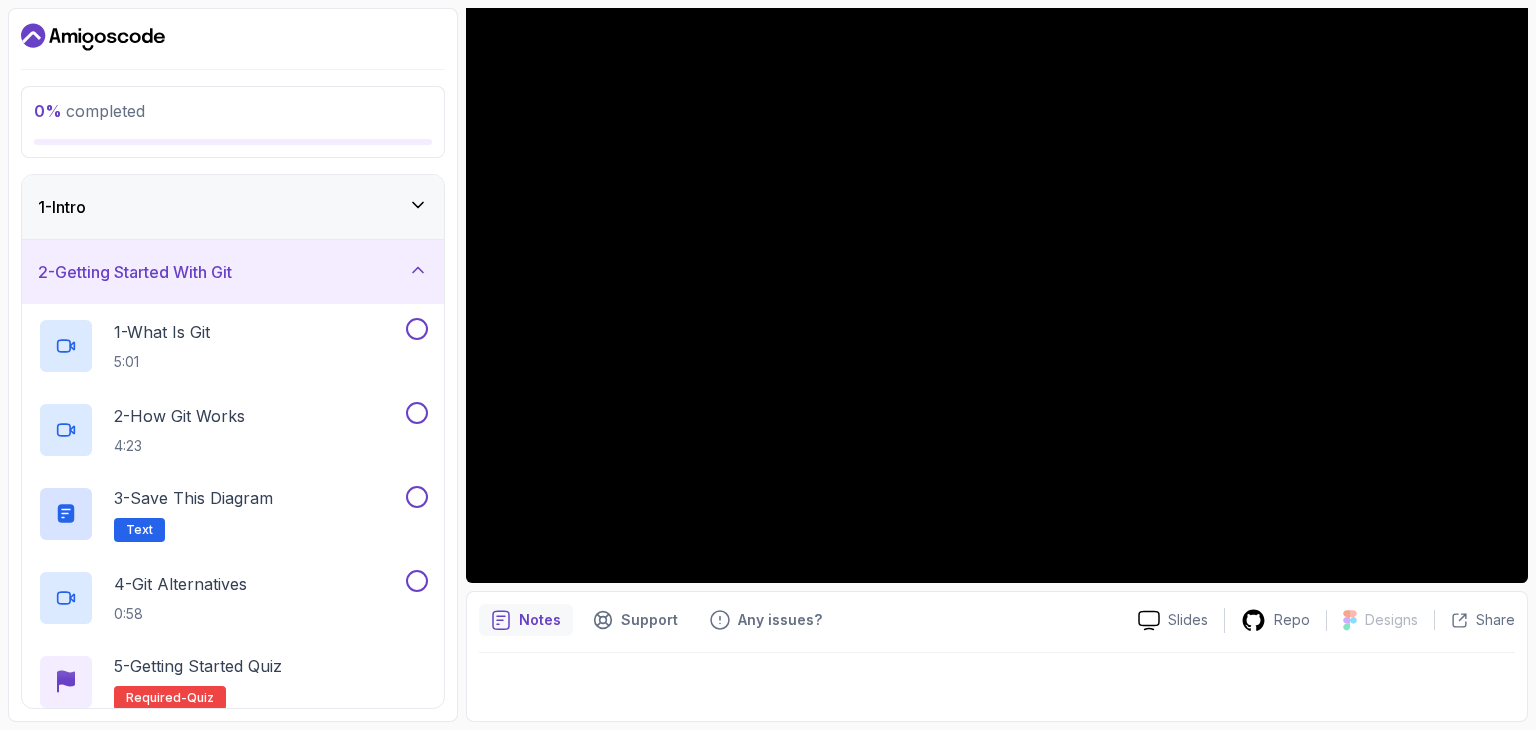 click on "2  -  Getting Started With Git" at bounding box center (233, 272) 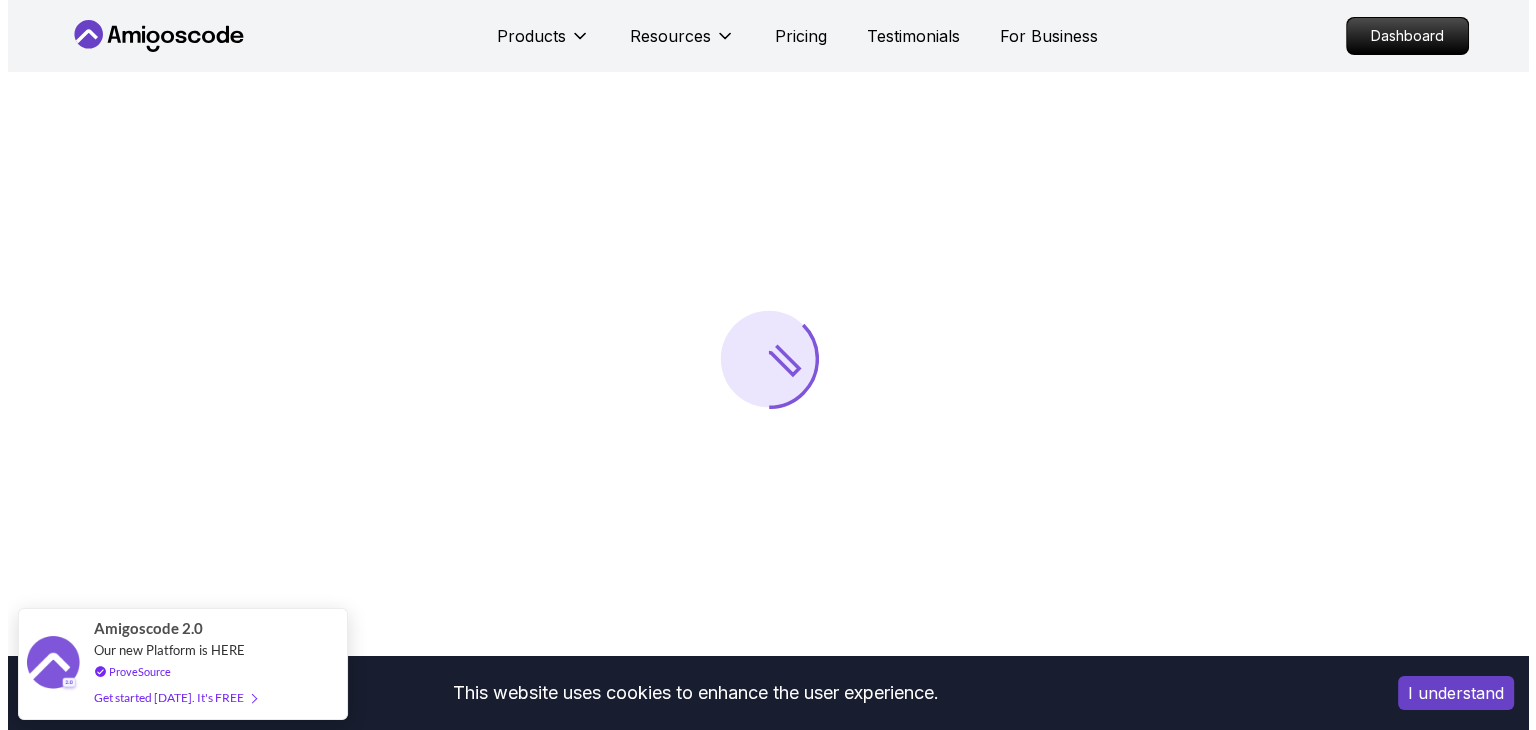 scroll, scrollTop: 0, scrollLeft: 0, axis: both 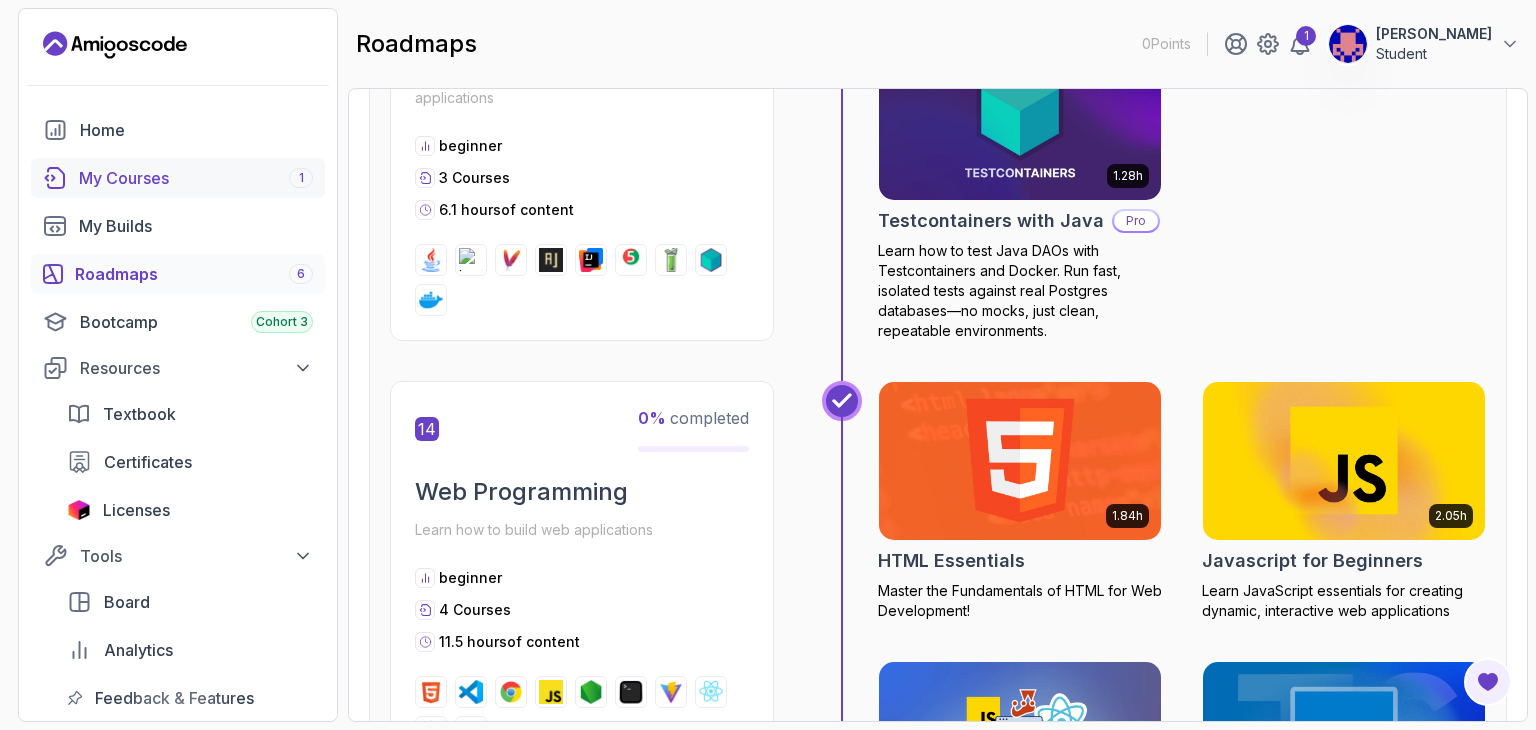 click on "My Courses 1" at bounding box center [196, 178] 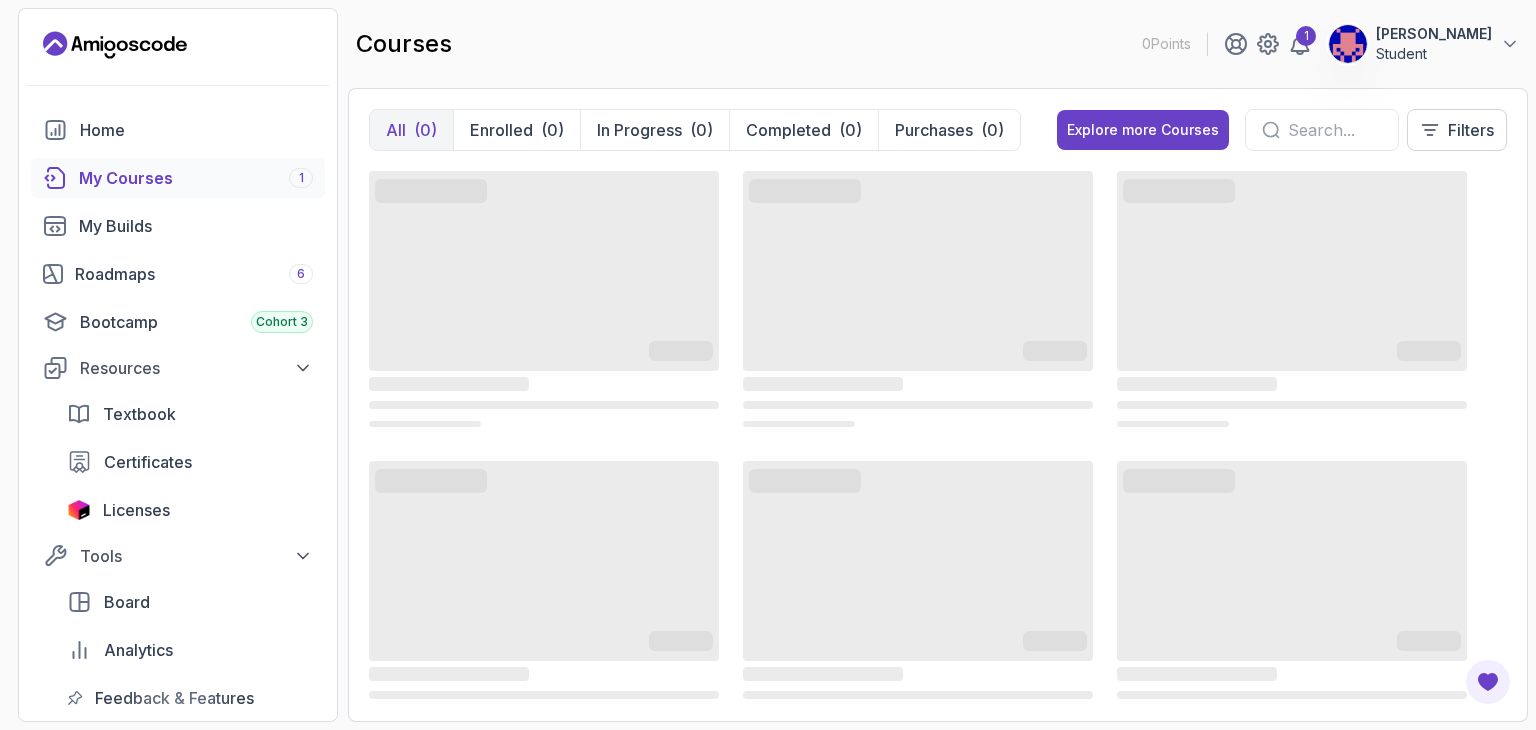 scroll, scrollTop: 0, scrollLeft: 0, axis: both 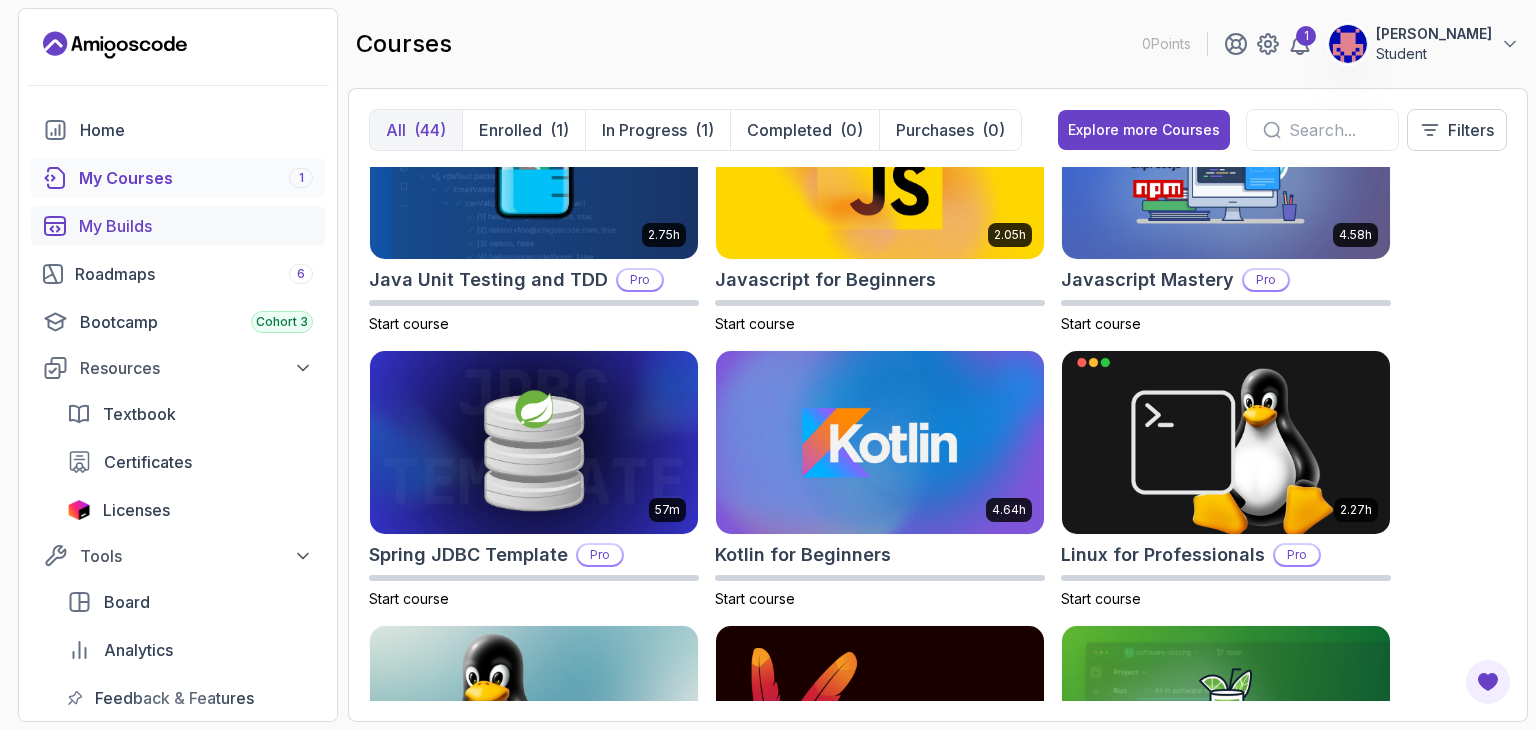 click on "My Builds" at bounding box center [196, 226] 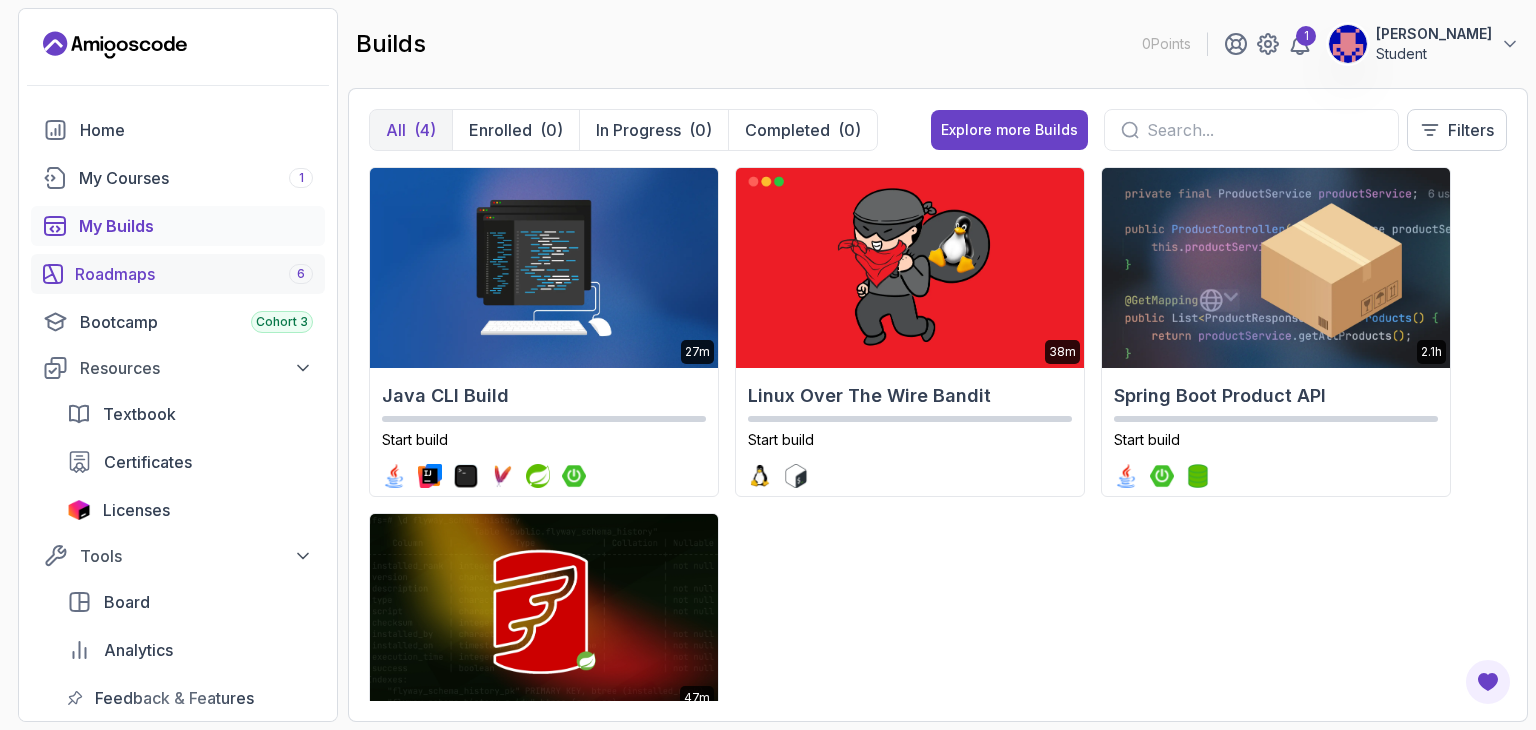click on "Roadmaps 6" at bounding box center [194, 274] 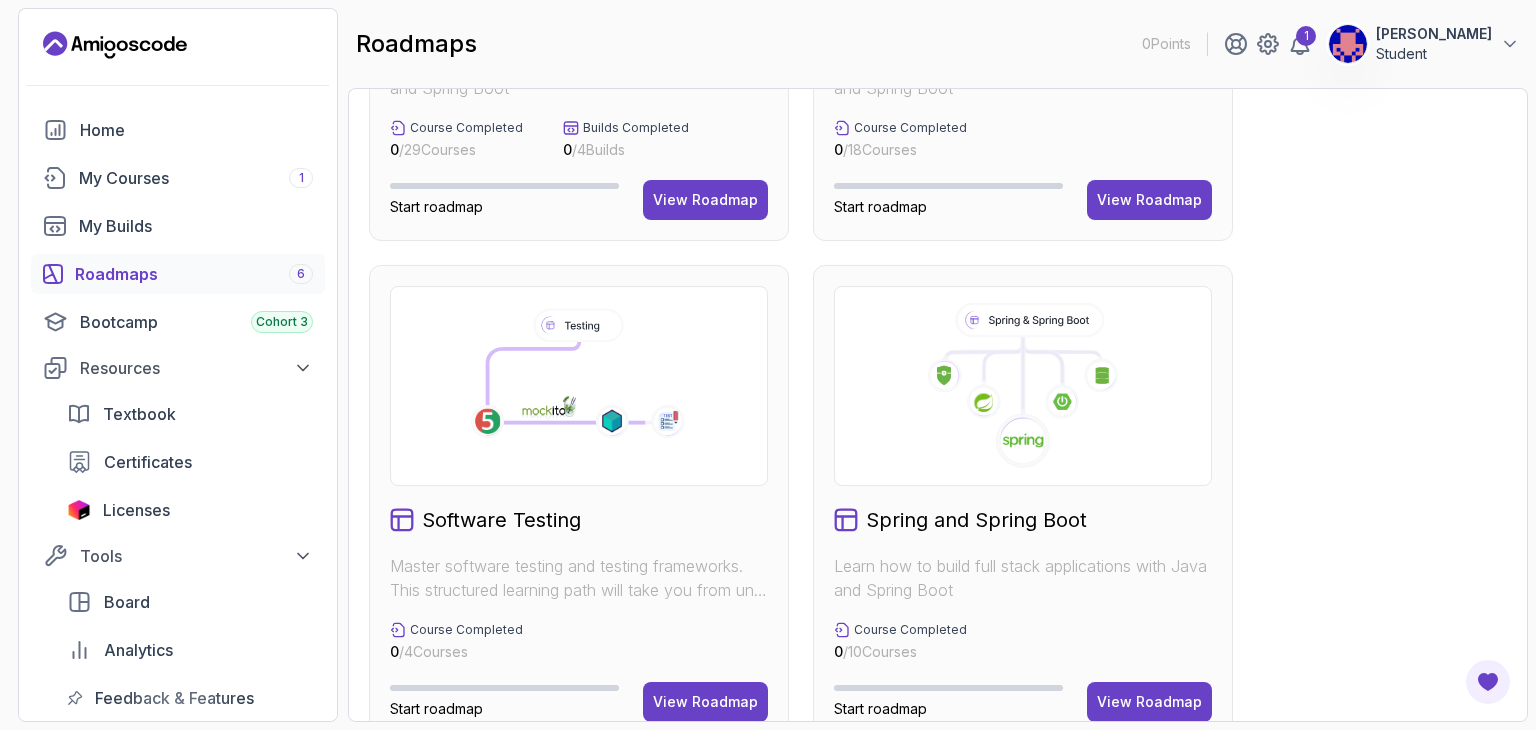 scroll, scrollTop: 888, scrollLeft: 0, axis: vertical 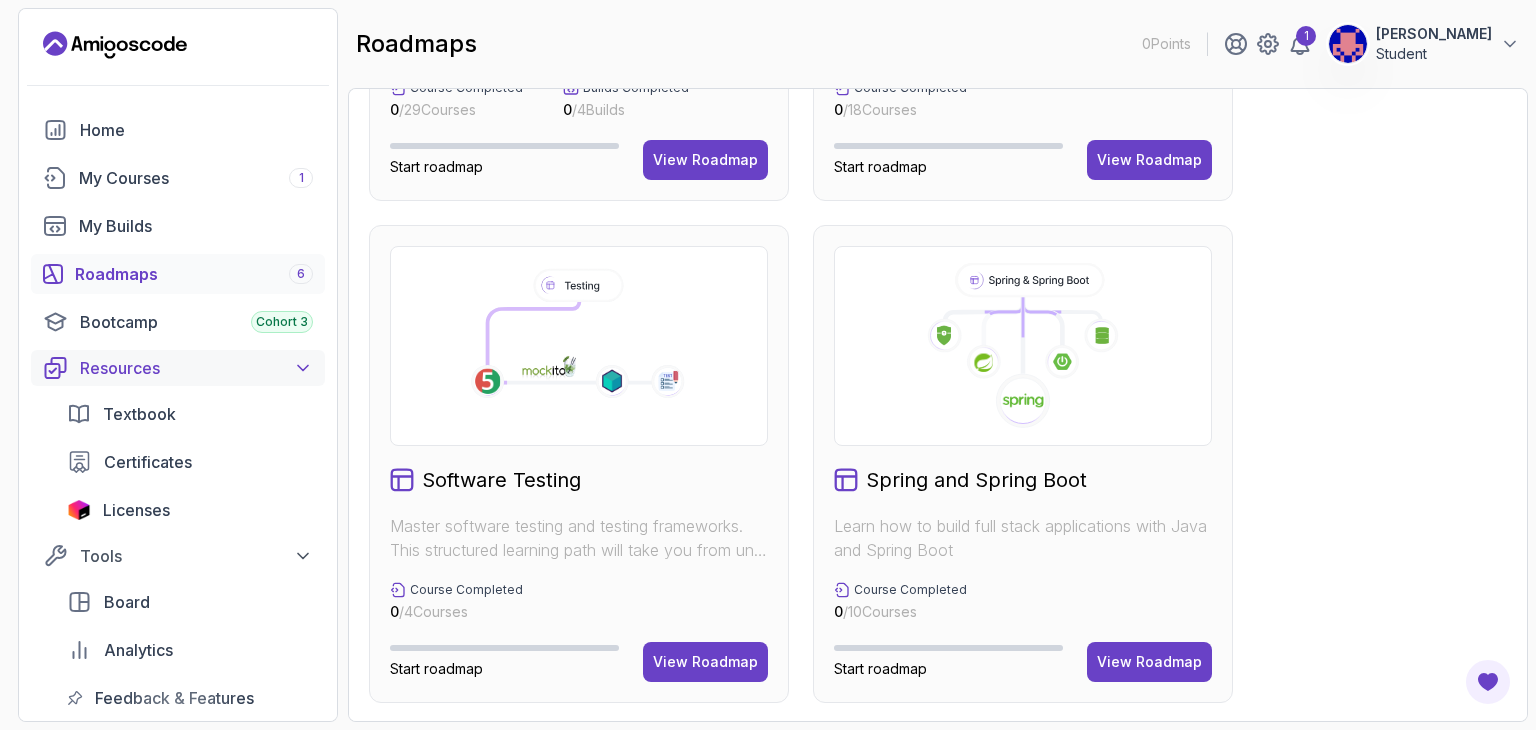 click on "Resources" at bounding box center [196, 368] 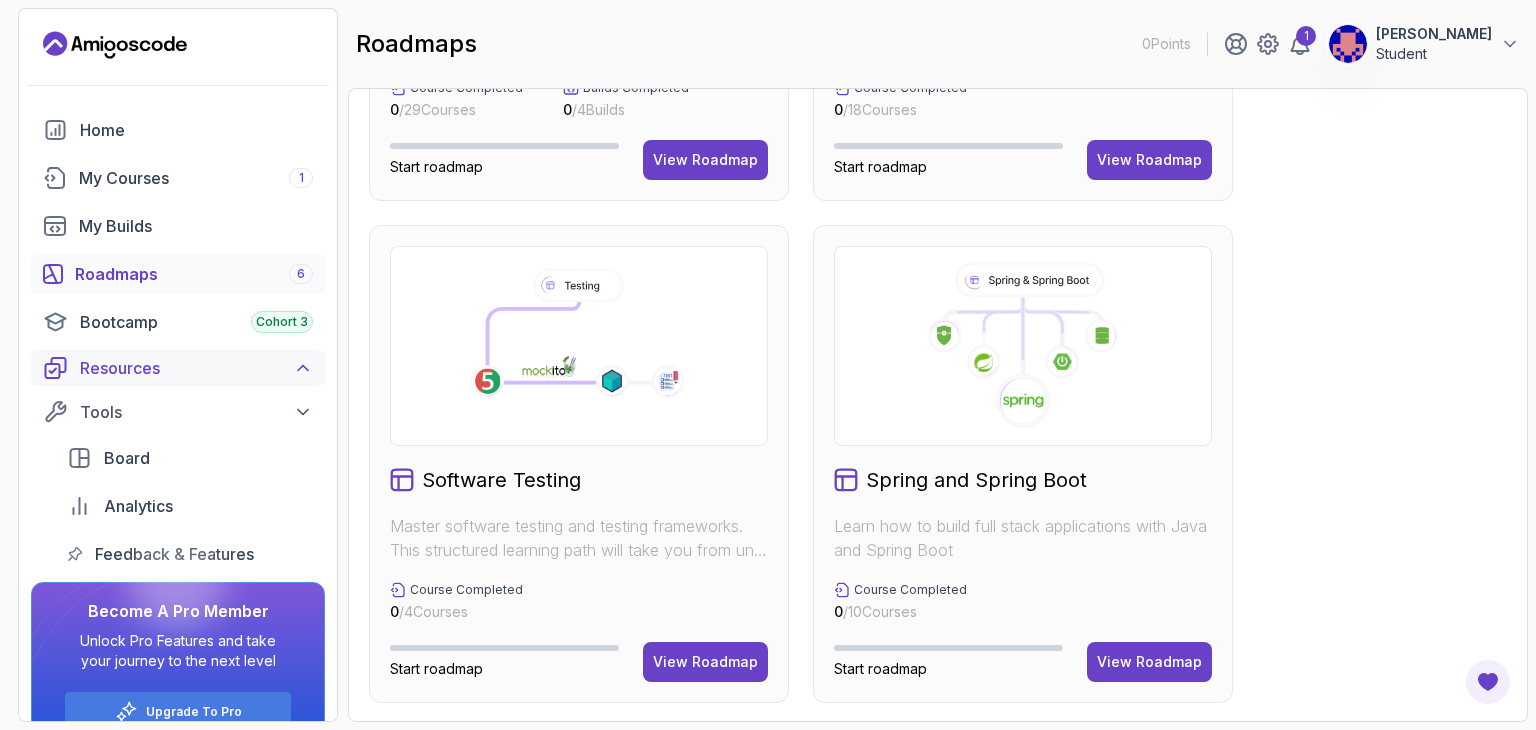 click on "Resources" at bounding box center [196, 368] 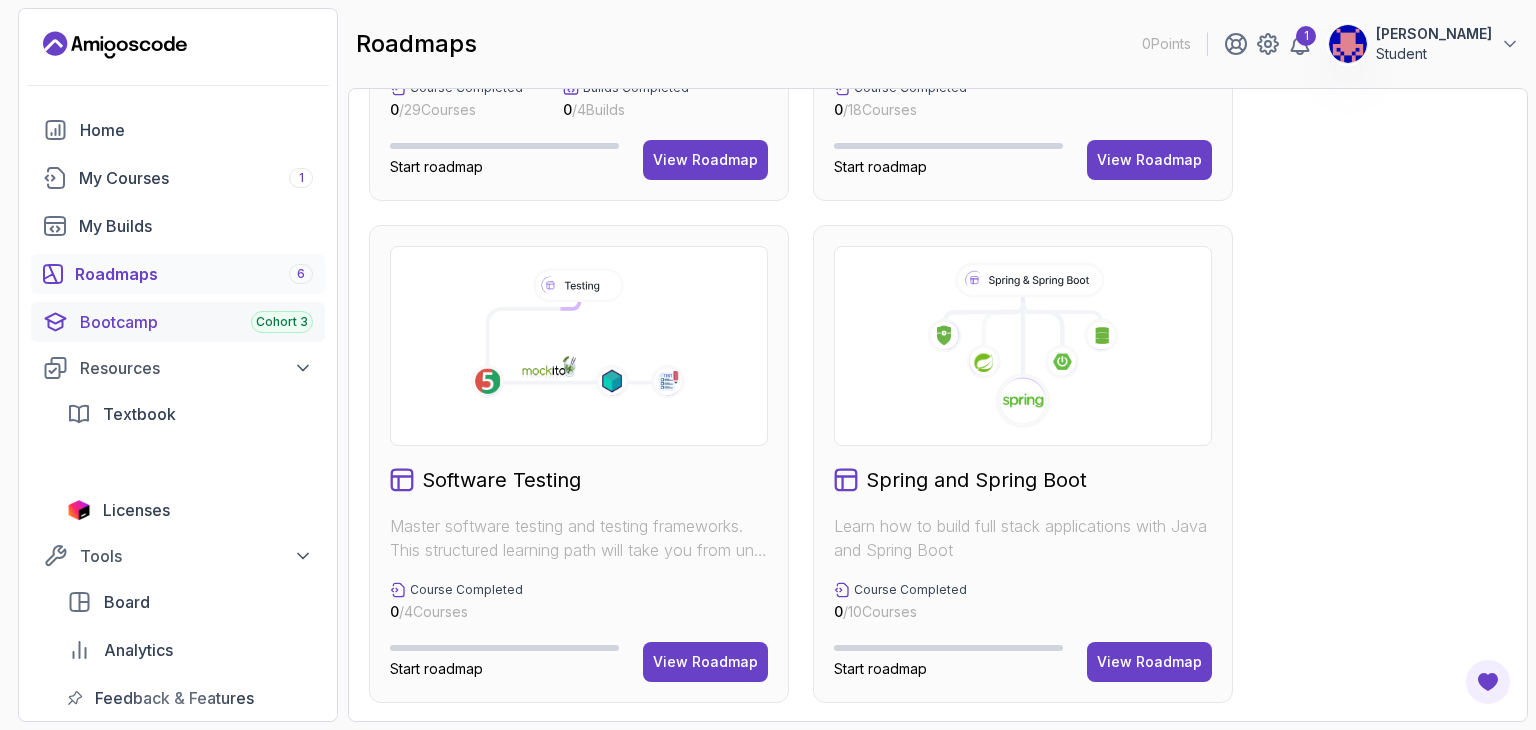 click on "Bootcamp Cohort 3" at bounding box center (196, 322) 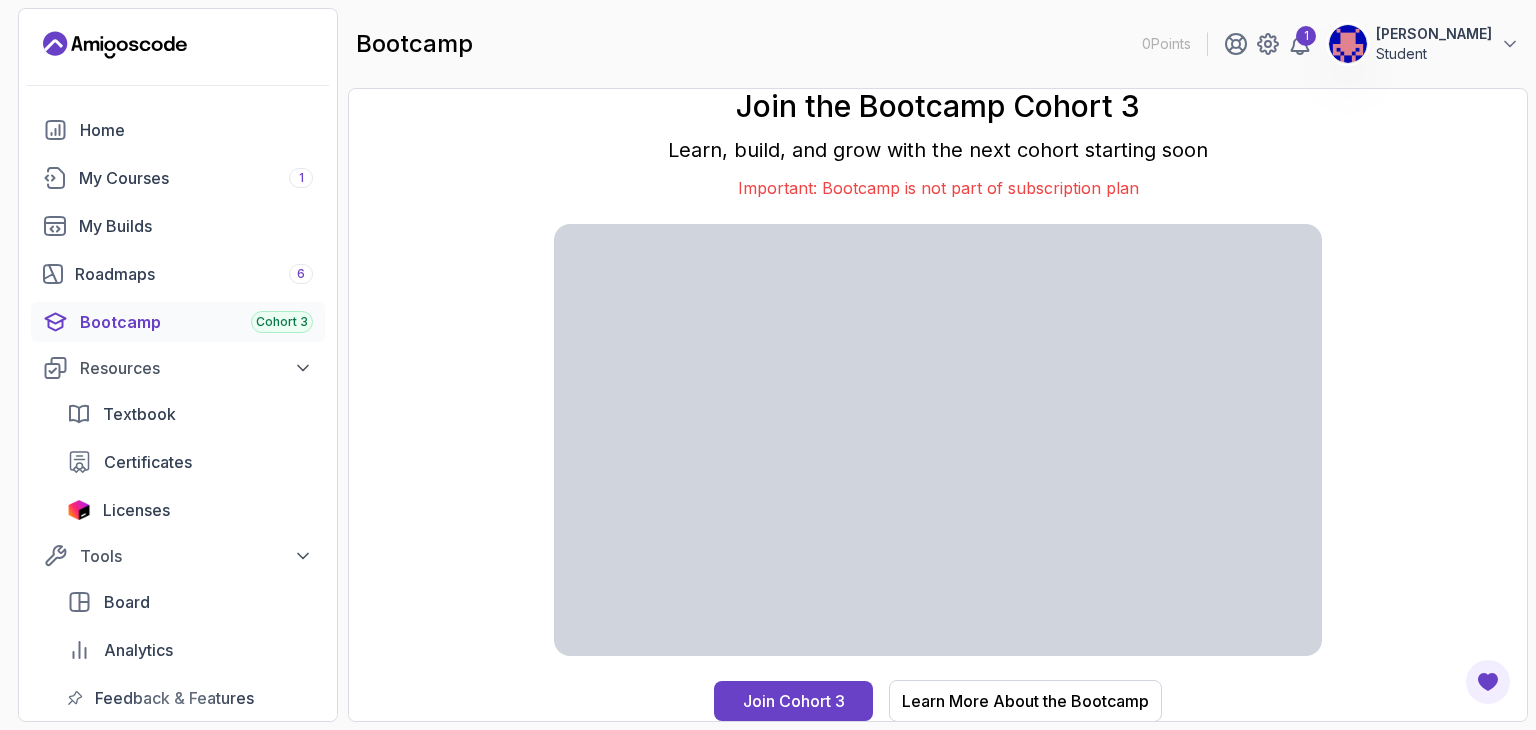 scroll, scrollTop: 0, scrollLeft: 0, axis: both 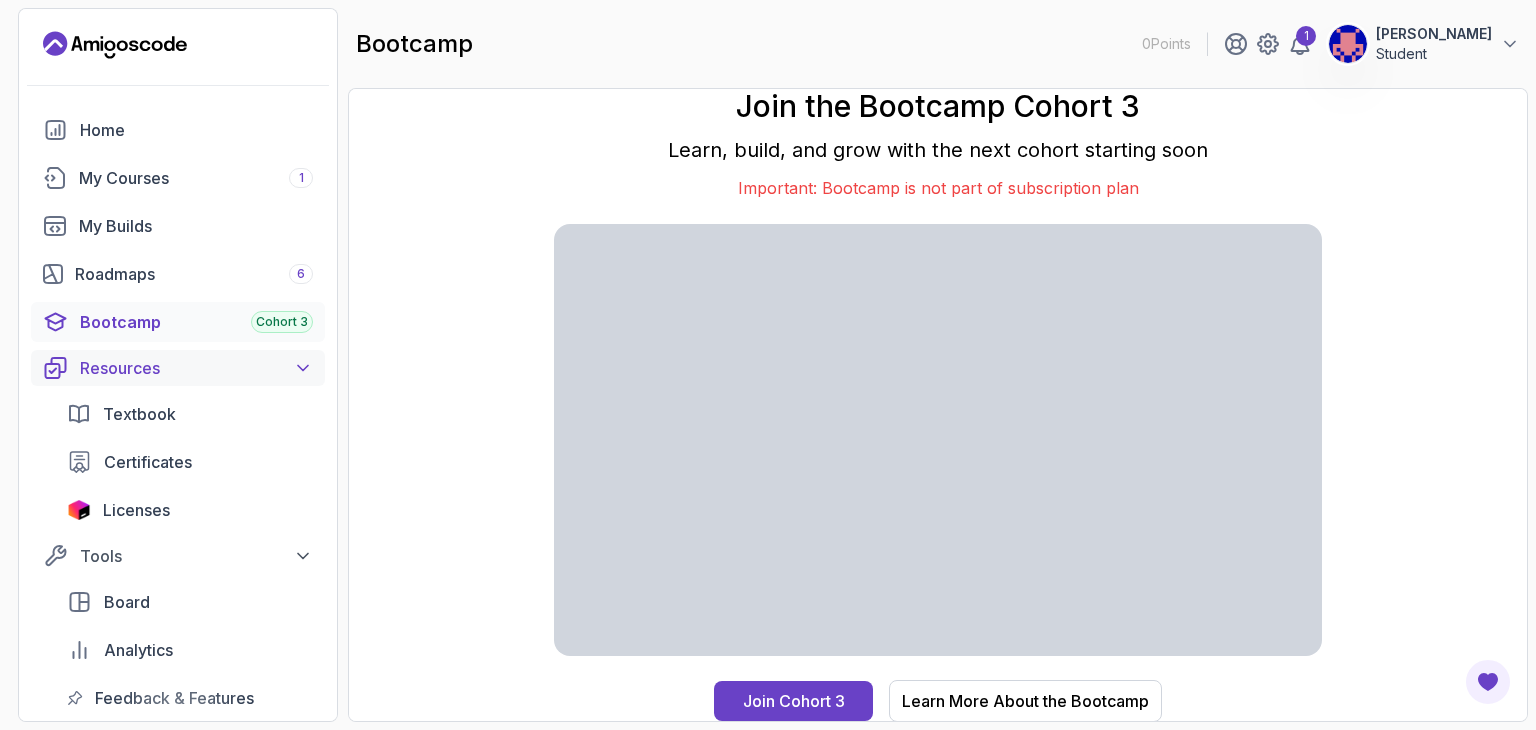 click on "Resources" at bounding box center [196, 368] 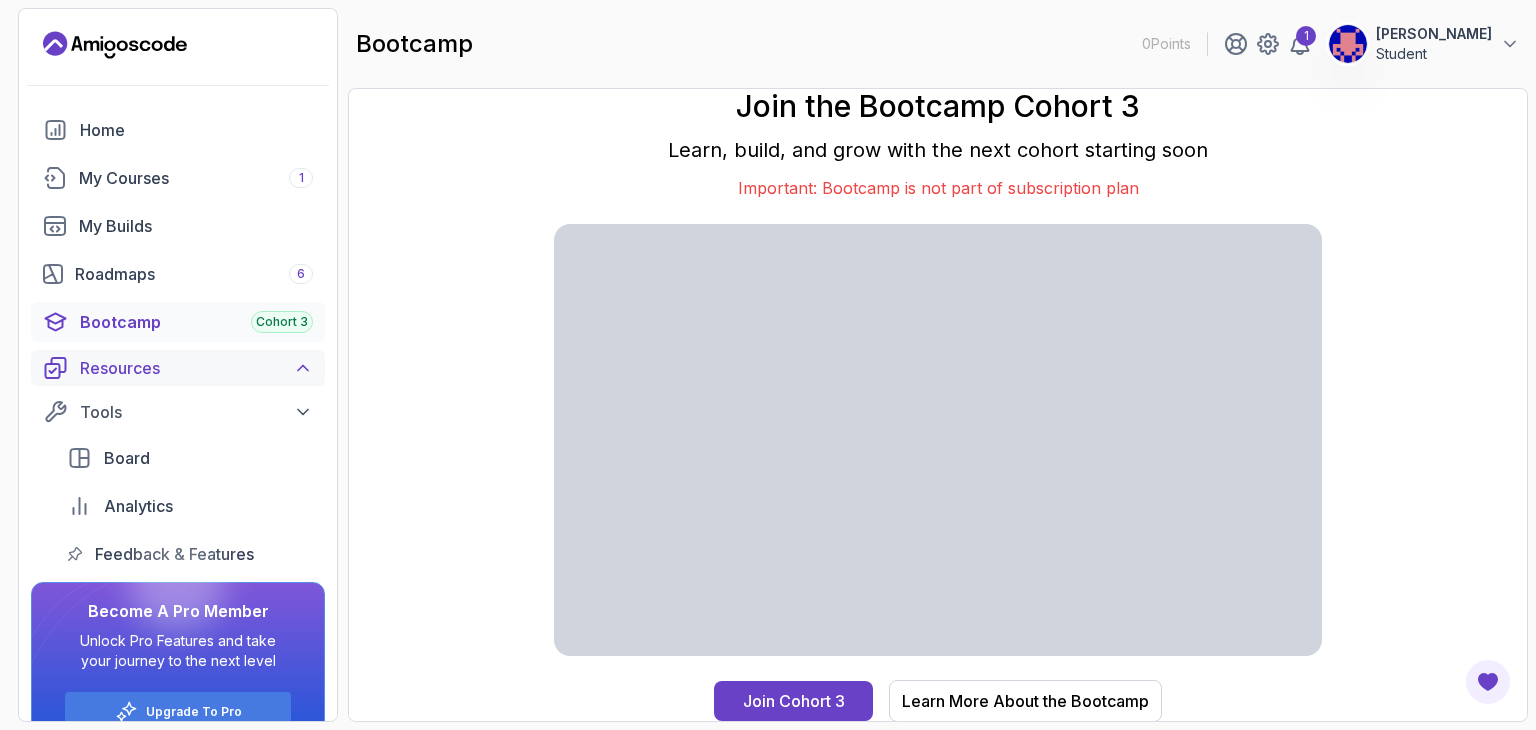 click on "Resources" at bounding box center (196, 368) 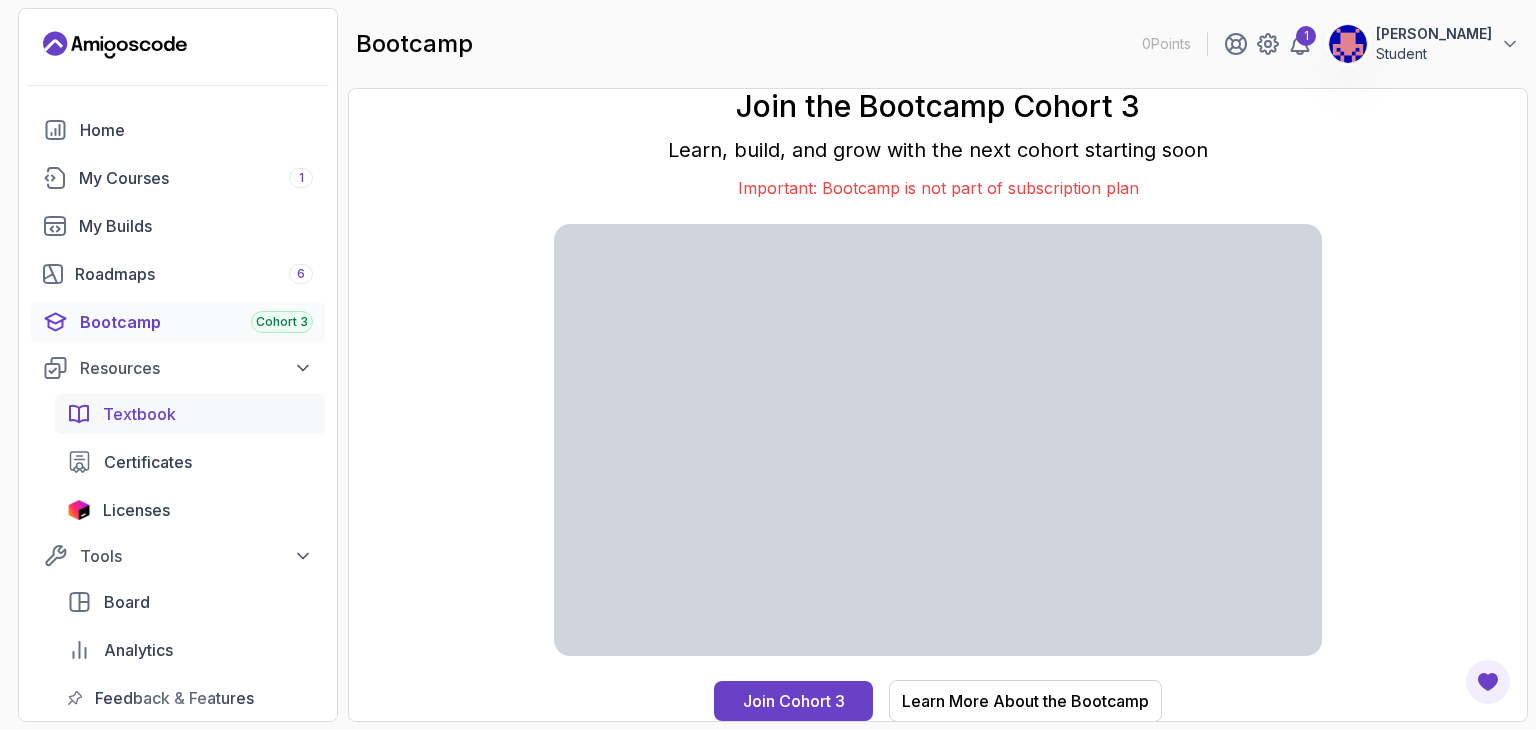 click on "Textbook" at bounding box center (139, 414) 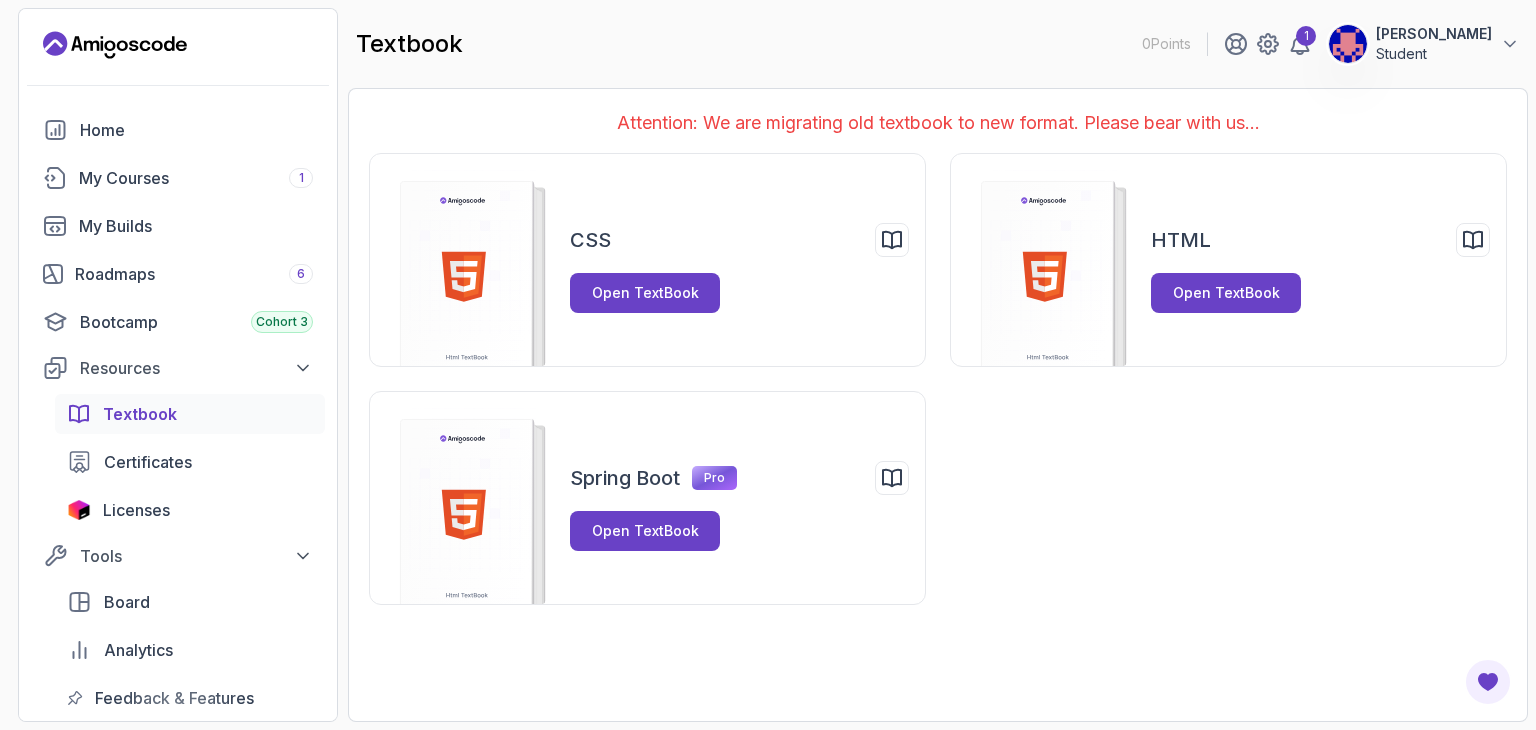 scroll, scrollTop: 0, scrollLeft: 0, axis: both 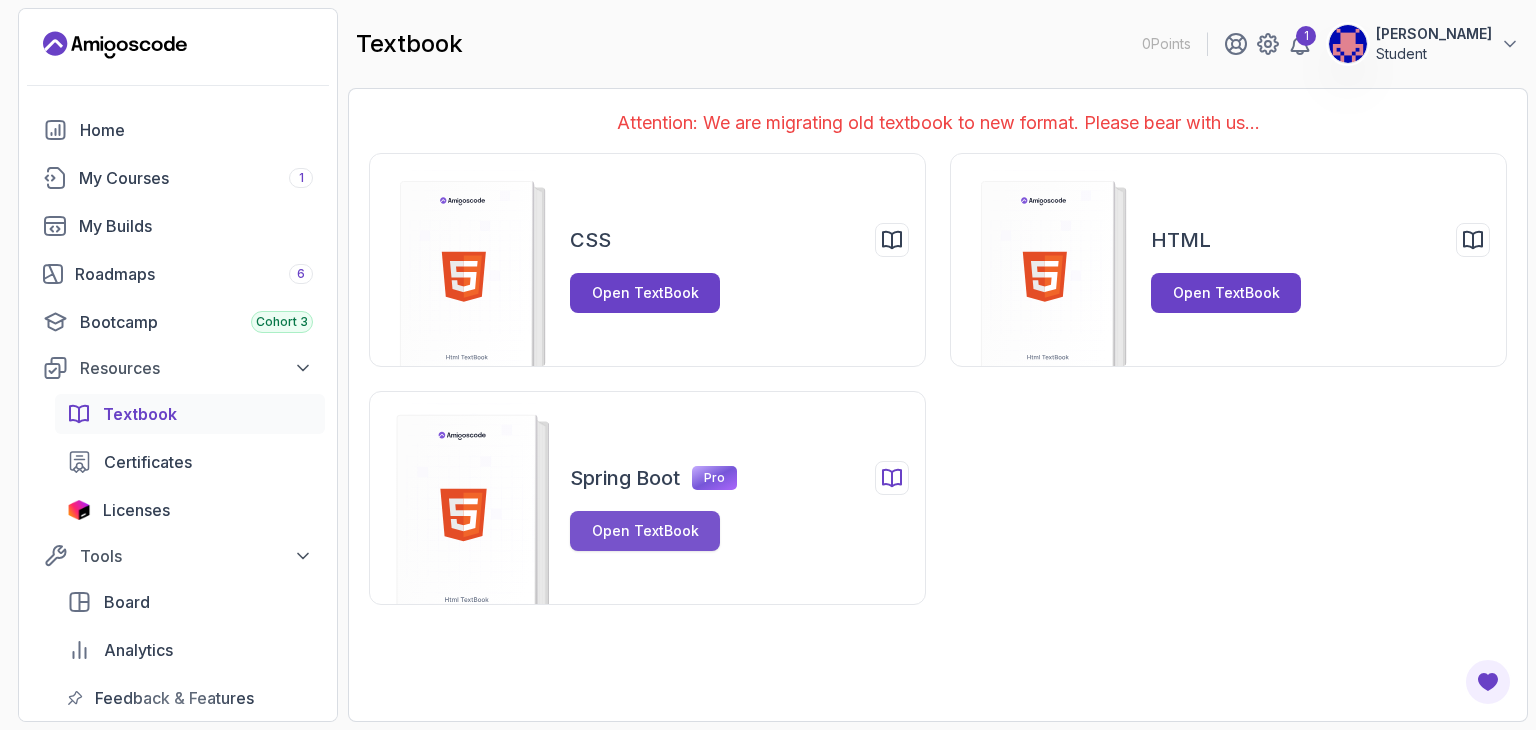 click on "Open TextBook" at bounding box center [645, 531] 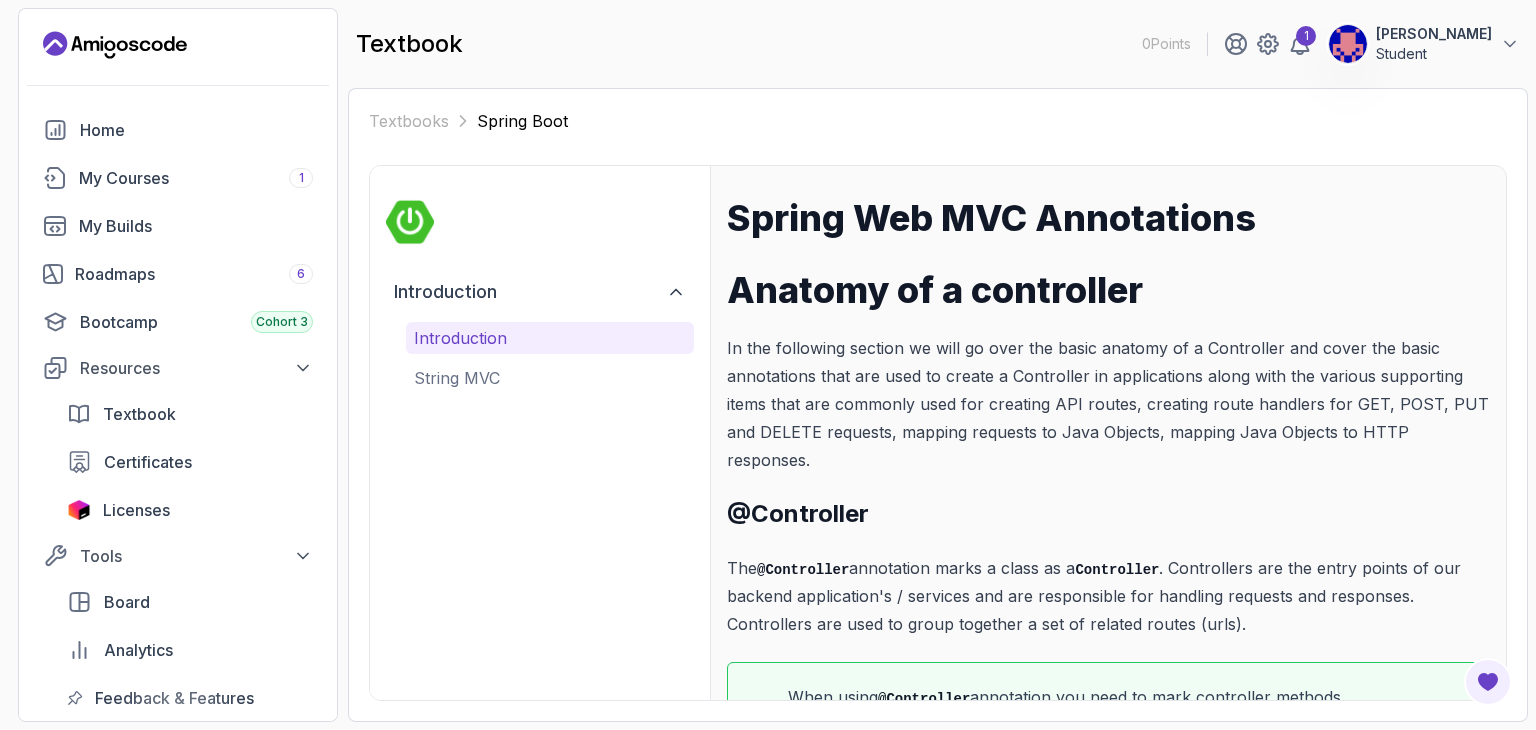 scroll, scrollTop: 91, scrollLeft: 0, axis: vertical 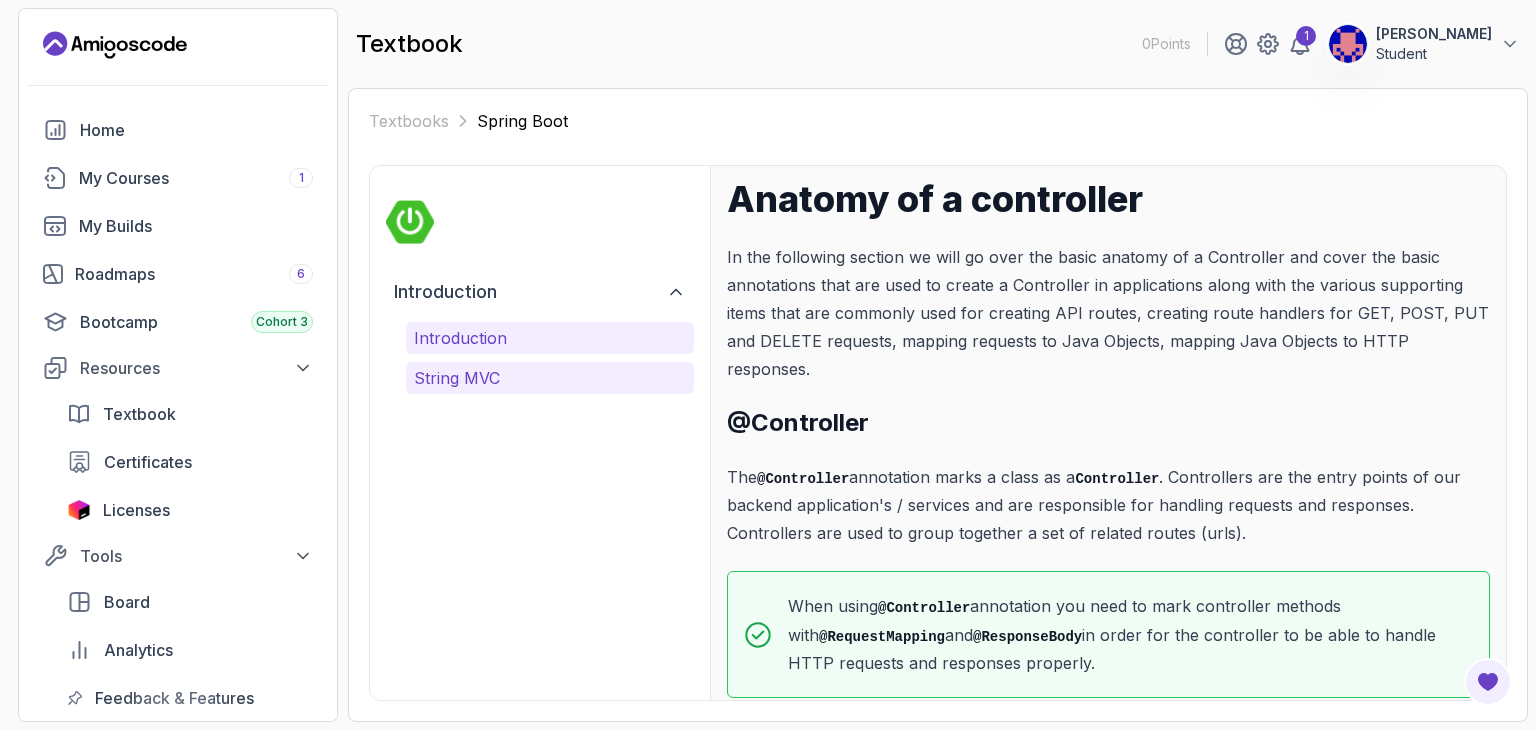 click on "String MVC" at bounding box center [550, 378] 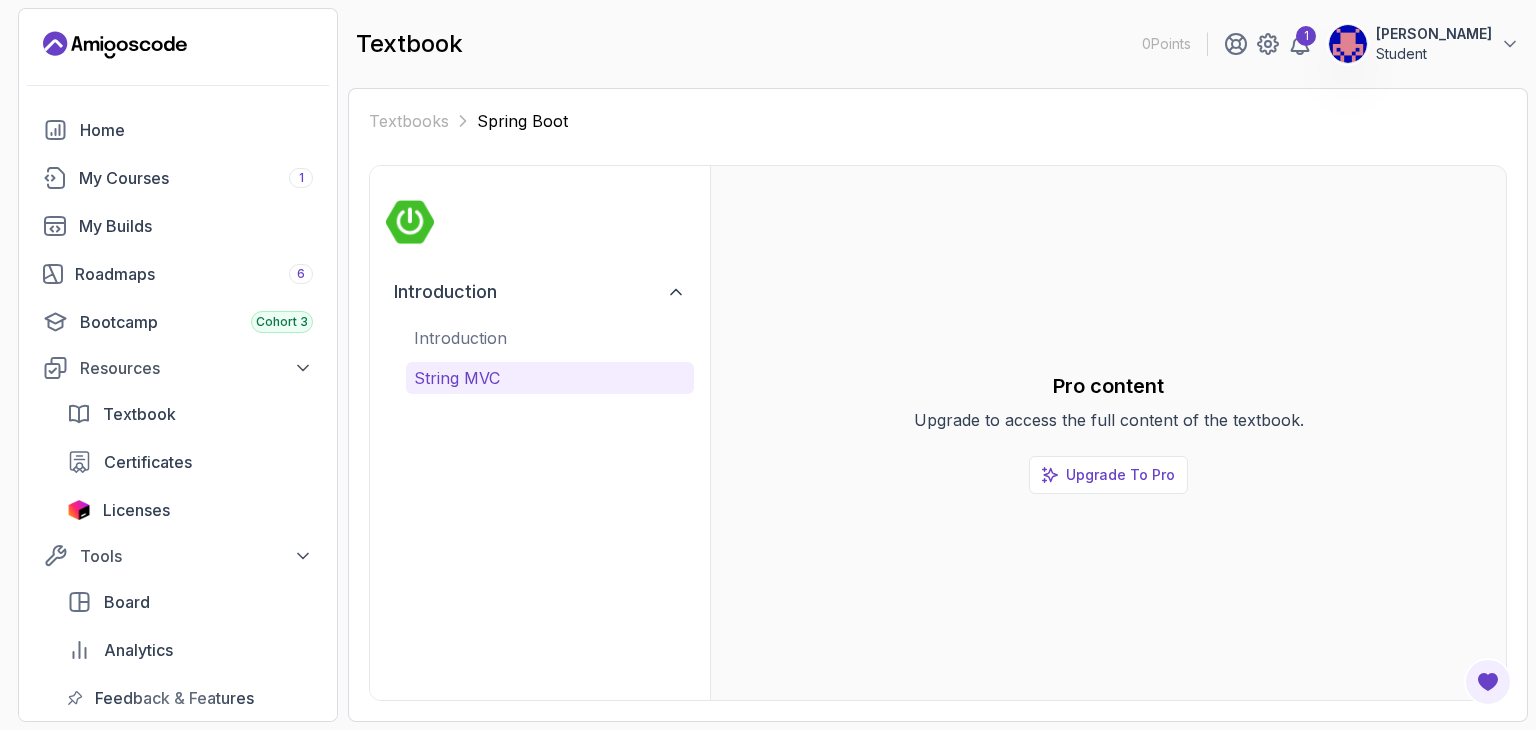 scroll, scrollTop: 0, scrollLeft: 0, axis: both 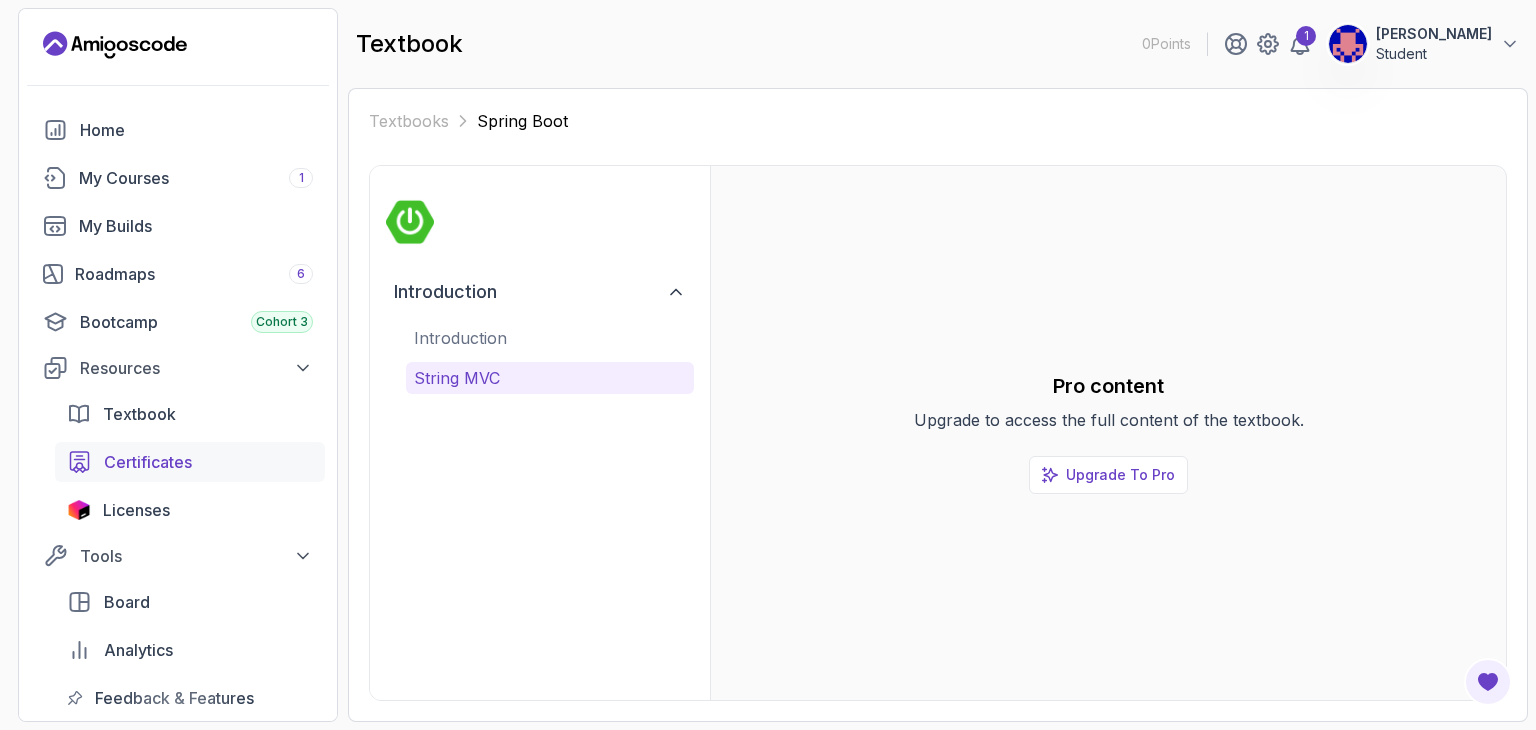 click on "Certificates" at bounding box center (148, 462) 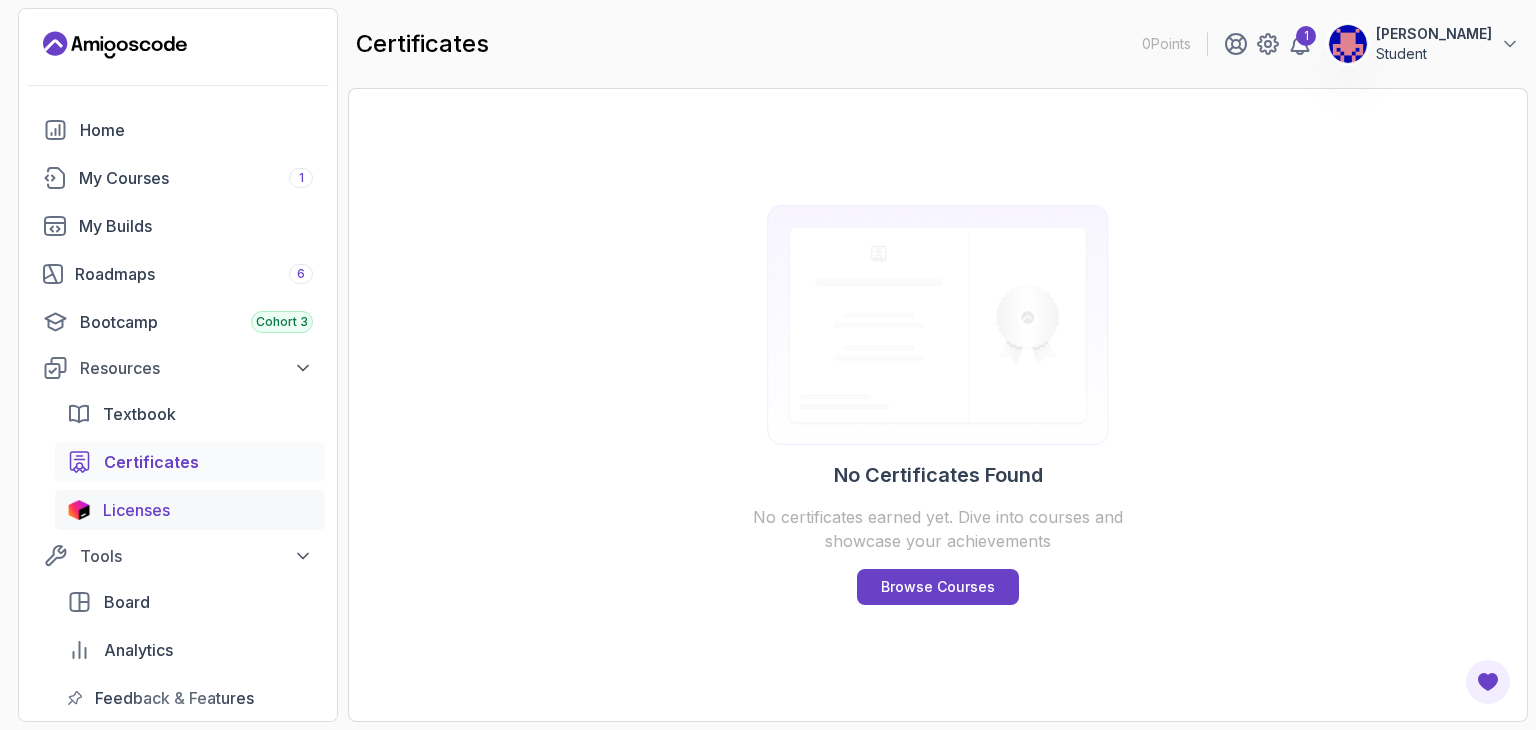 click on "Licenses" at bounding box center [190, 510] 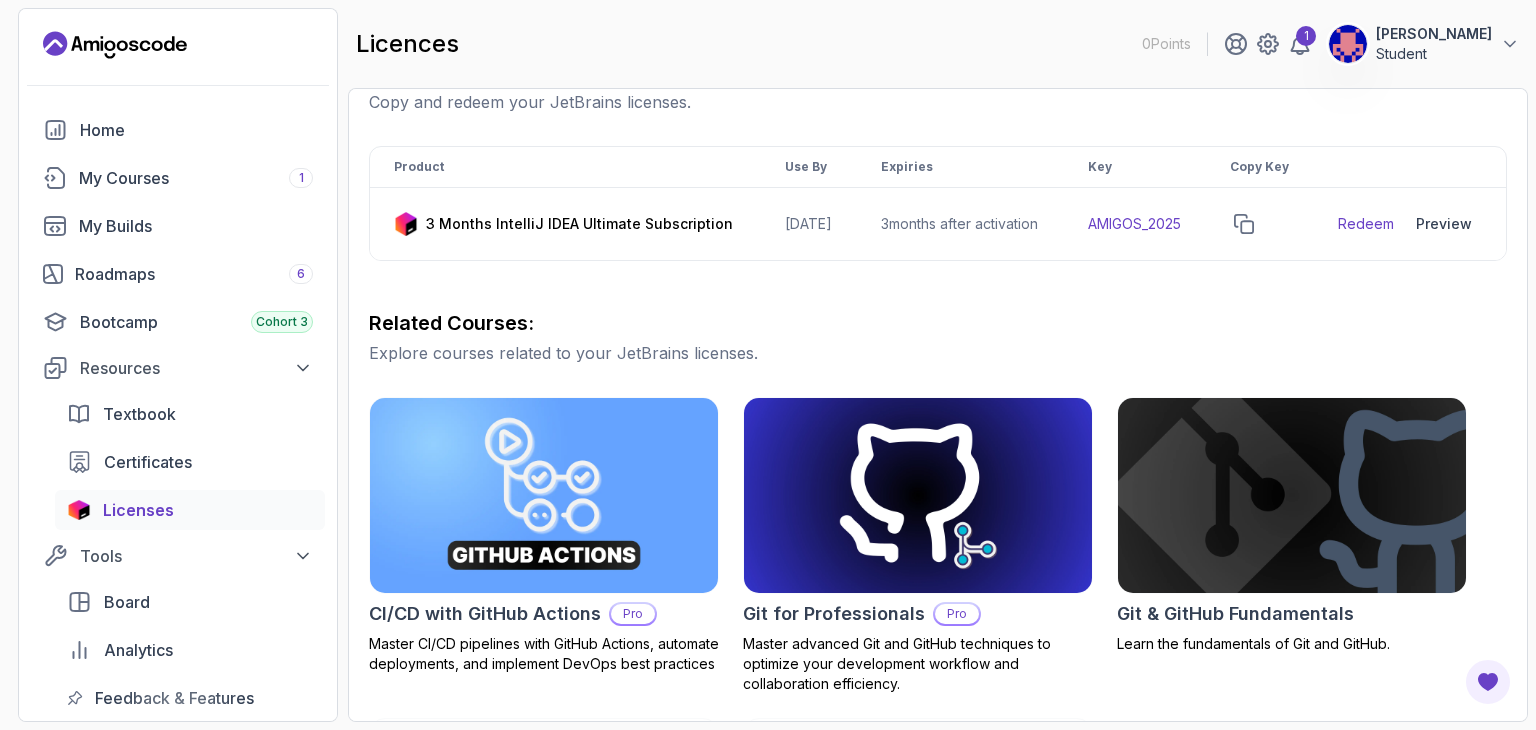 scroll, scrollTop: 328, scrollLeft: 0, axis: vertical 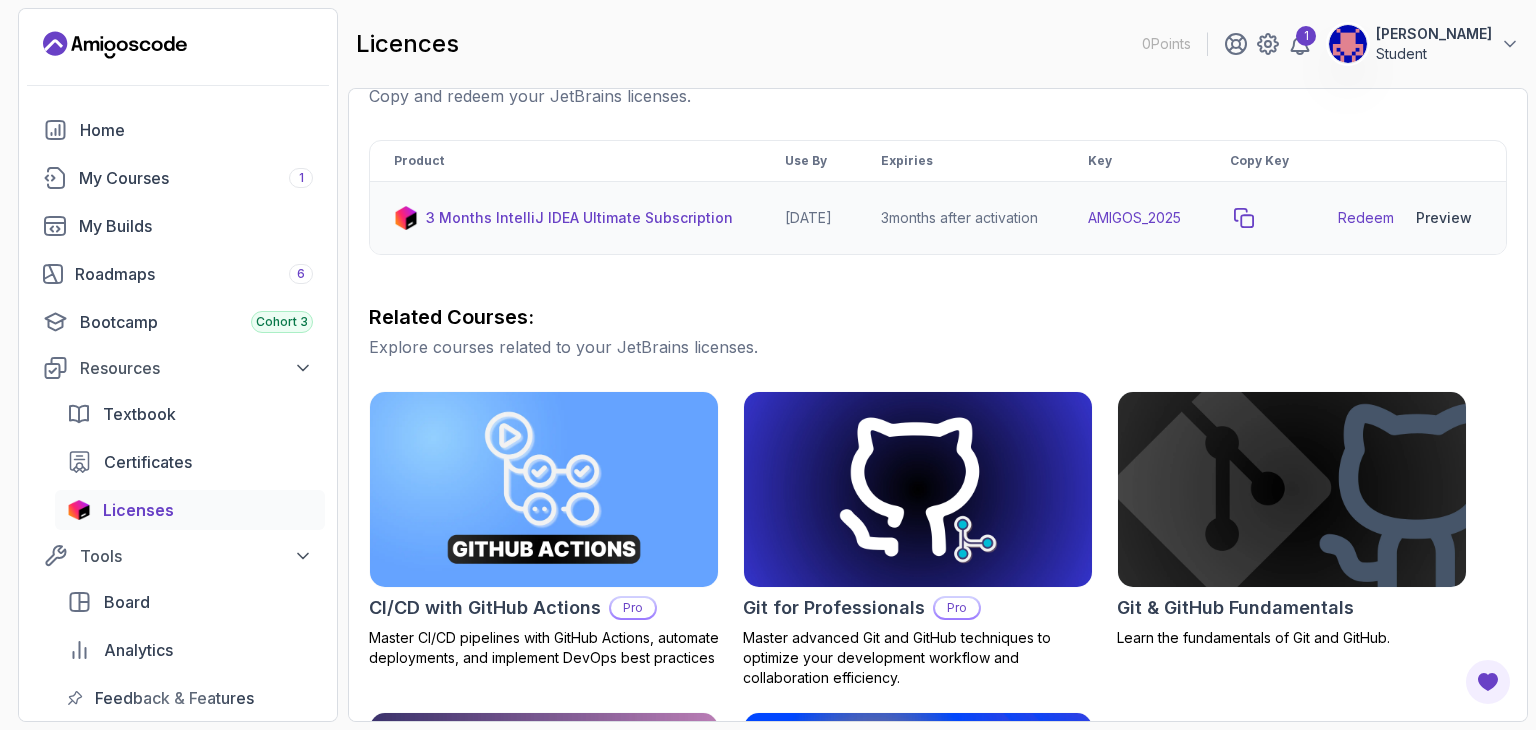 click 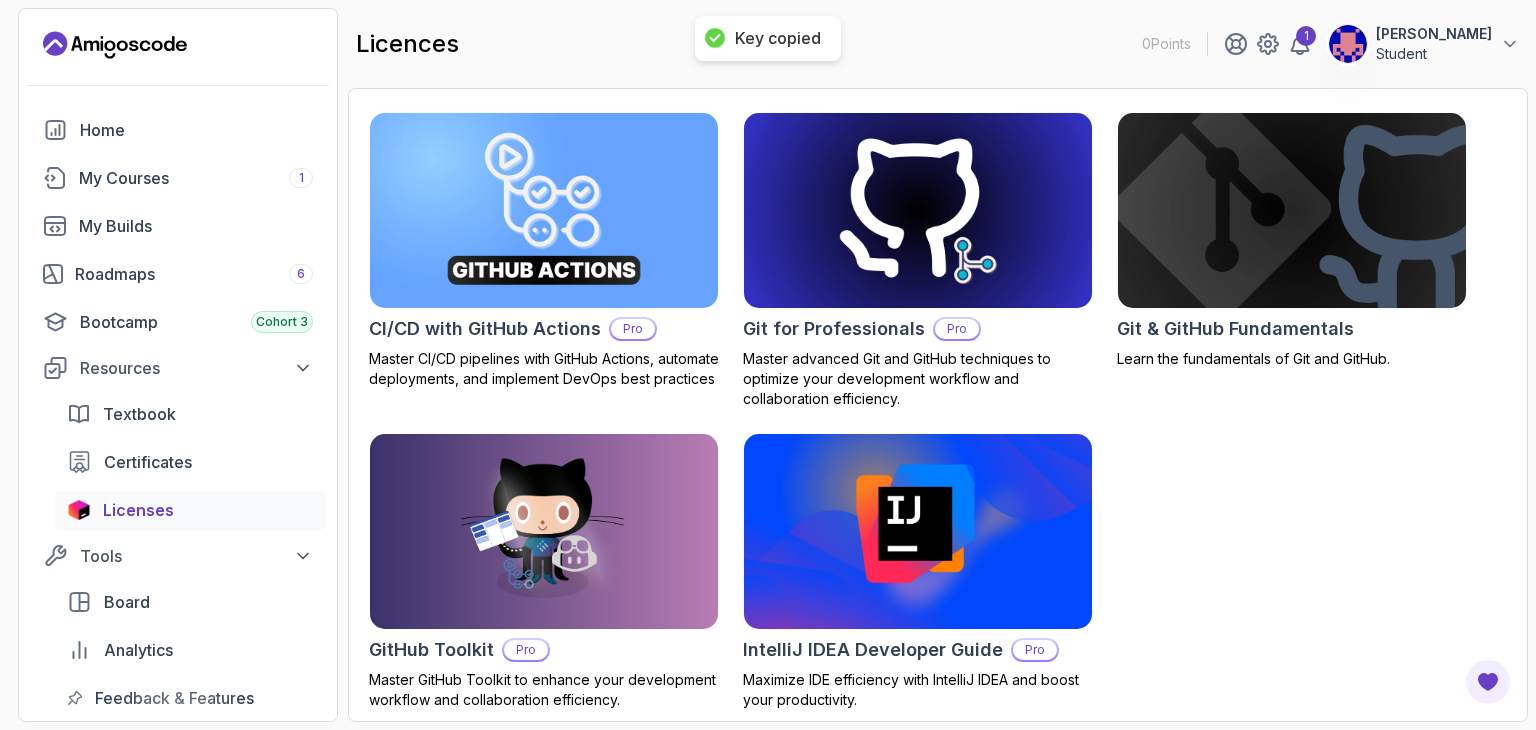 scroll, scrollTop: 630, scrollLeft: 0, axis: vertical 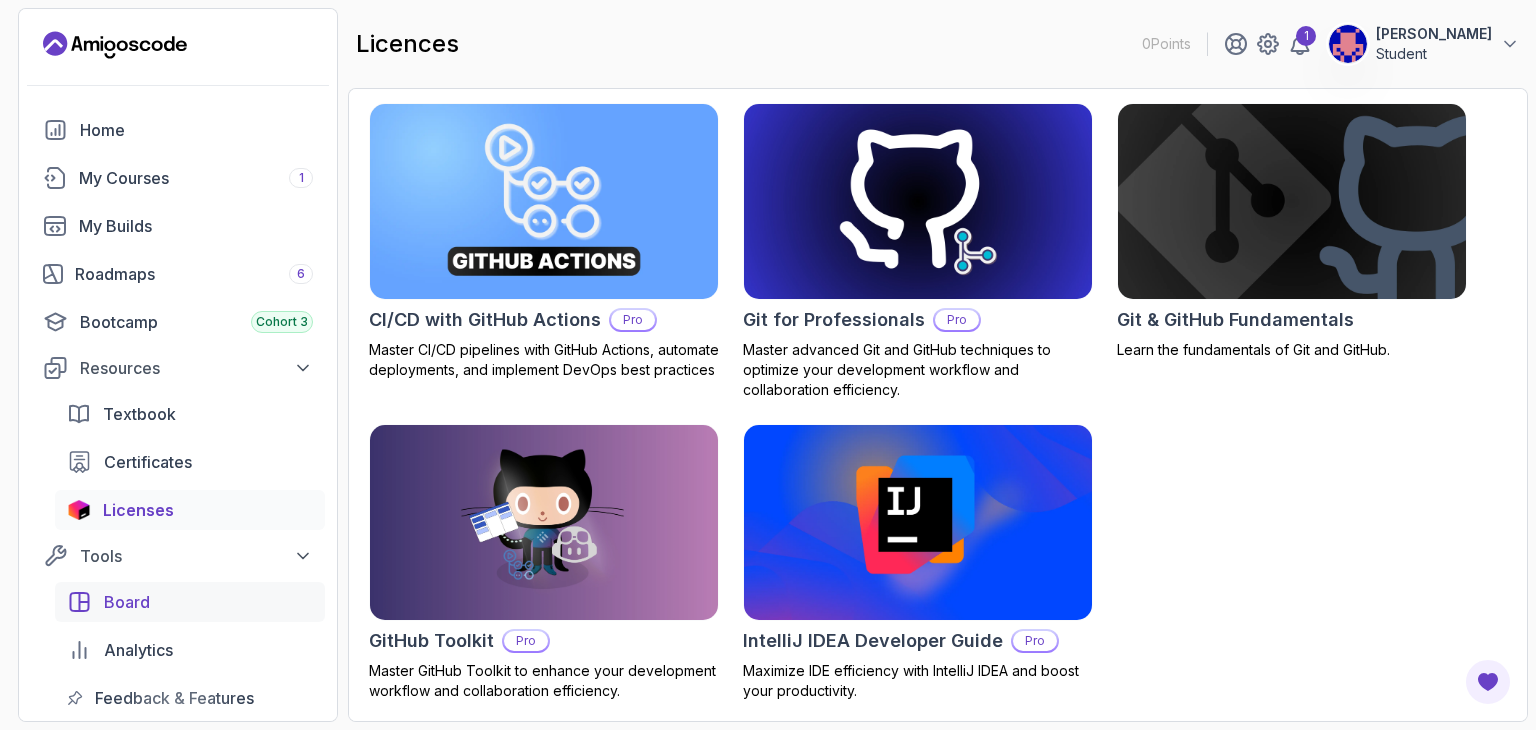 click on "Board" at bounding box center (190, 602) 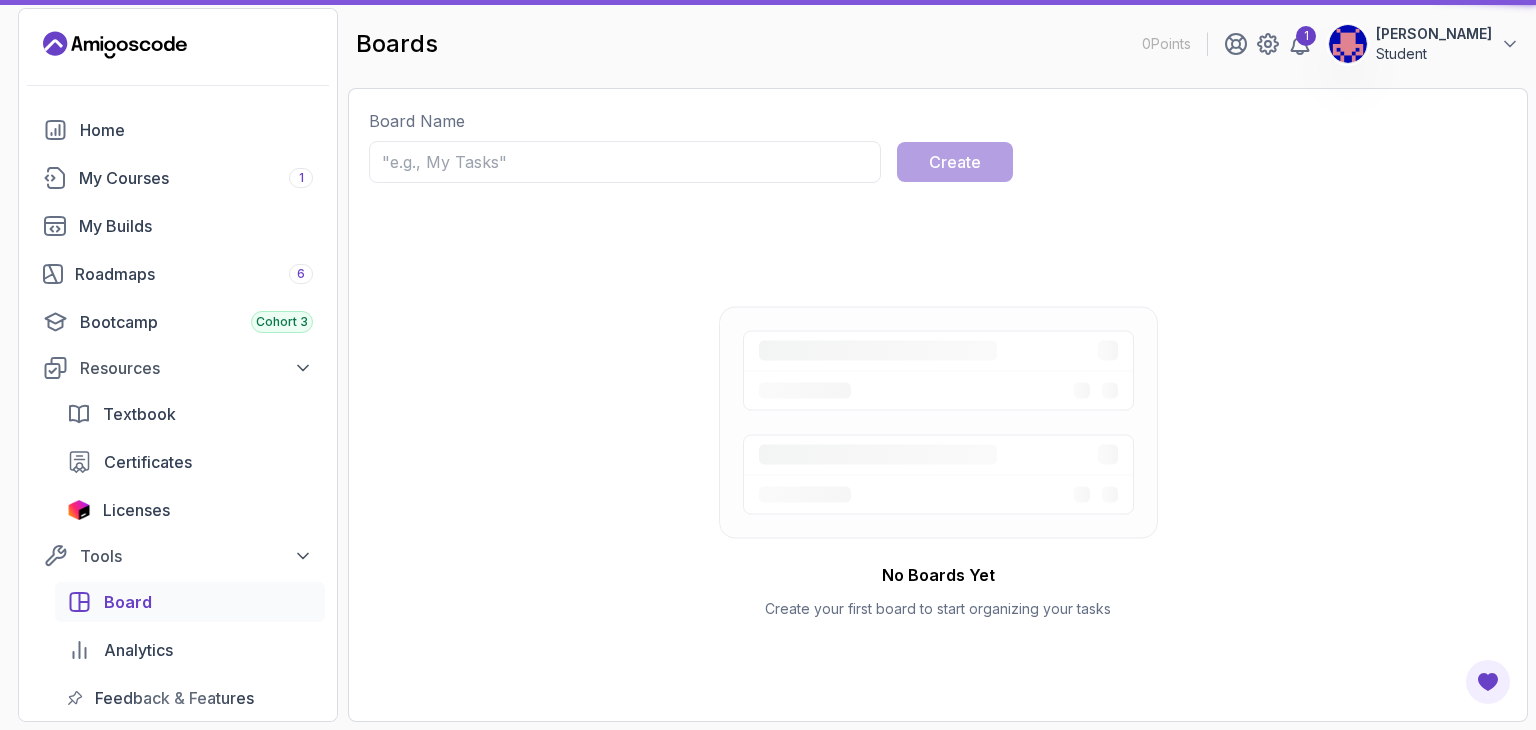 scroll, scrollTop: 0, scrollLeft: 0, axis: both 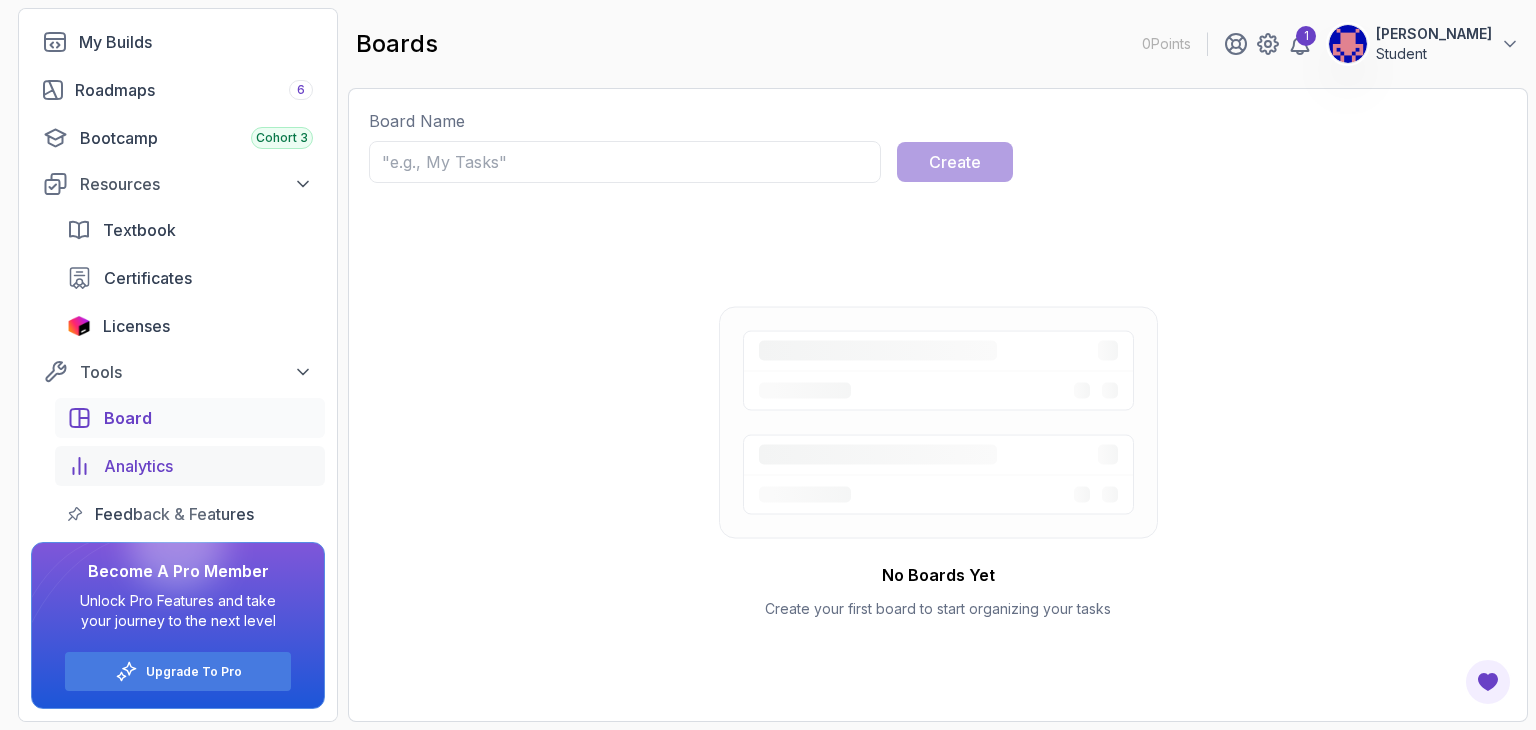 click on "Analytics" at bounding box center [138, 466] 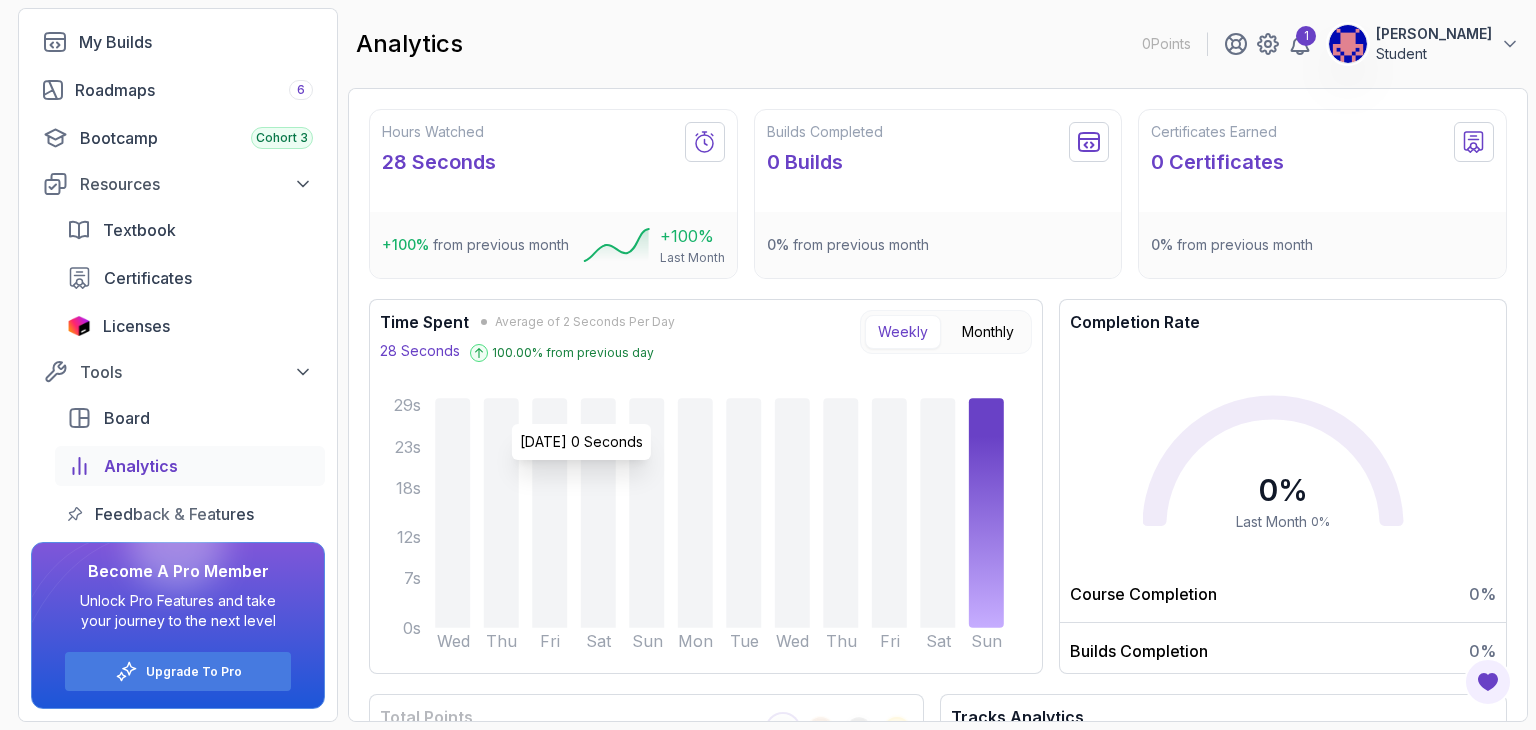 scroll, scrollTop: 313, scrollLeft: 0, axis: vertical 